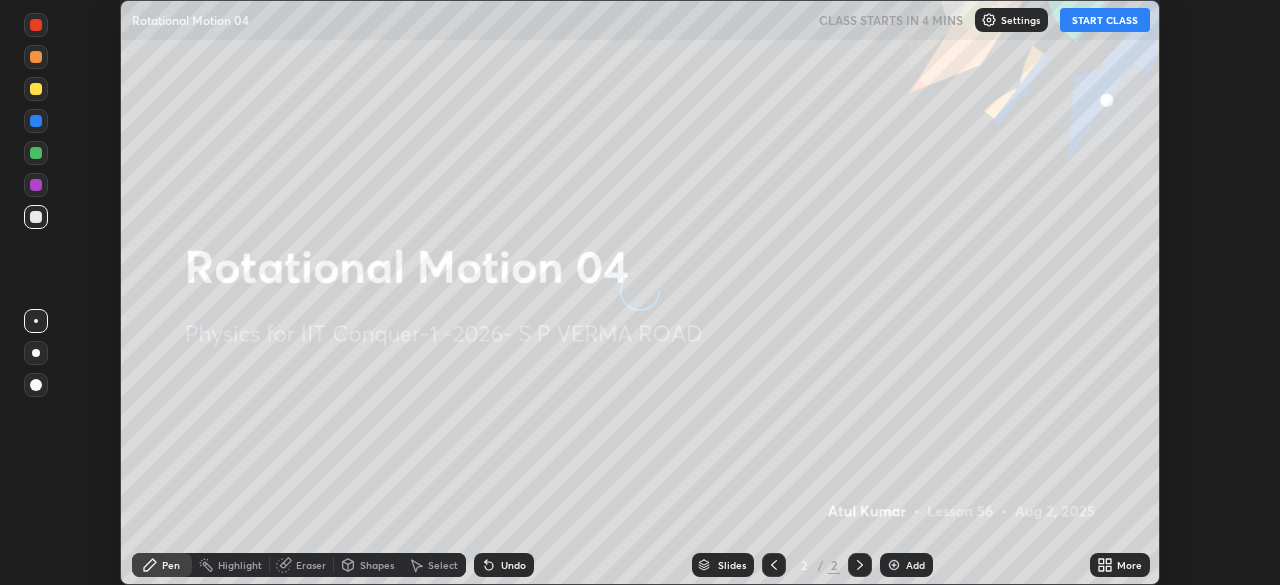 scroll, scrollTop: 0, scrollLeft: 0, axis: both 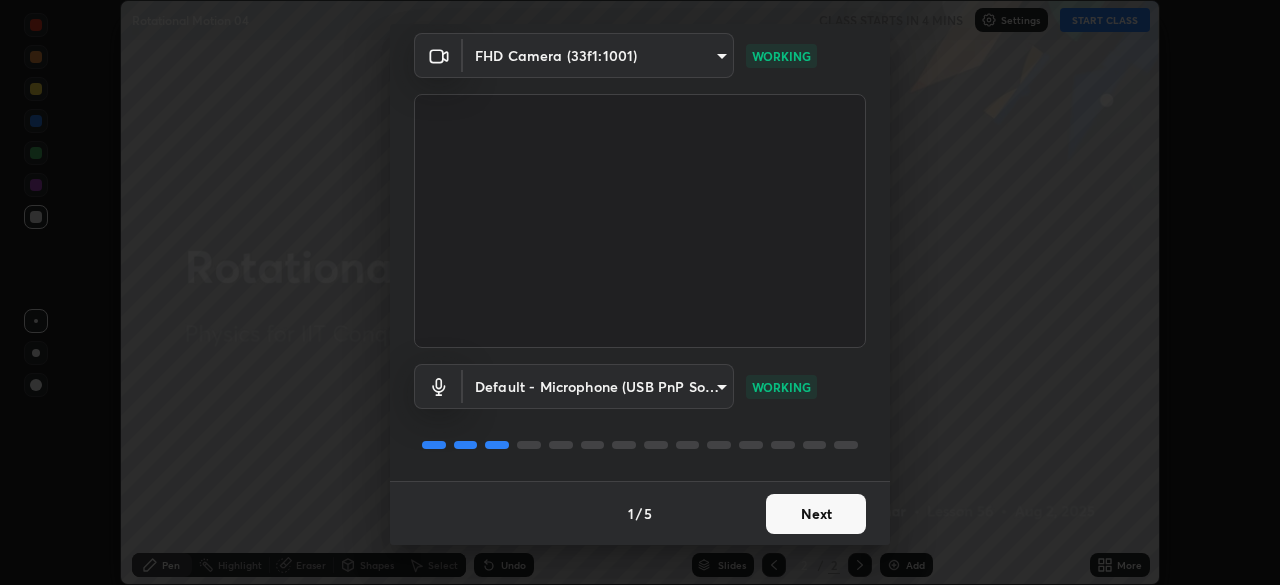 click on "Next" at bounding box center [816, 514] 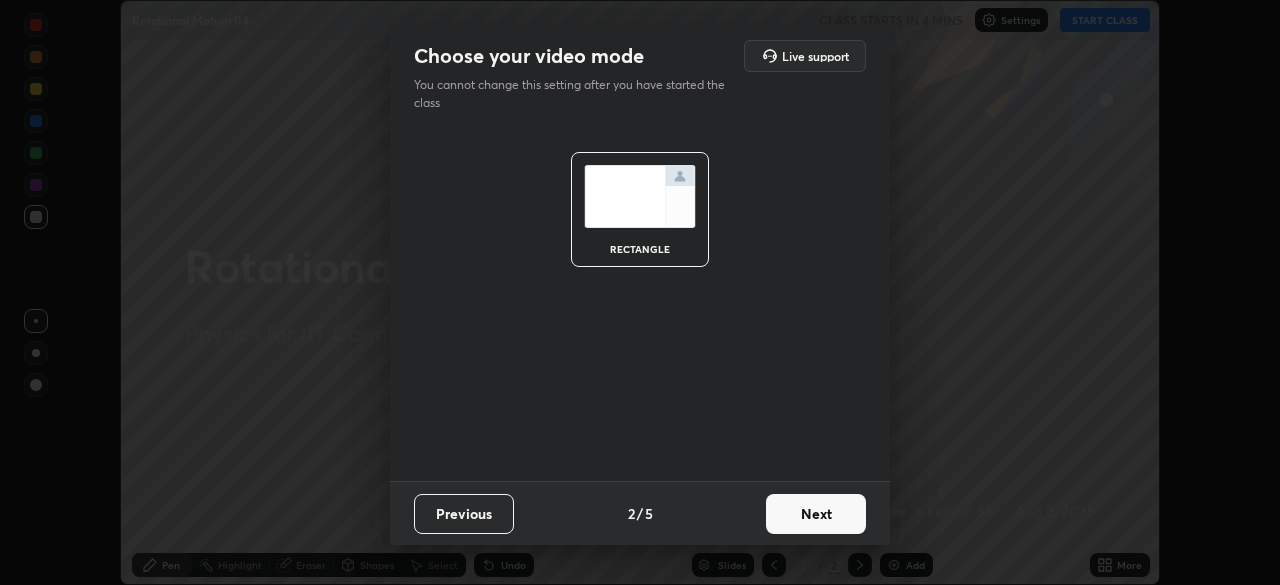 scroll, scrollTop: 0, scrollLeft: 0, axis: both 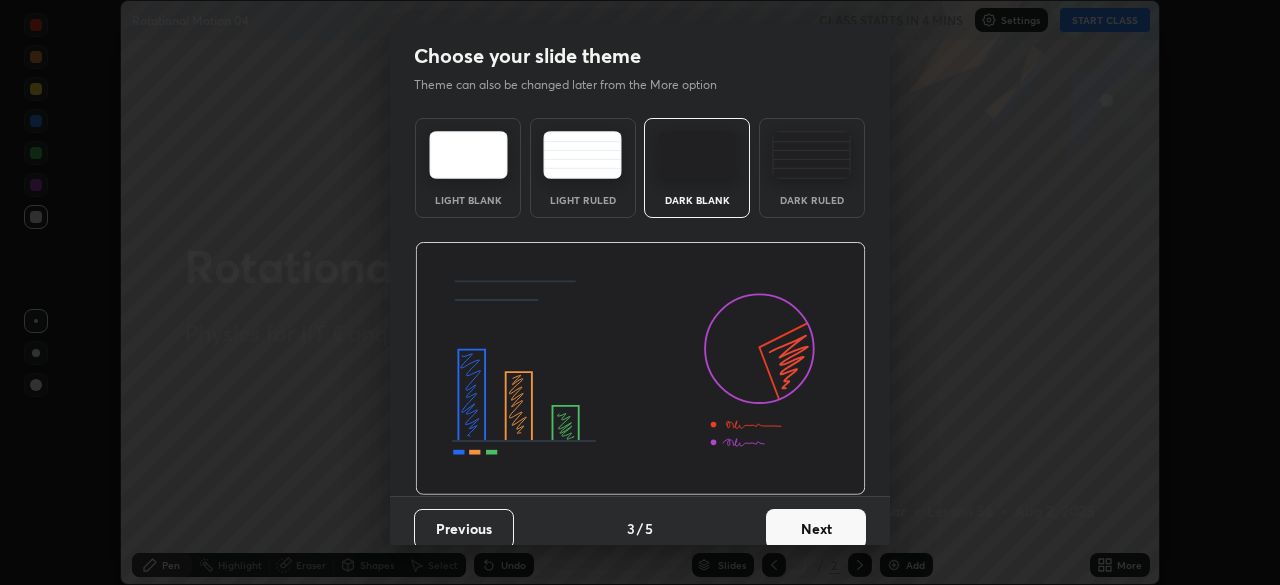 click on "Next" at bounding box center [816, 529] 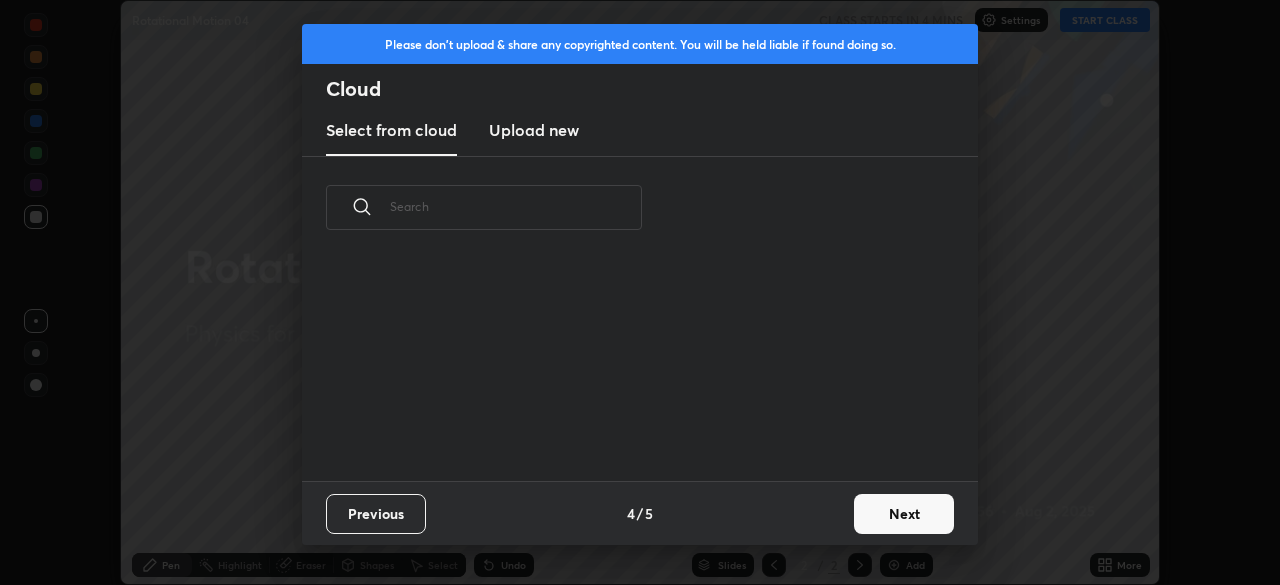 click on "Next" at bounding box center [904, 514] 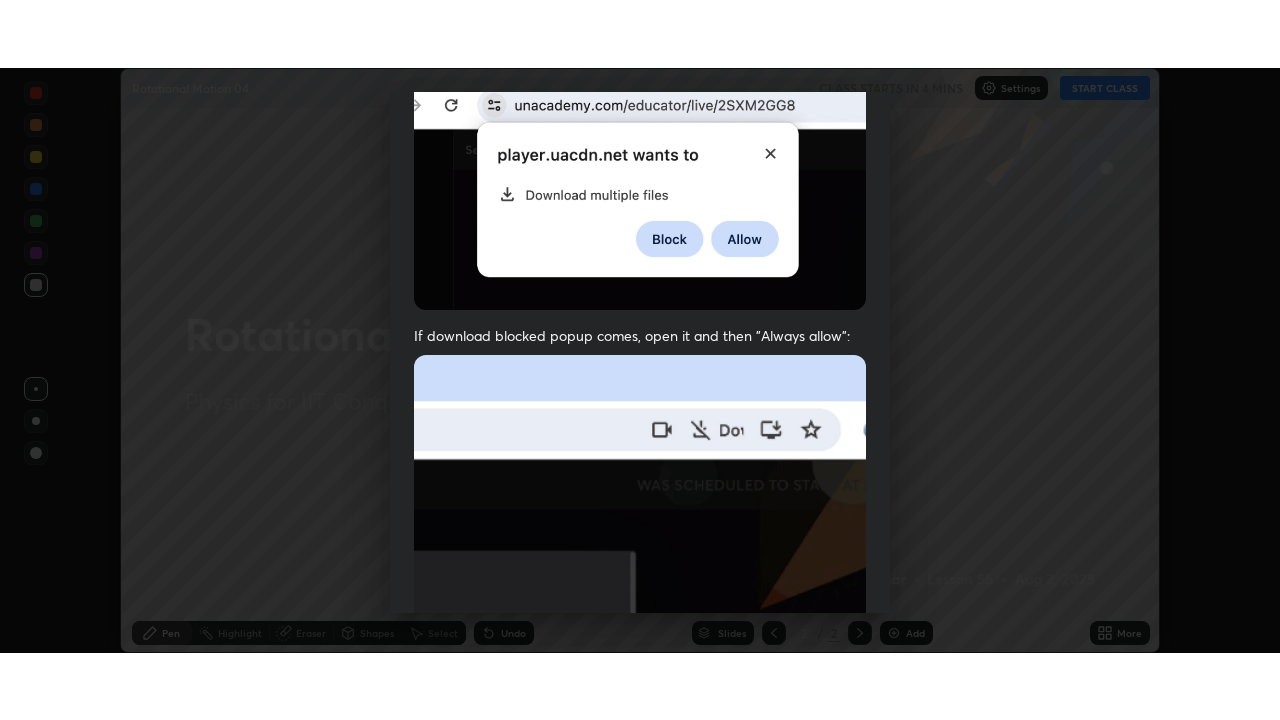 scroll, scrollTop: 479, scrollLeft: 0, axis: vertical 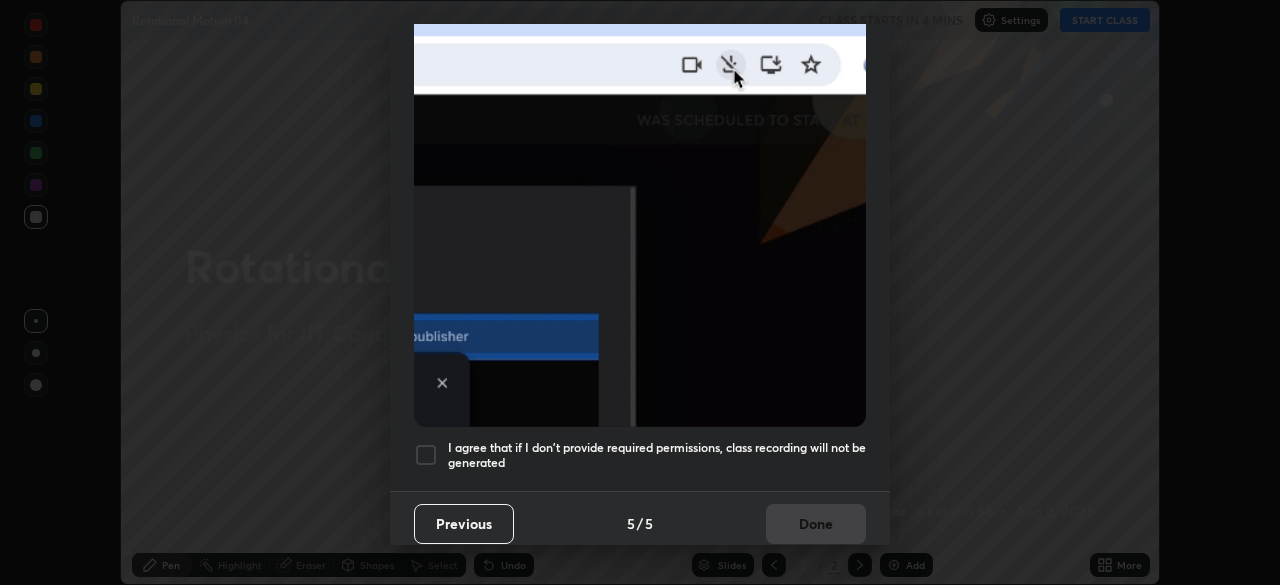 click at bounding box center (426, 455) 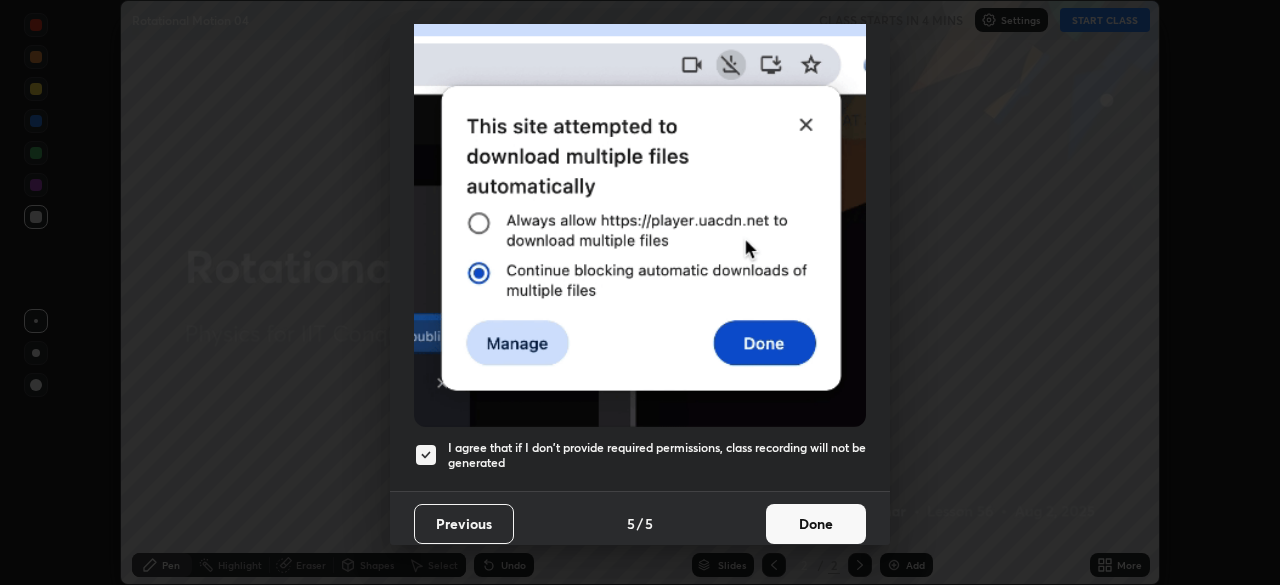 click on "Done" at bounding box center (816, 524) 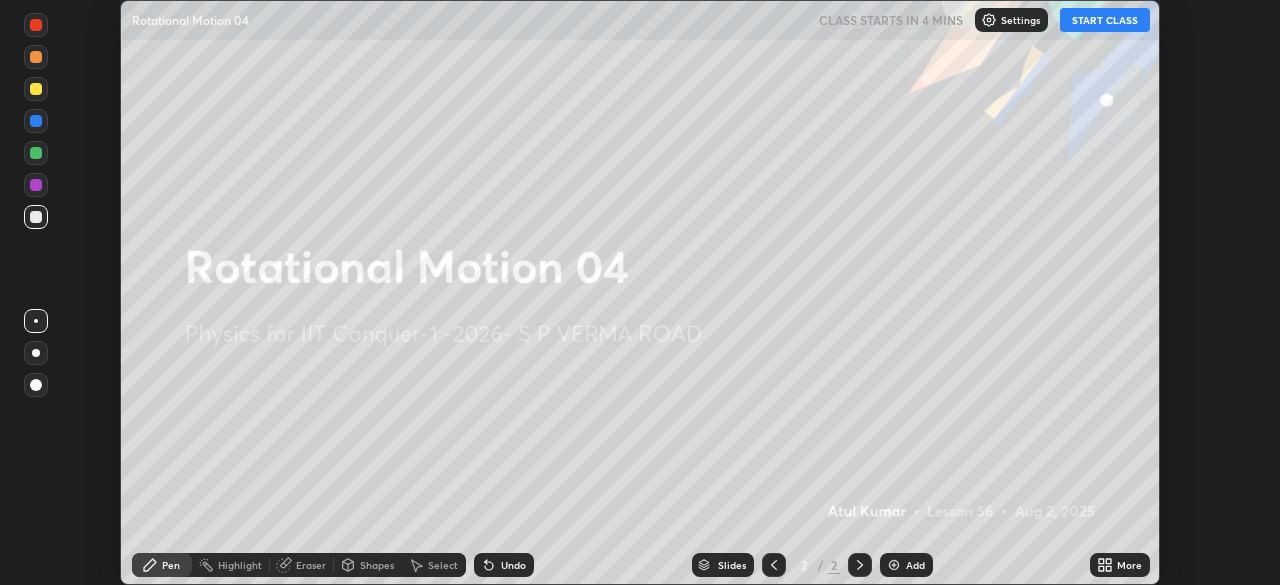 click 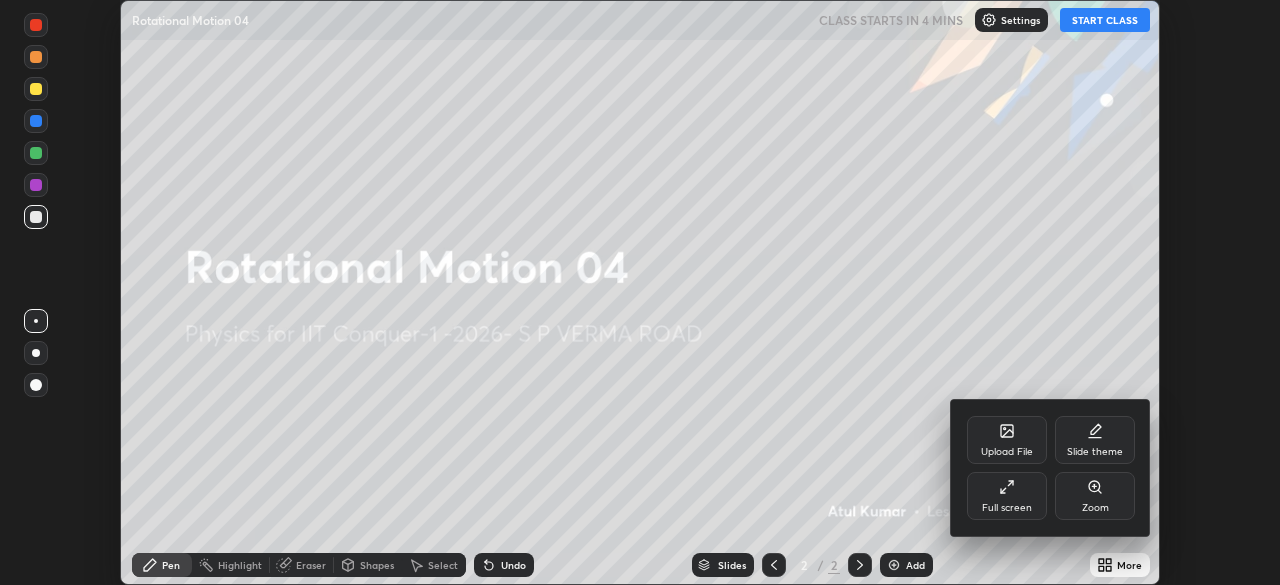 click on "Full screen" at bounding box center (1007, 496) 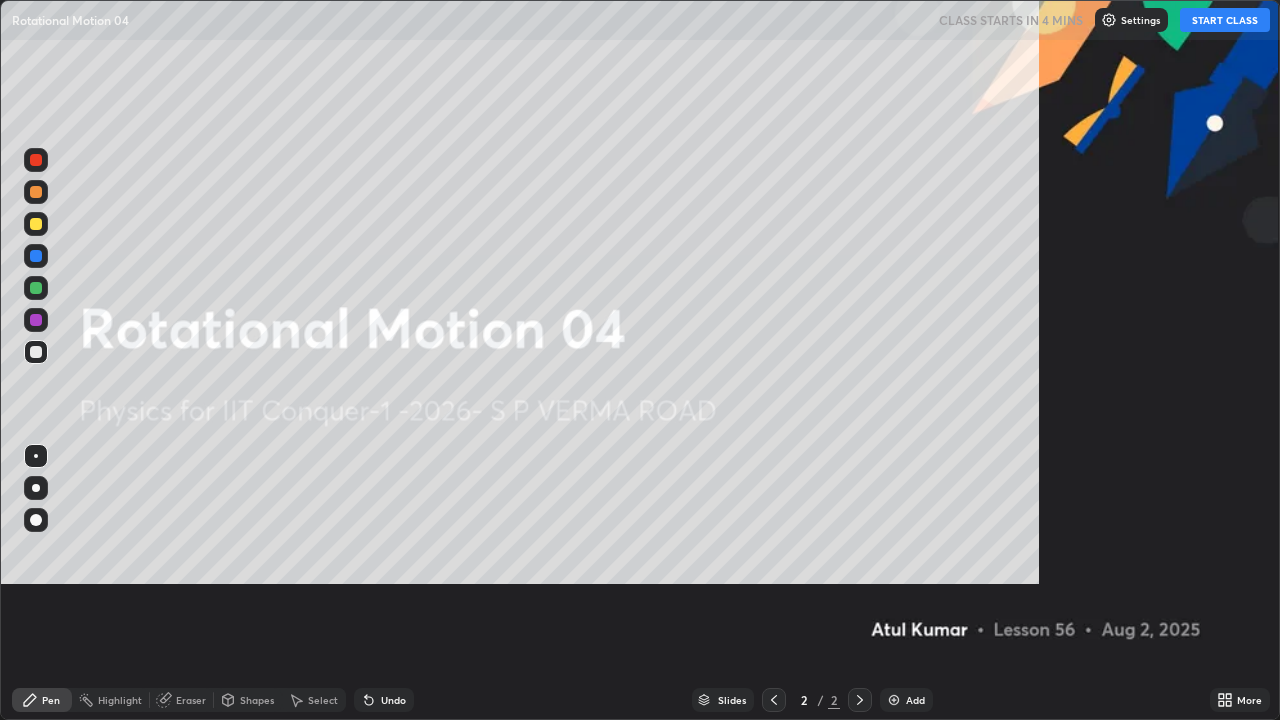 scroll, scrollTop: 99280, scrollLeft: 98720, axis: both 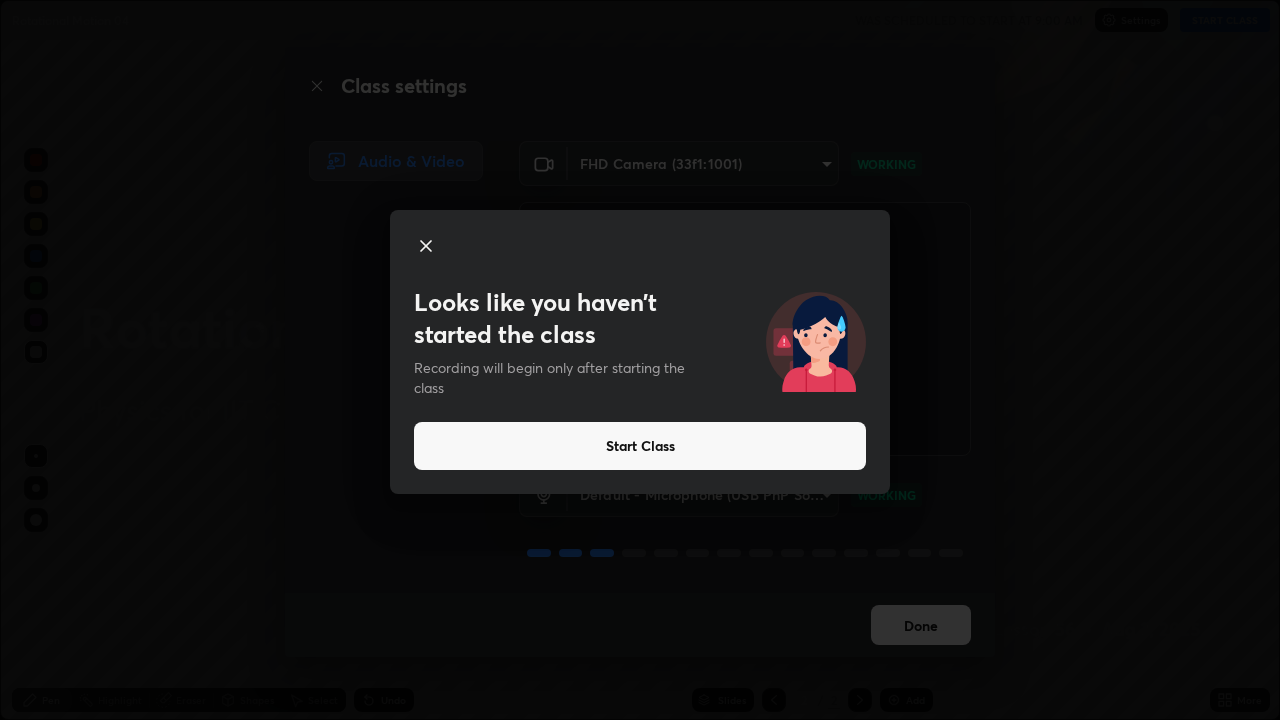 click 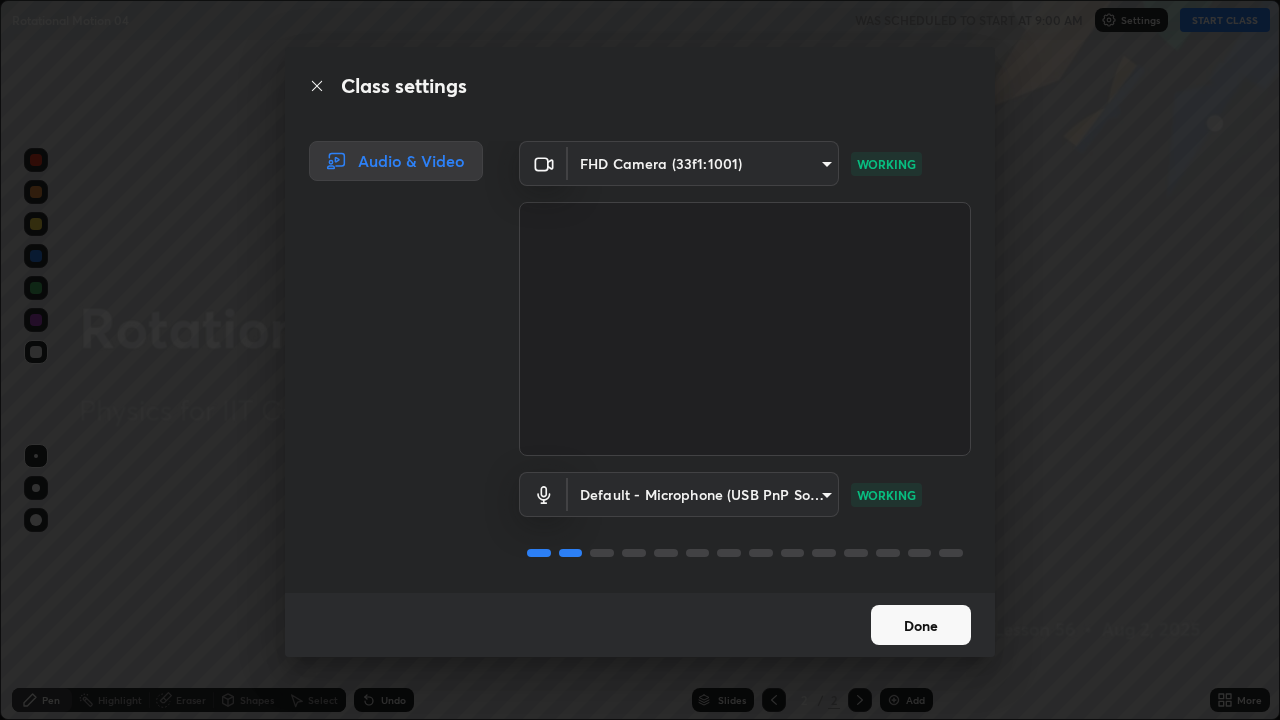 click on "Done" at bounding box center [921, 625] 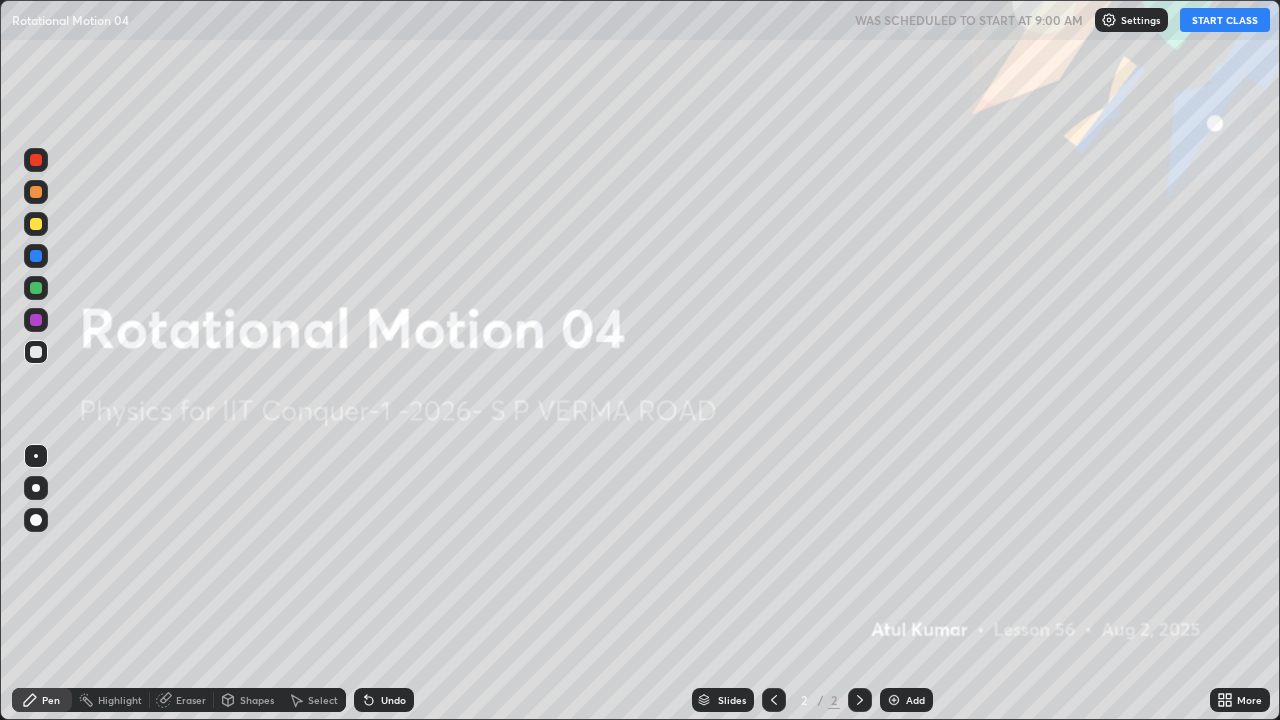 click on "START CLASS" at bounding box center (1225, 20) 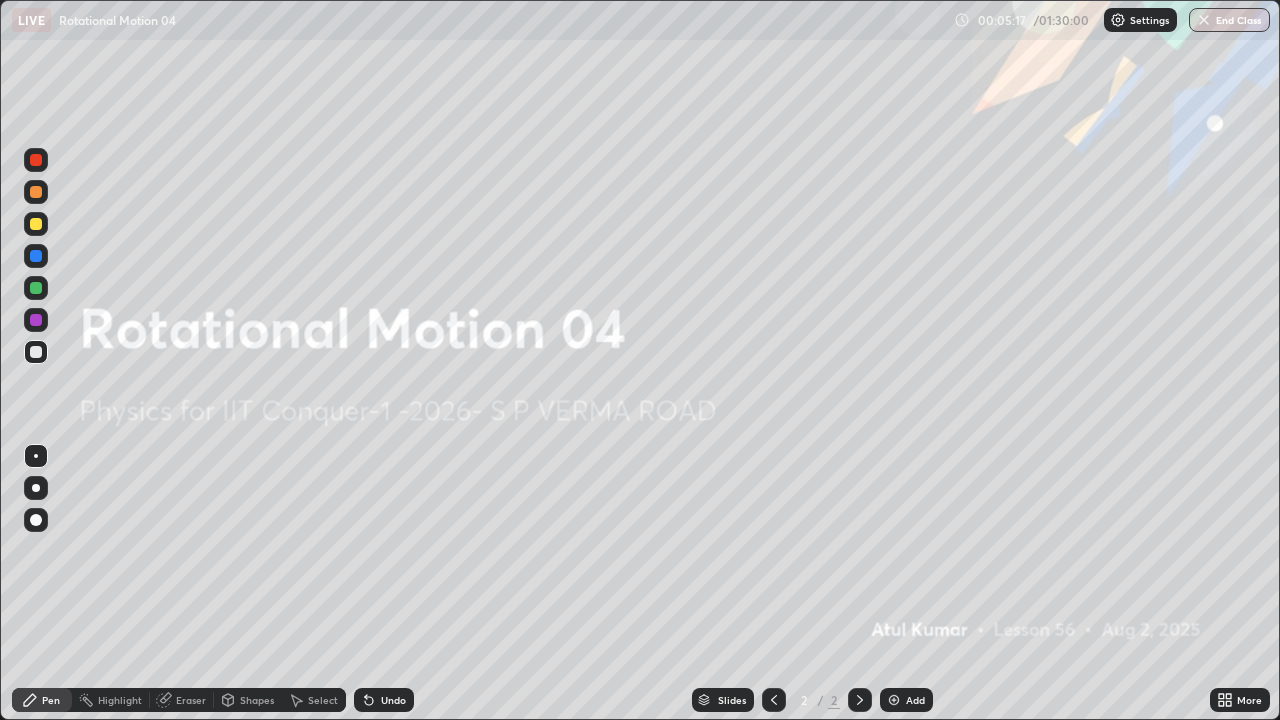 click on "Add" at bounding box center [915, 700] 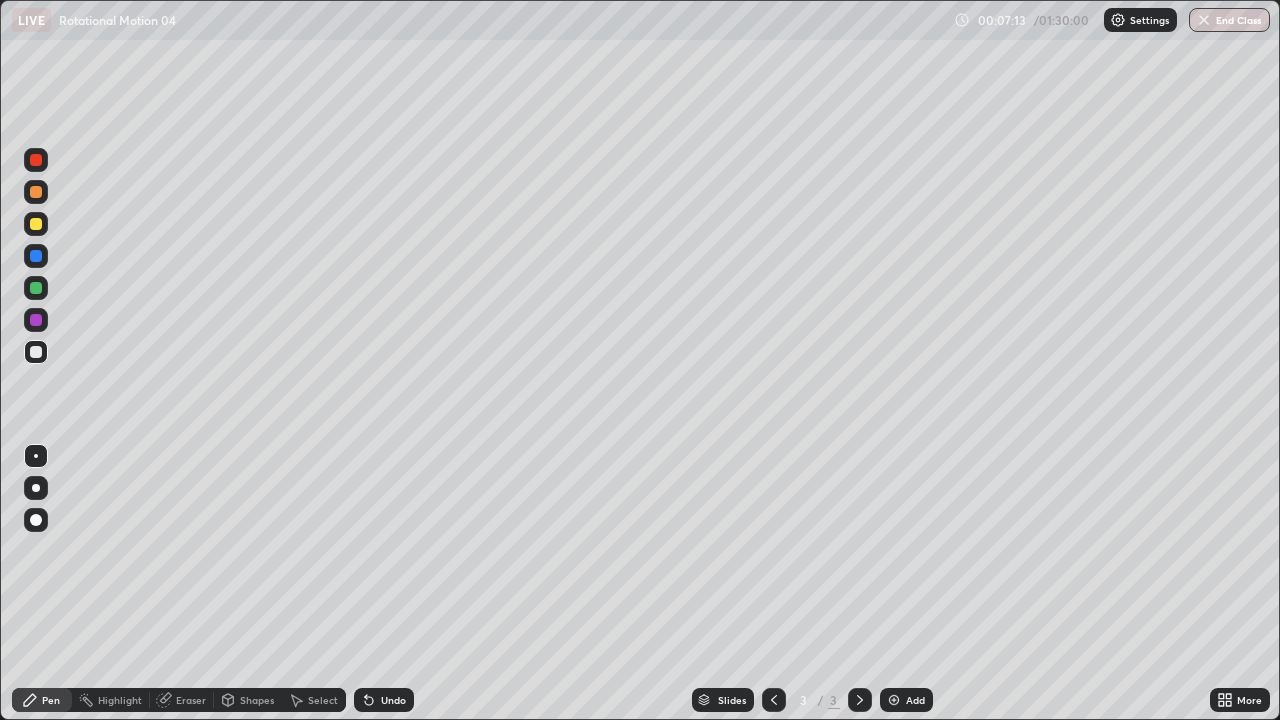 click on "Shapes" at bounding box center [257, 700] 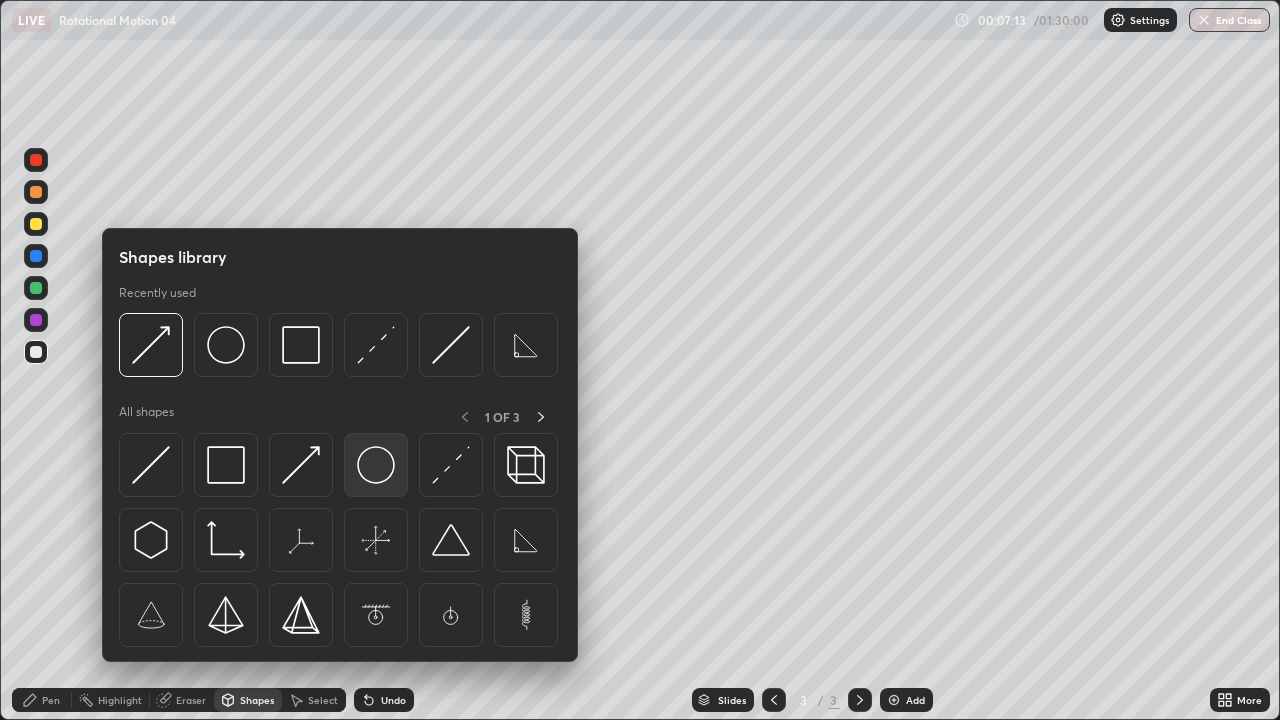 click at bounding box center [376, 465] 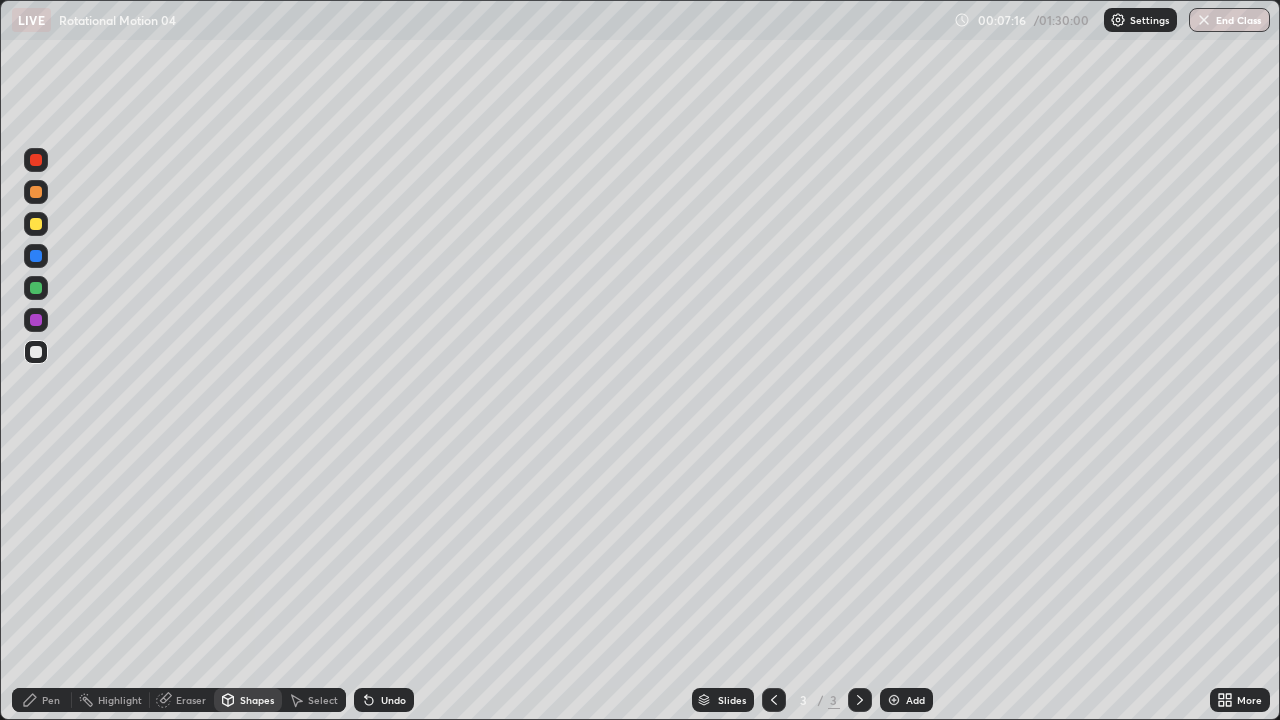 click on "Shapes" at bounding box center [248, 700] 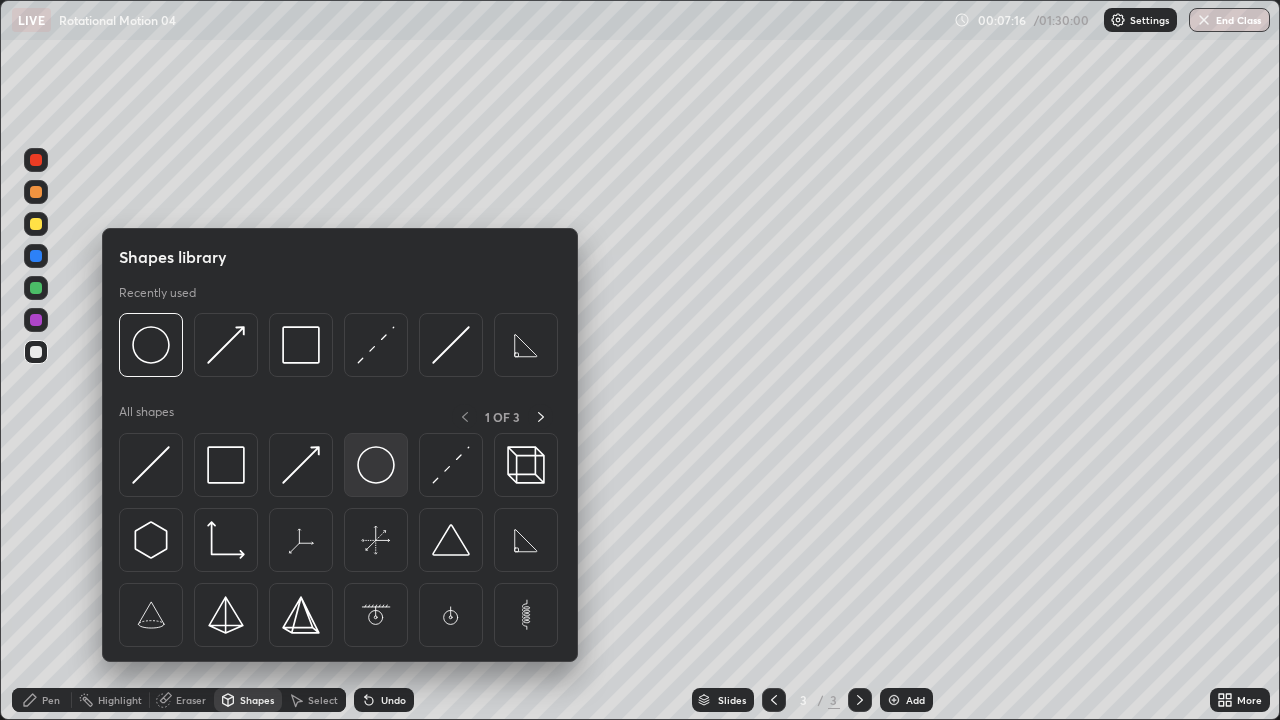 click at bounding box center (376, 465) 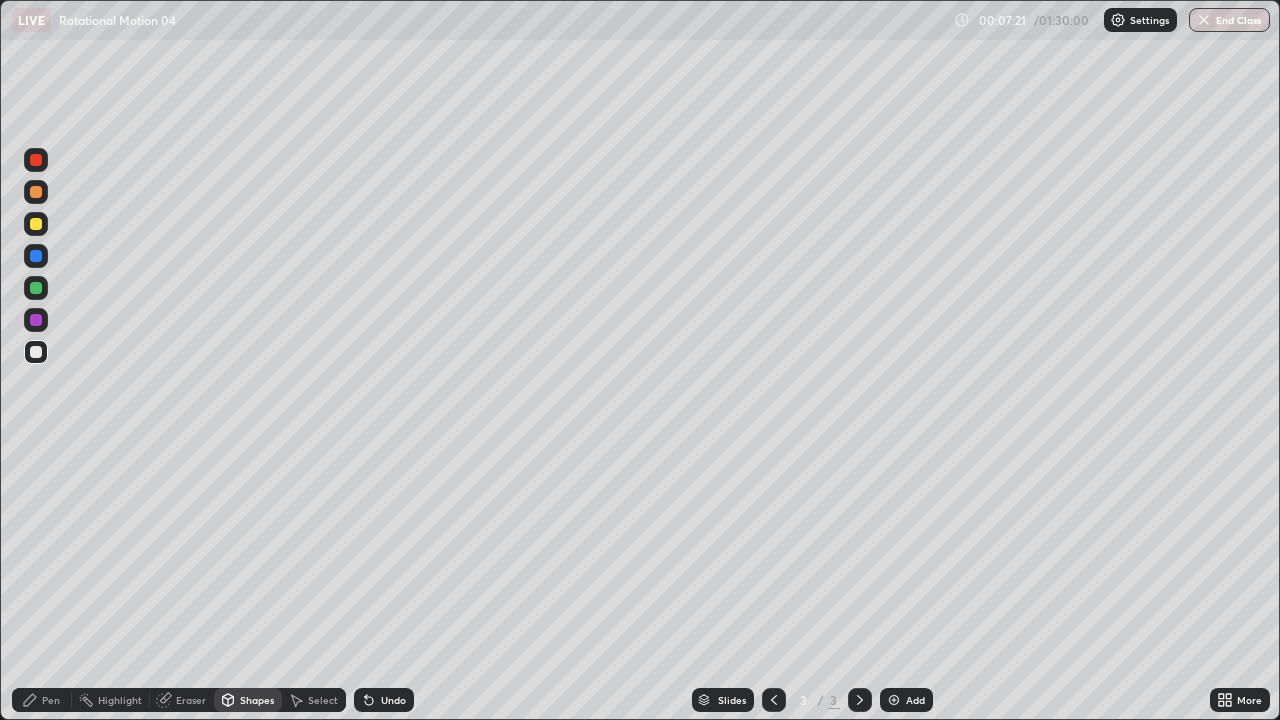 click on "Select" at bounding box center (323, 700) 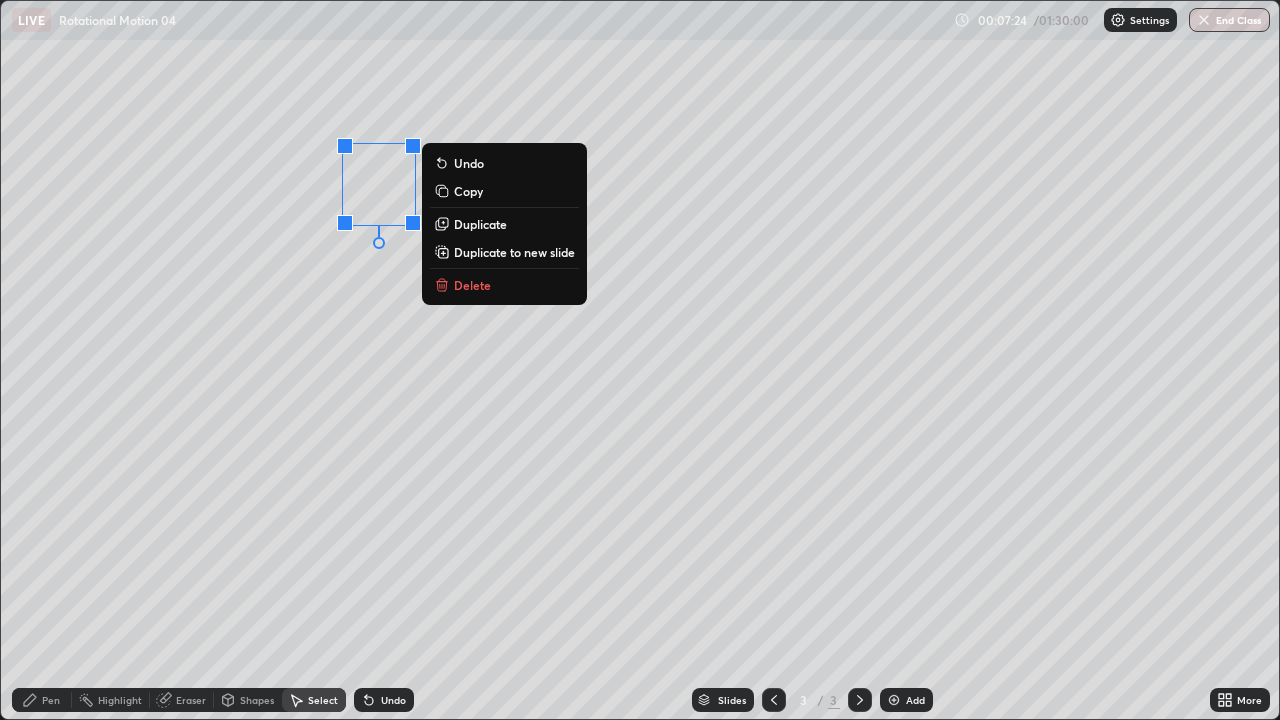 click on "Duplicate" at bounding box center (480, 224) 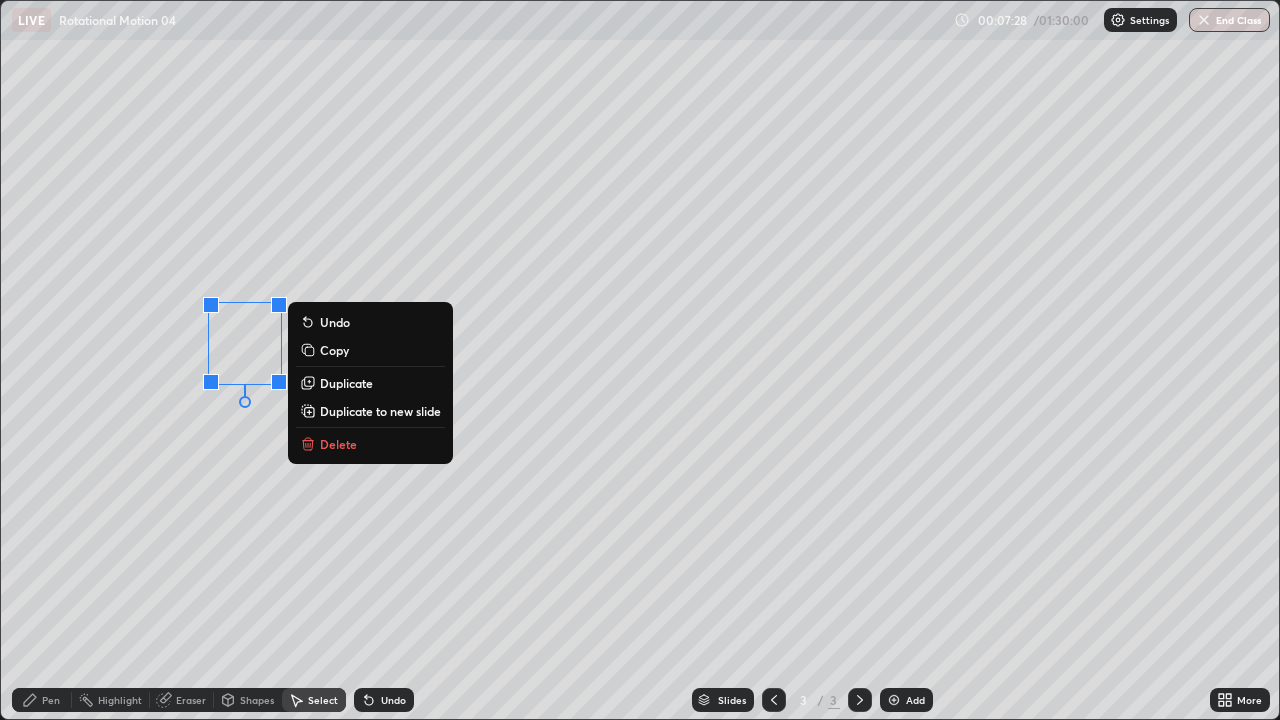 click on "Pen" at bounding box center [51, 700] 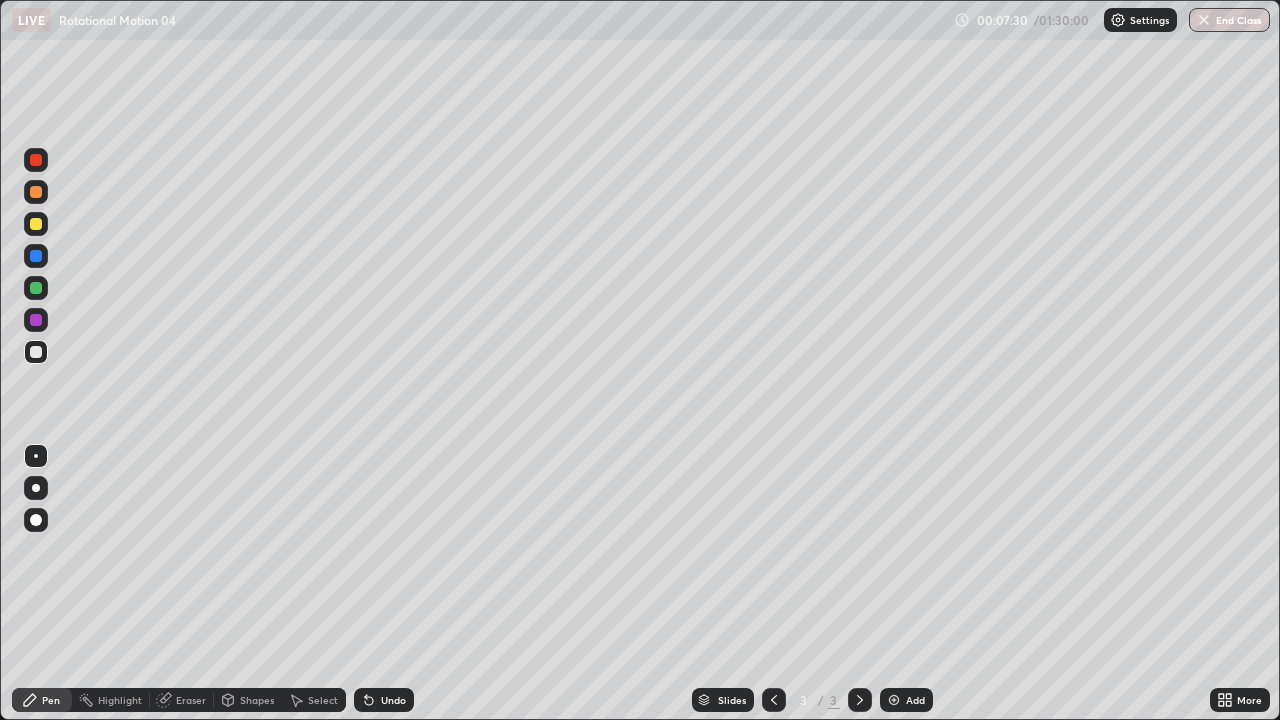click on "Shapes" at bounding box center (248, 700) 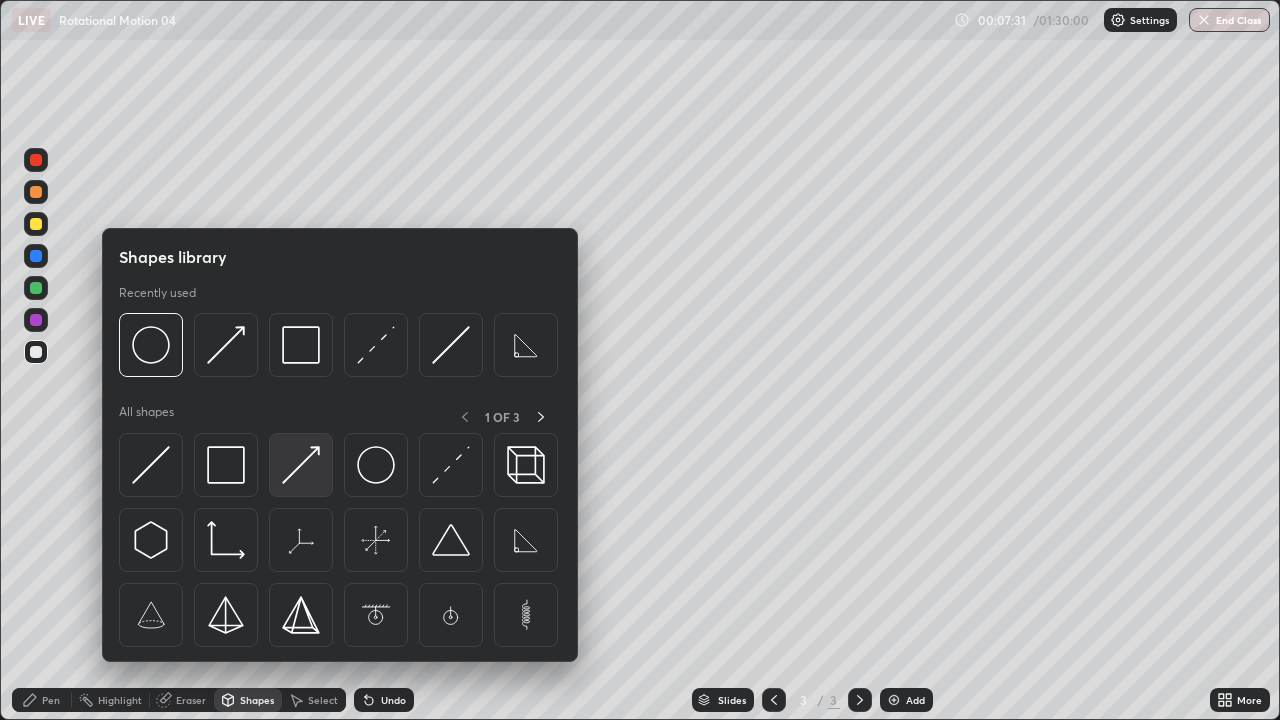 click at bounding box center (301, 465) 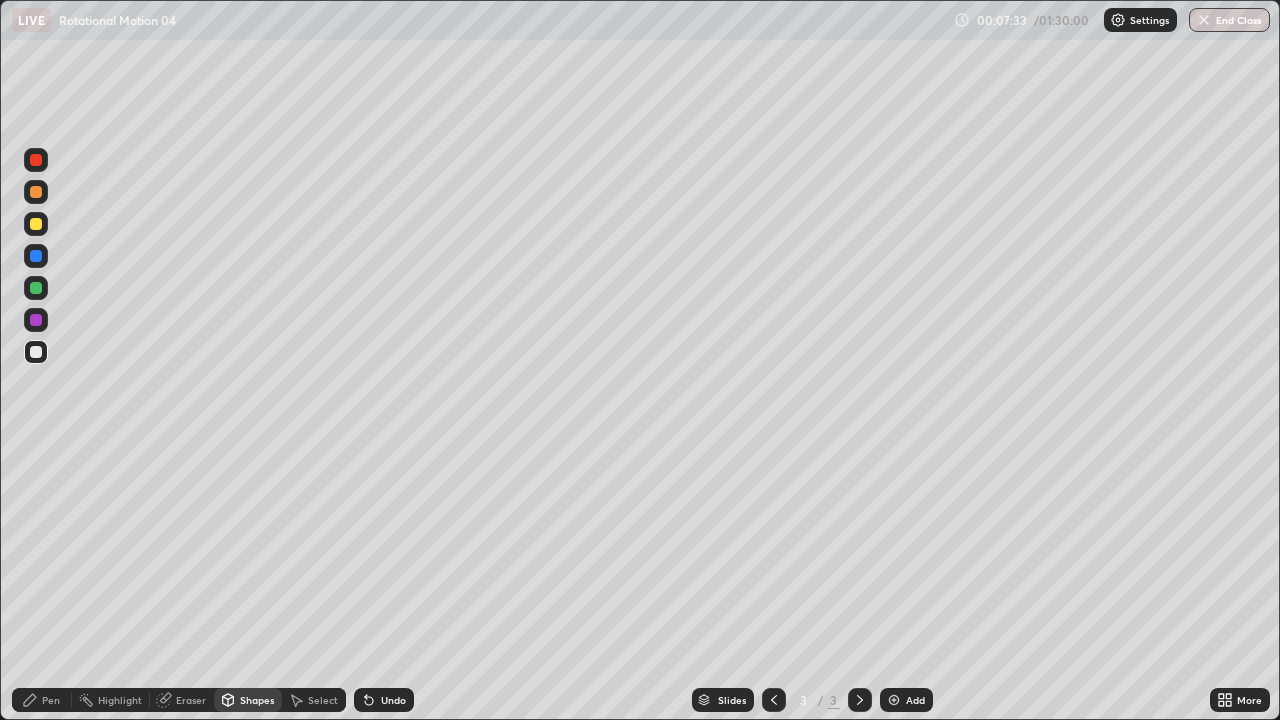 click on "Pen" at bounding box center (42, 700) 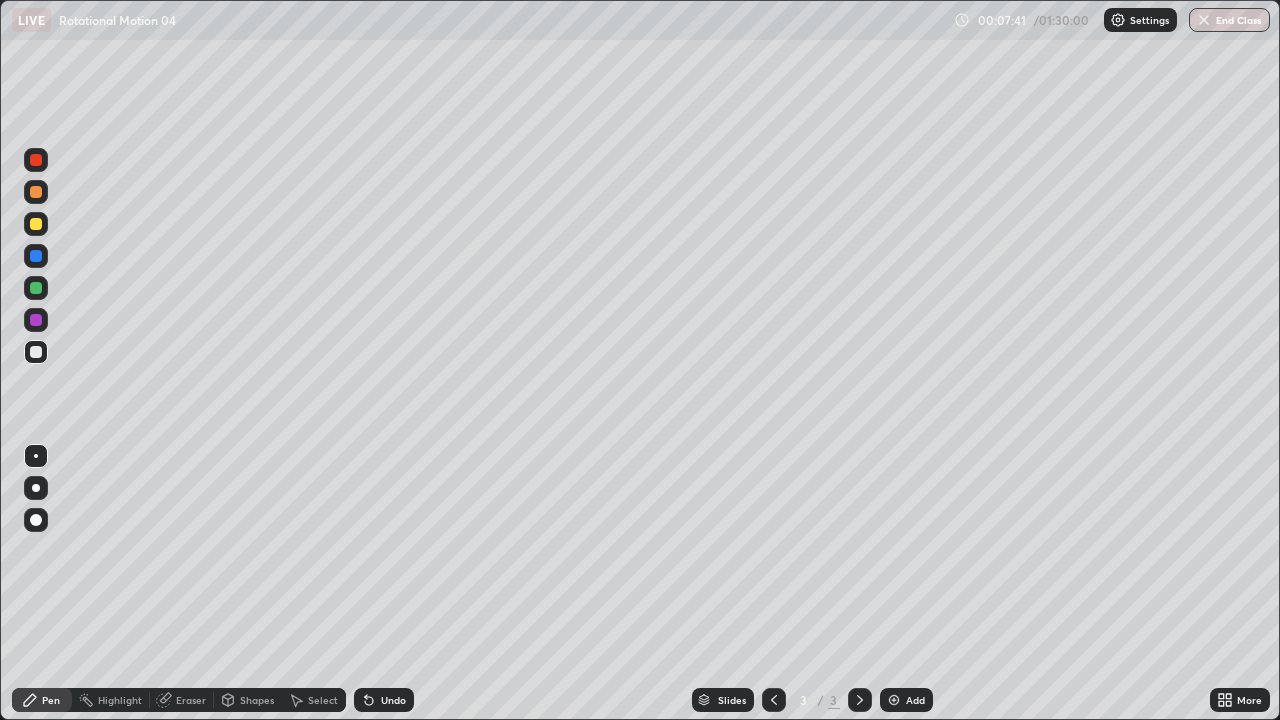 click at bounding box center (36, 288) 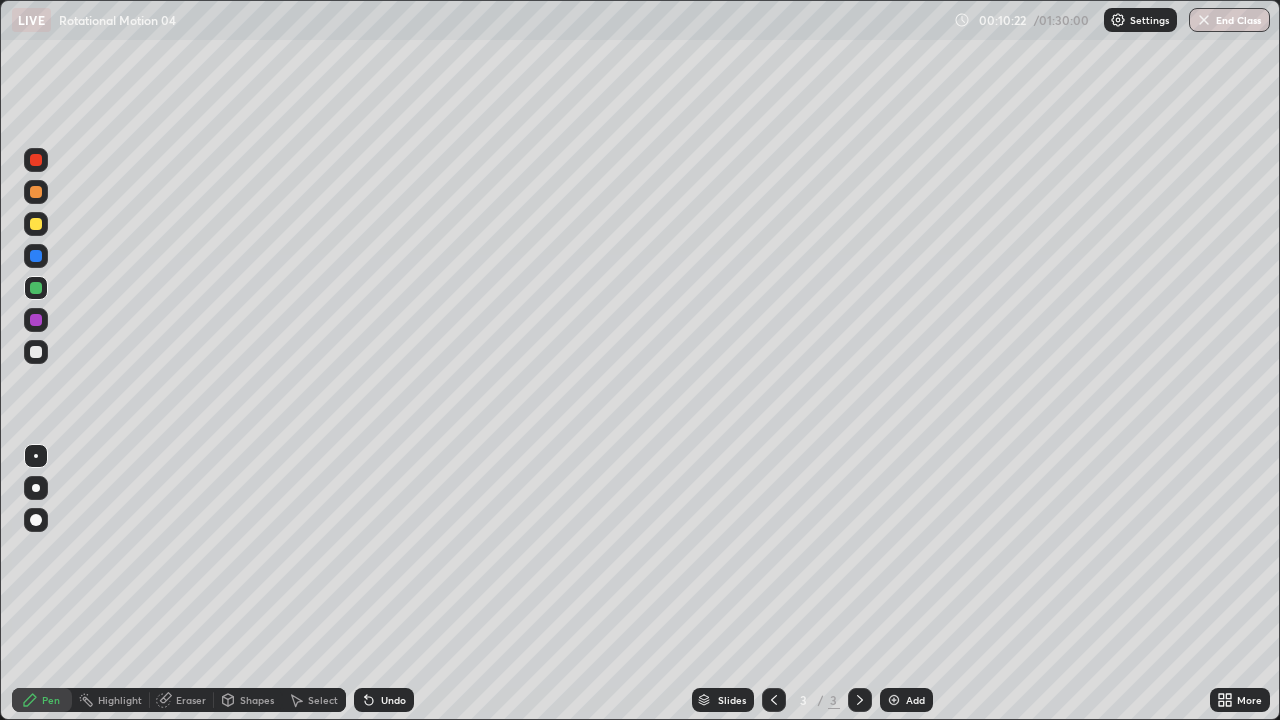 click on "Eraser" at bounding box center [191, 700] 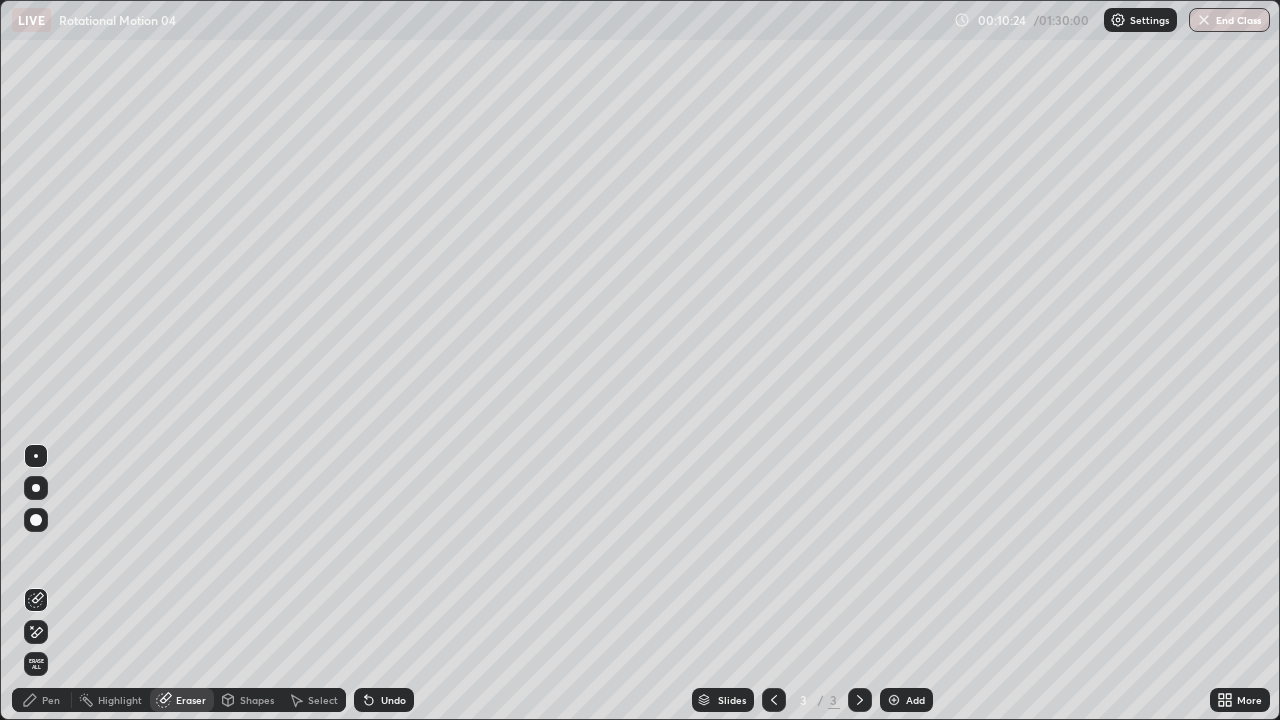 click on "Pen" at bounding box center (42, 700) 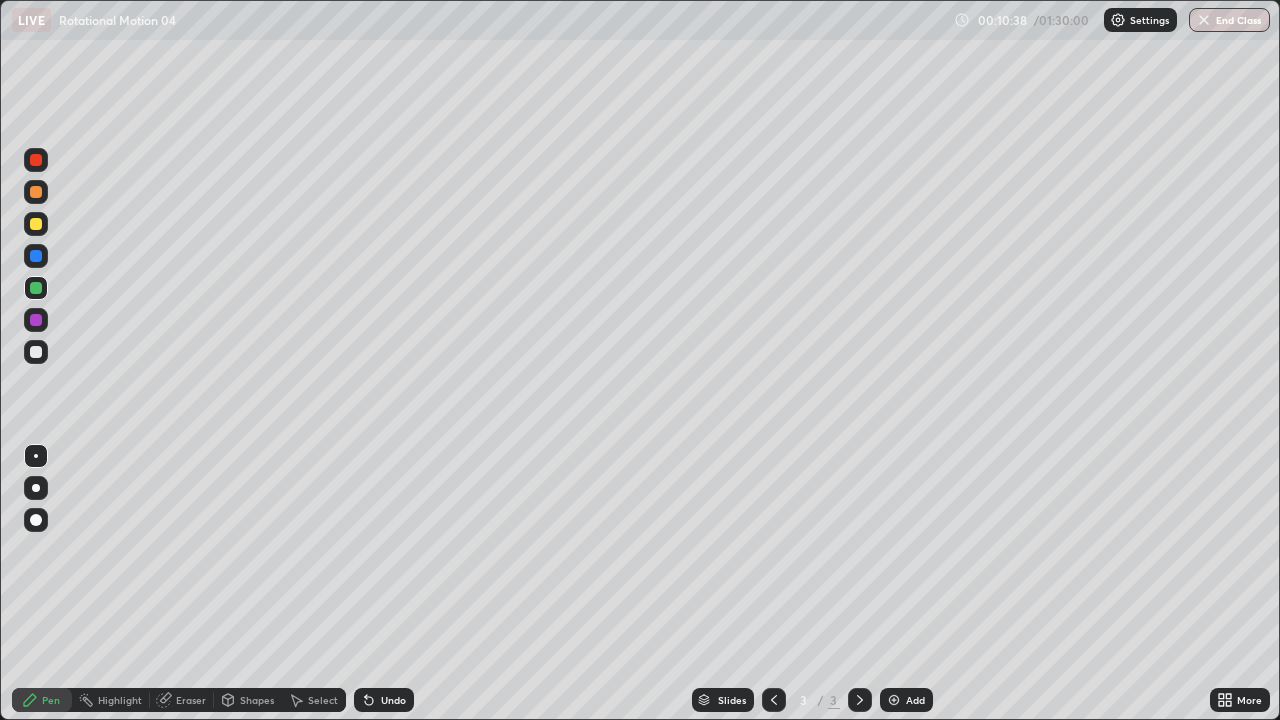 click on "Undo" at bounding box center [393, 700] 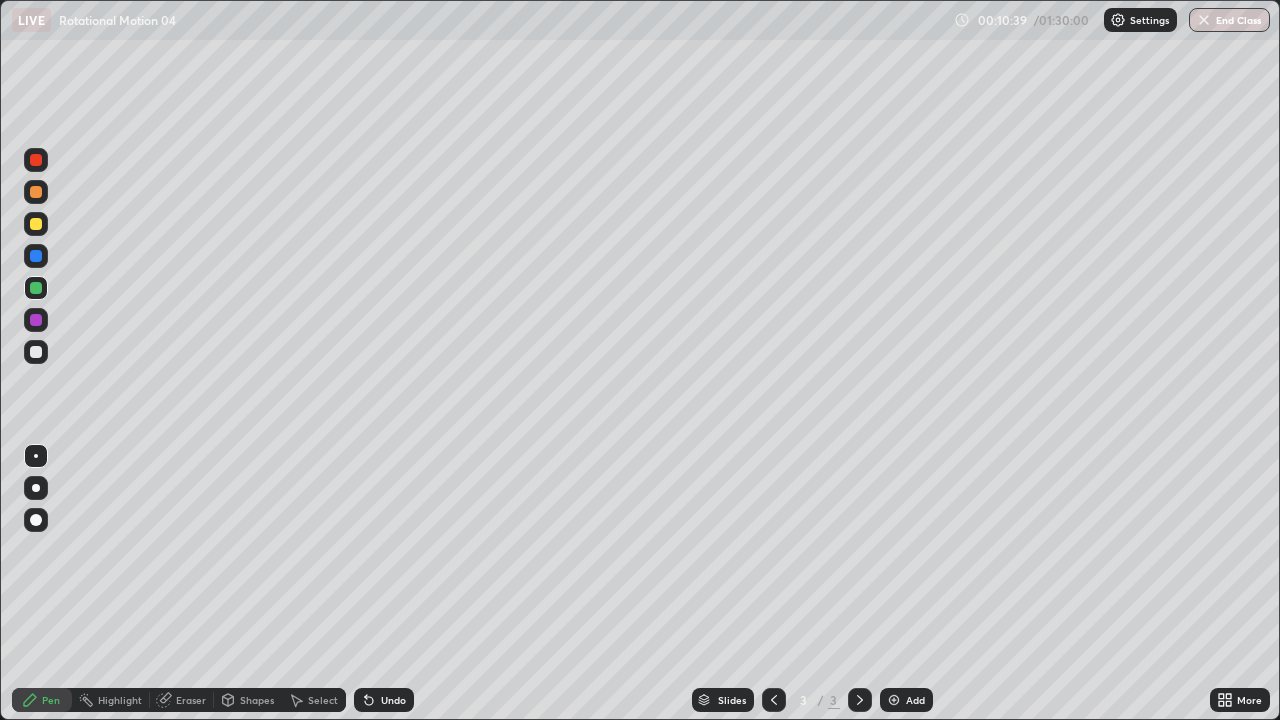 click on "Undo" at bounding box center (384, 700) 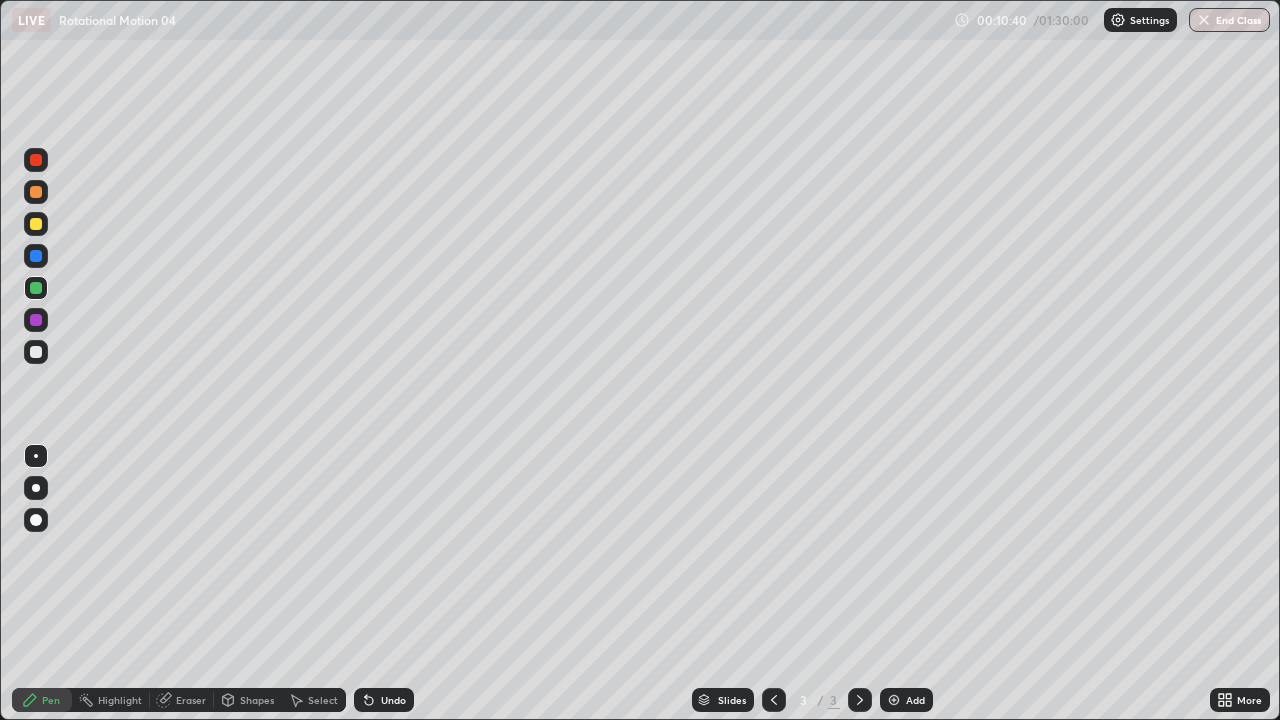 click on "Undo" at bounding box center [384, 700] 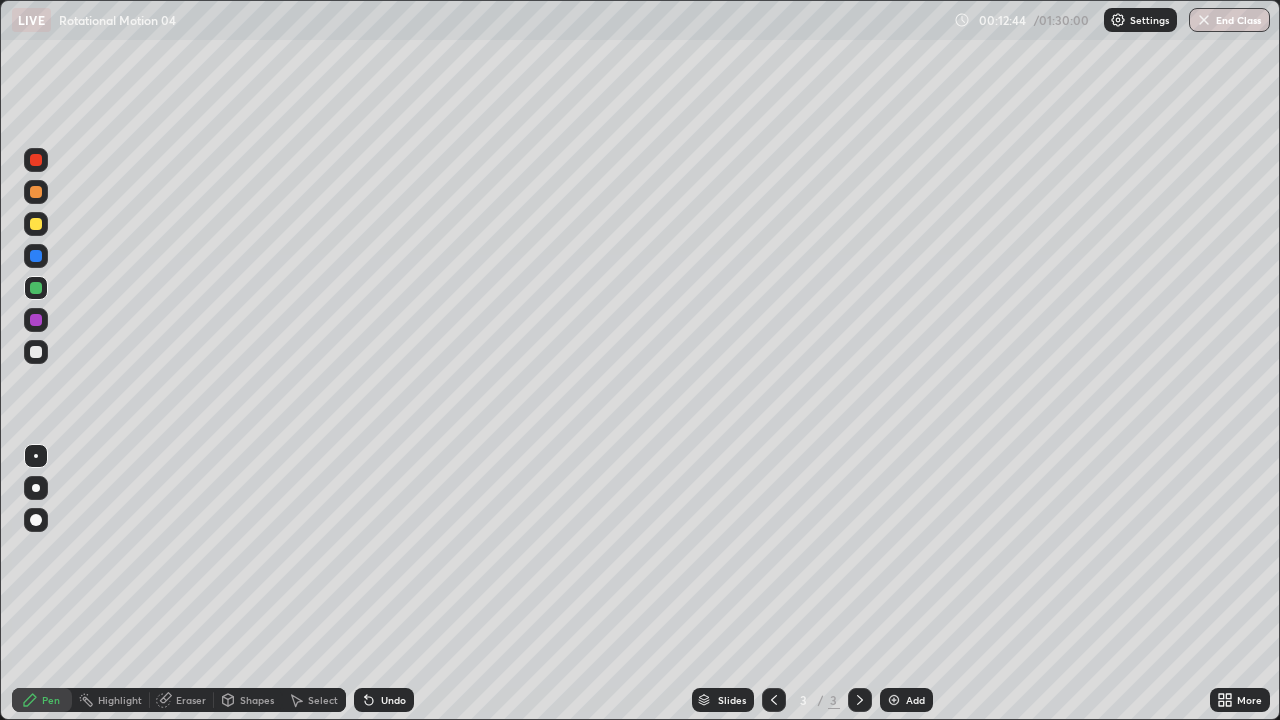 click on "Shapes" at bounding box center [248, 700] 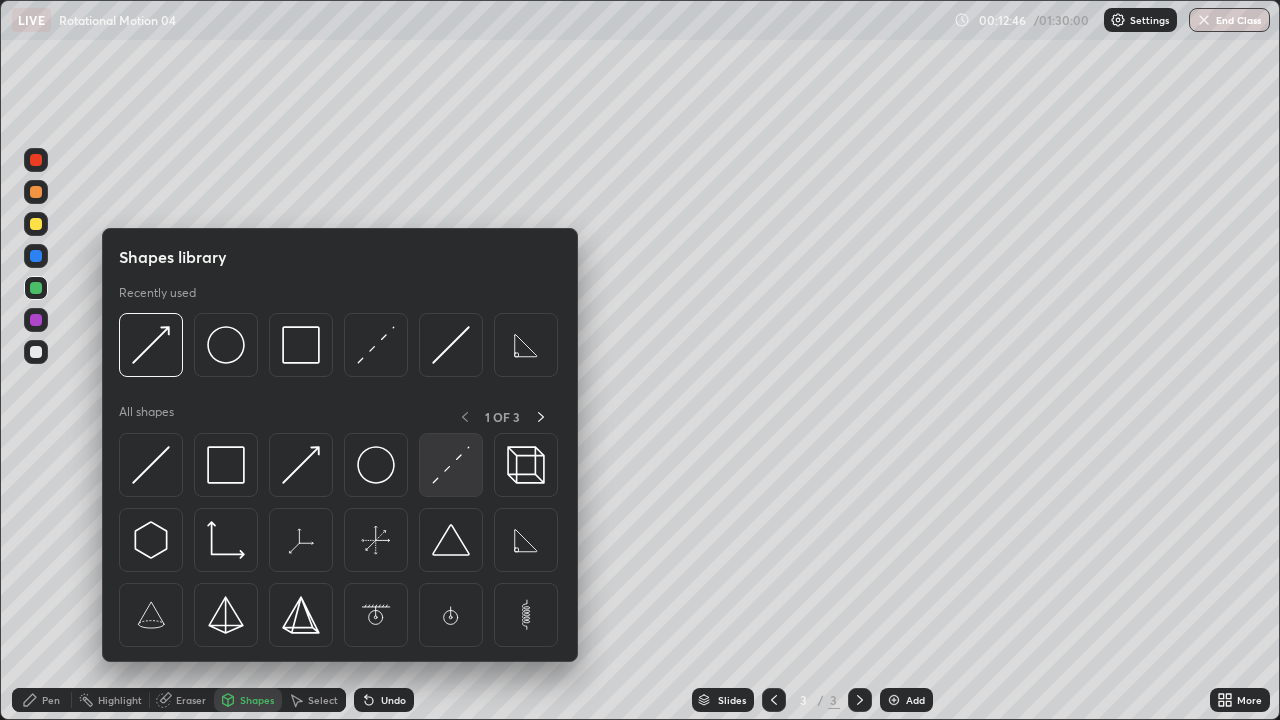 click at bounding box center [451, 465] 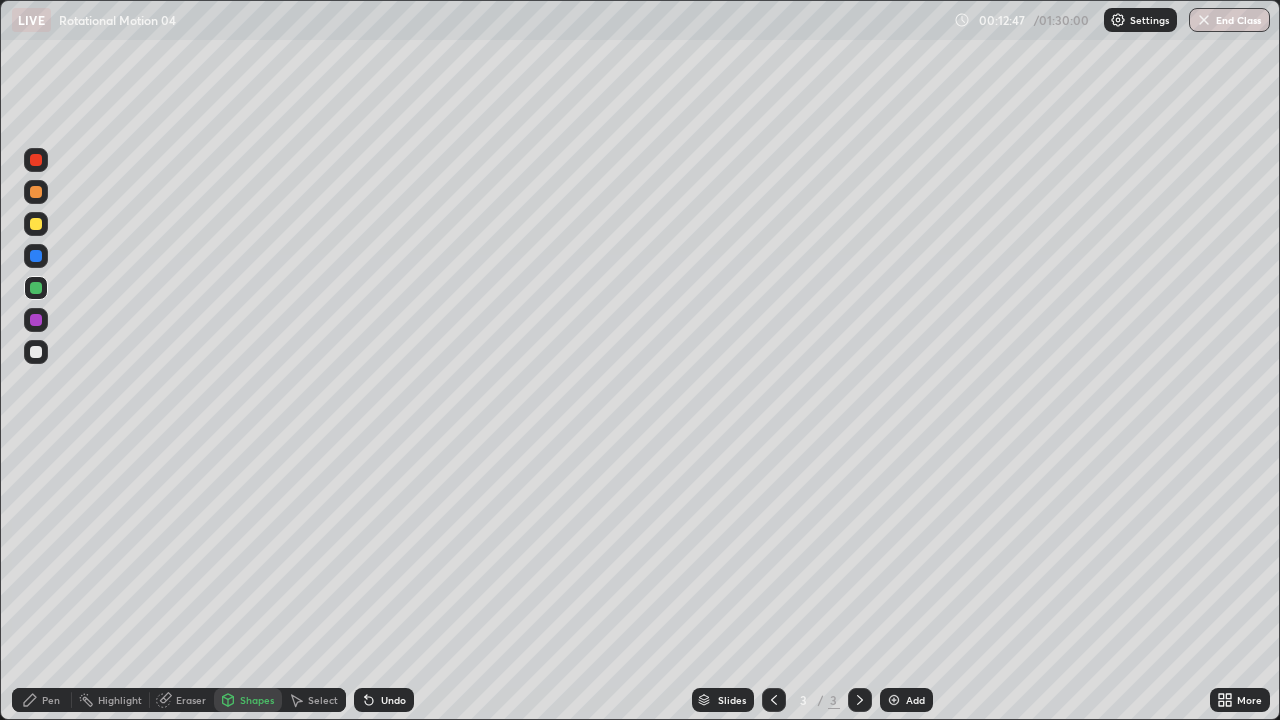 click at bounding box center (36, 256) 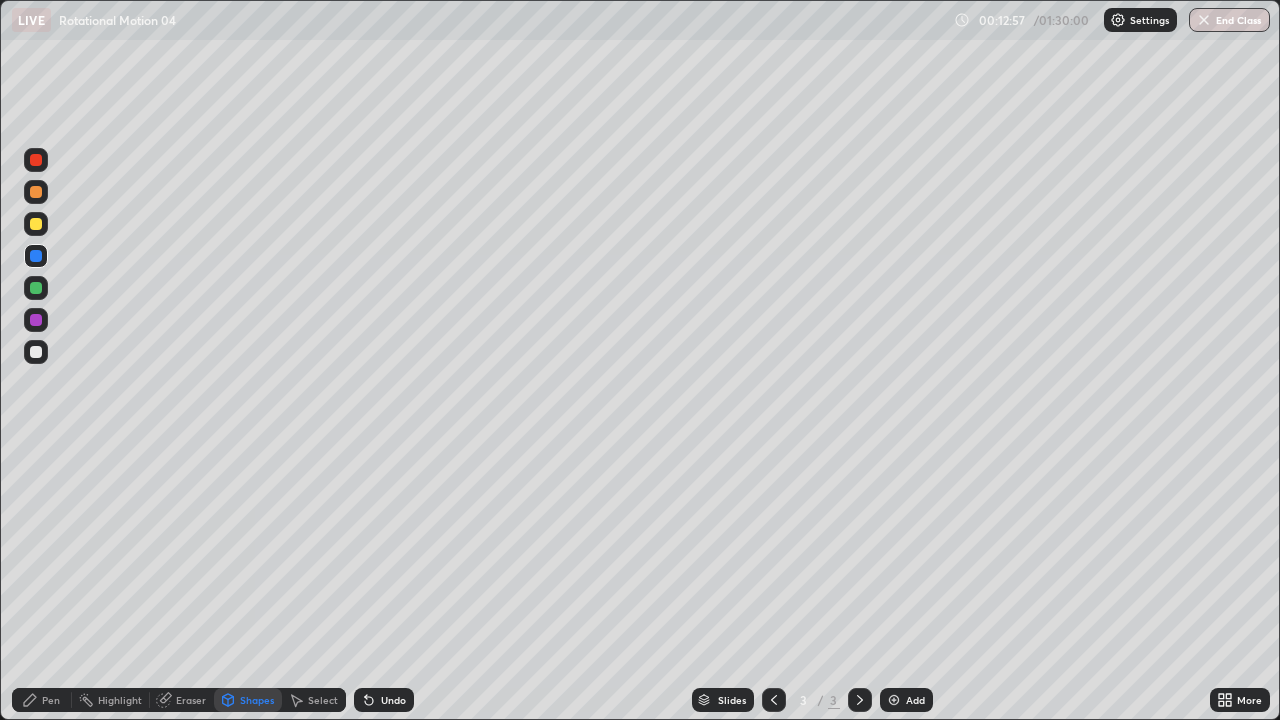 click on "Pen" at bounding box center [42, 700] 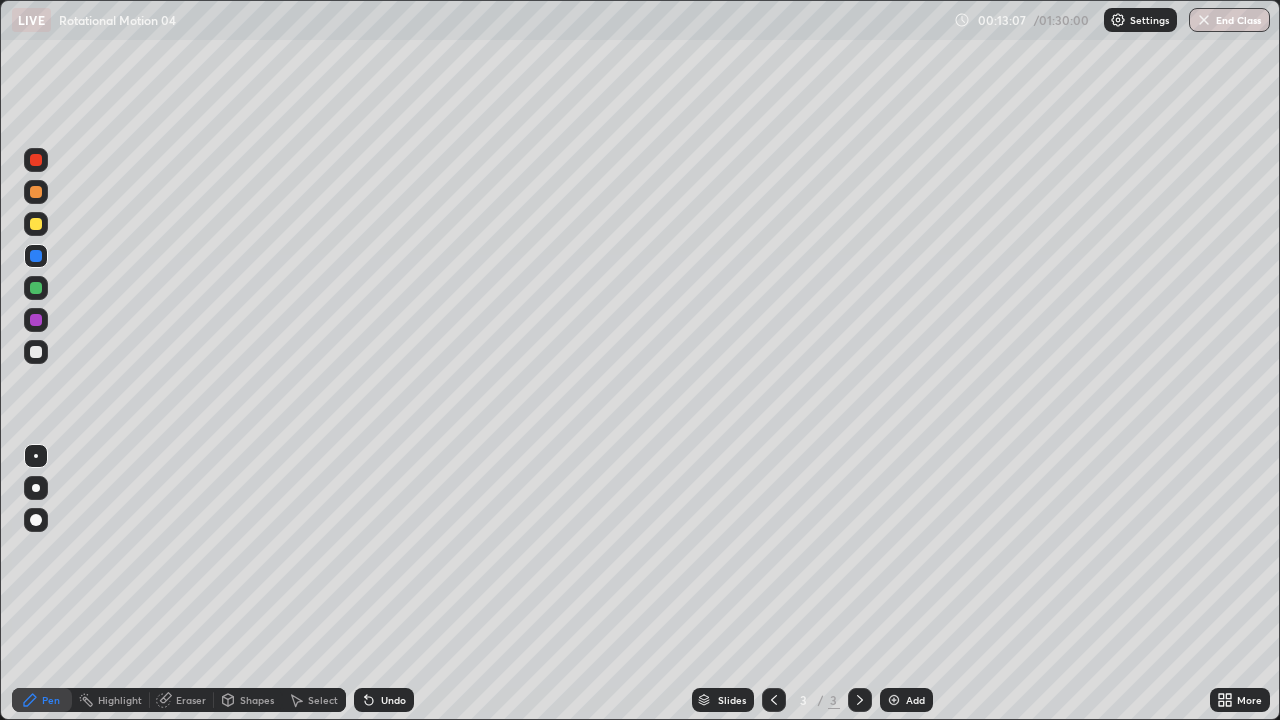 click on "Pen" at bounding box center [51, 700] 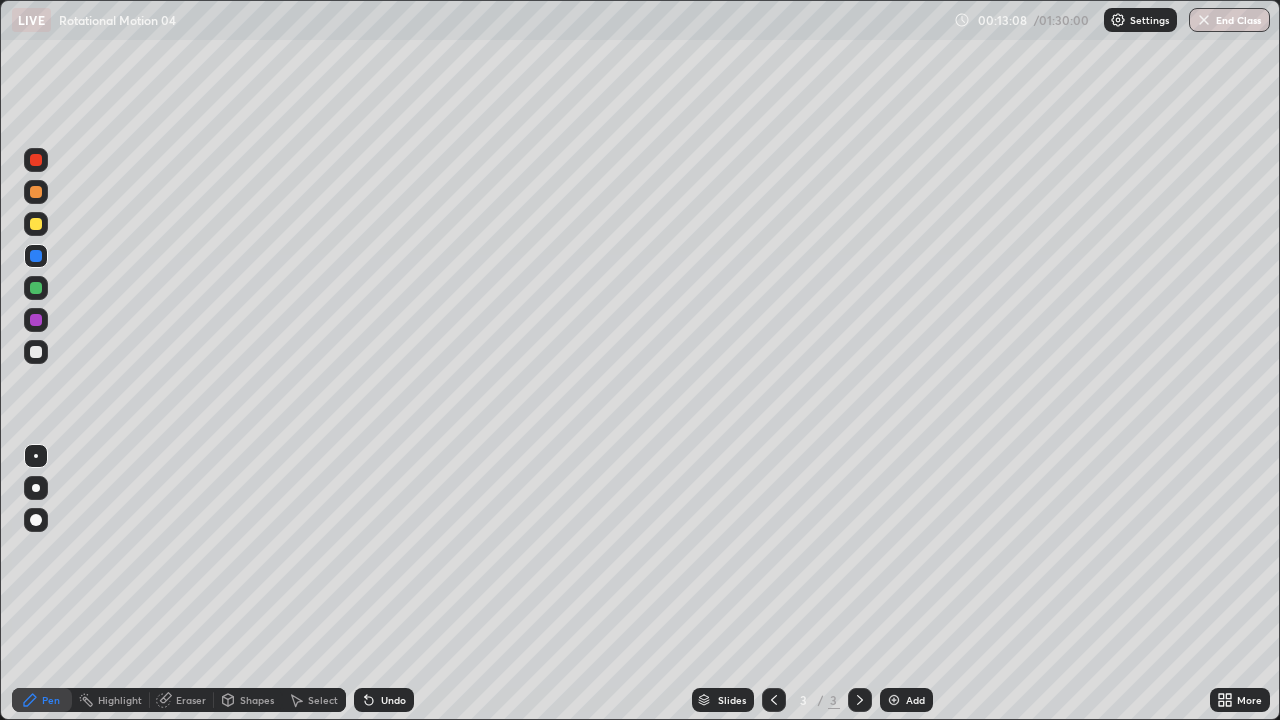 click at bounding box center (36, 288) 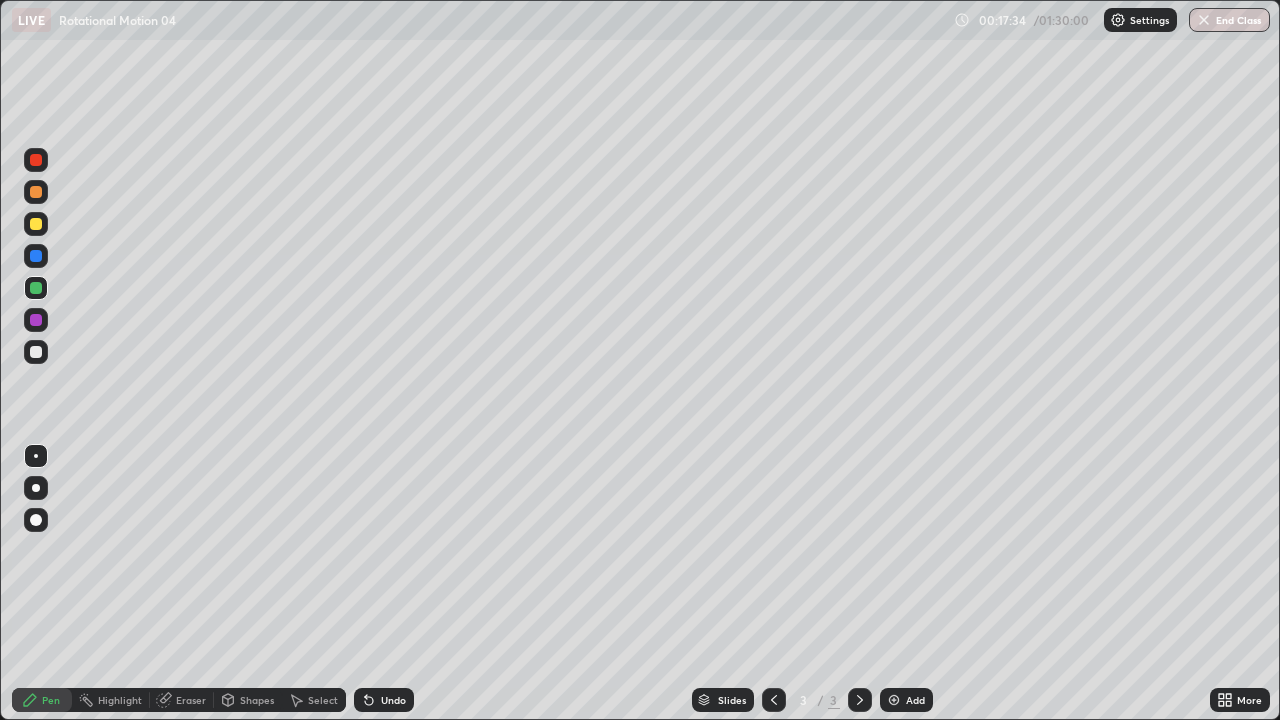 click on "Select" at bounding box center (323, 700) 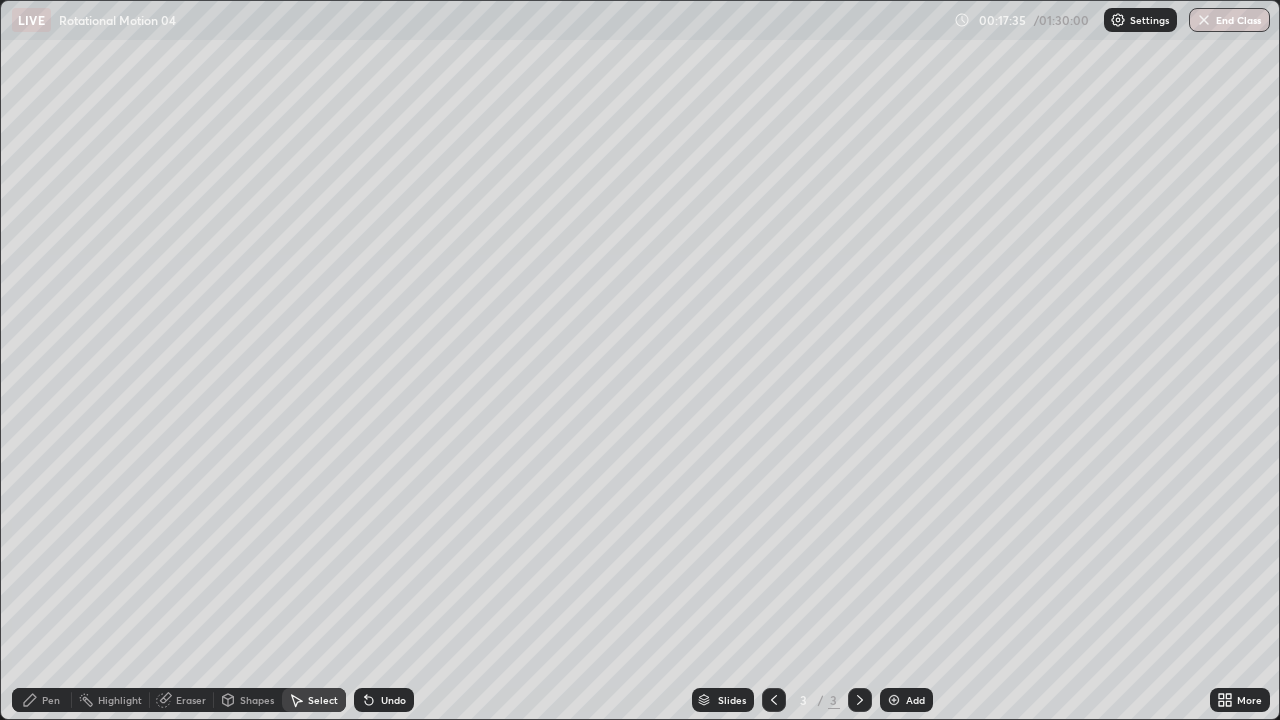 click on "Select" at bounding box center [323, 700] 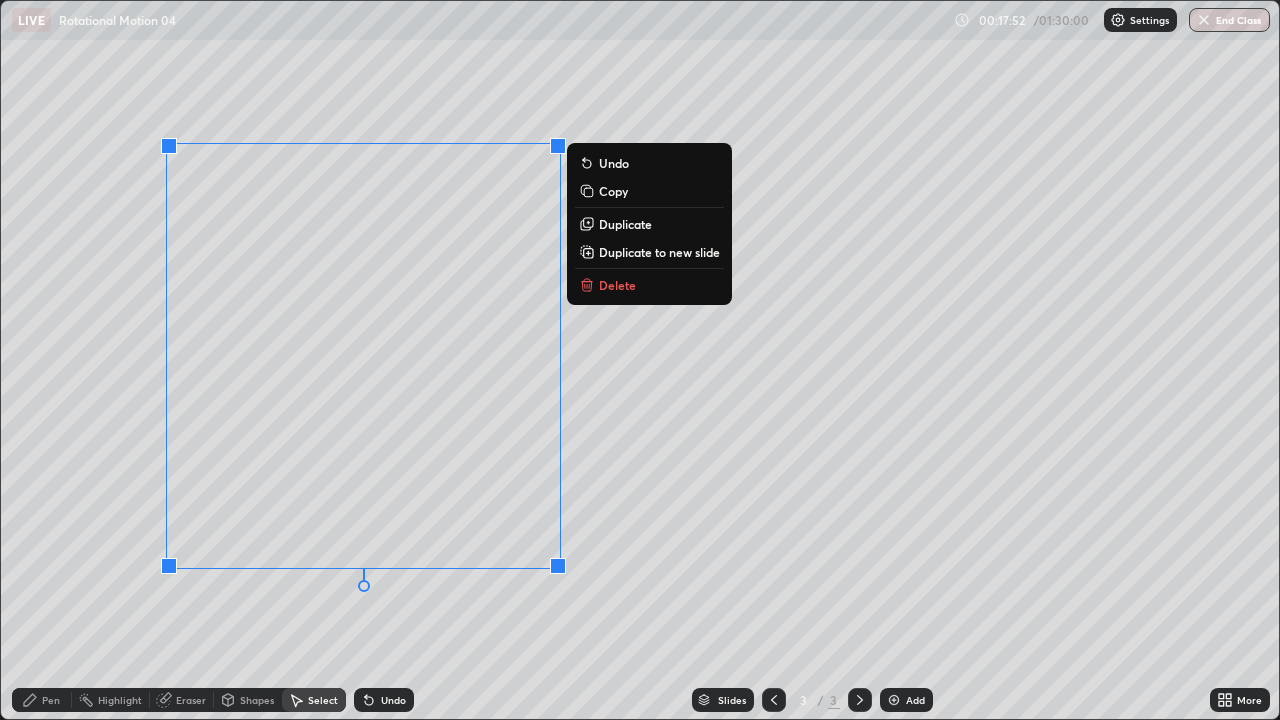 click 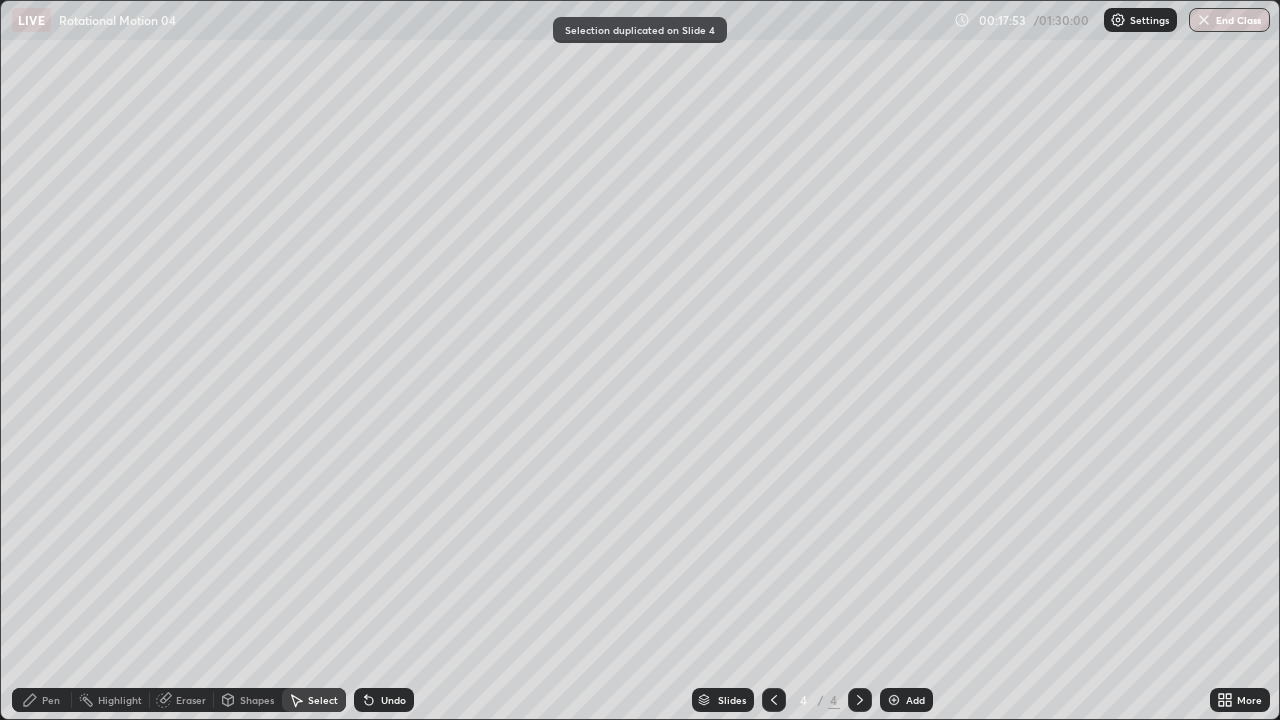 click on "Pen" at bounding box center [42, 700] 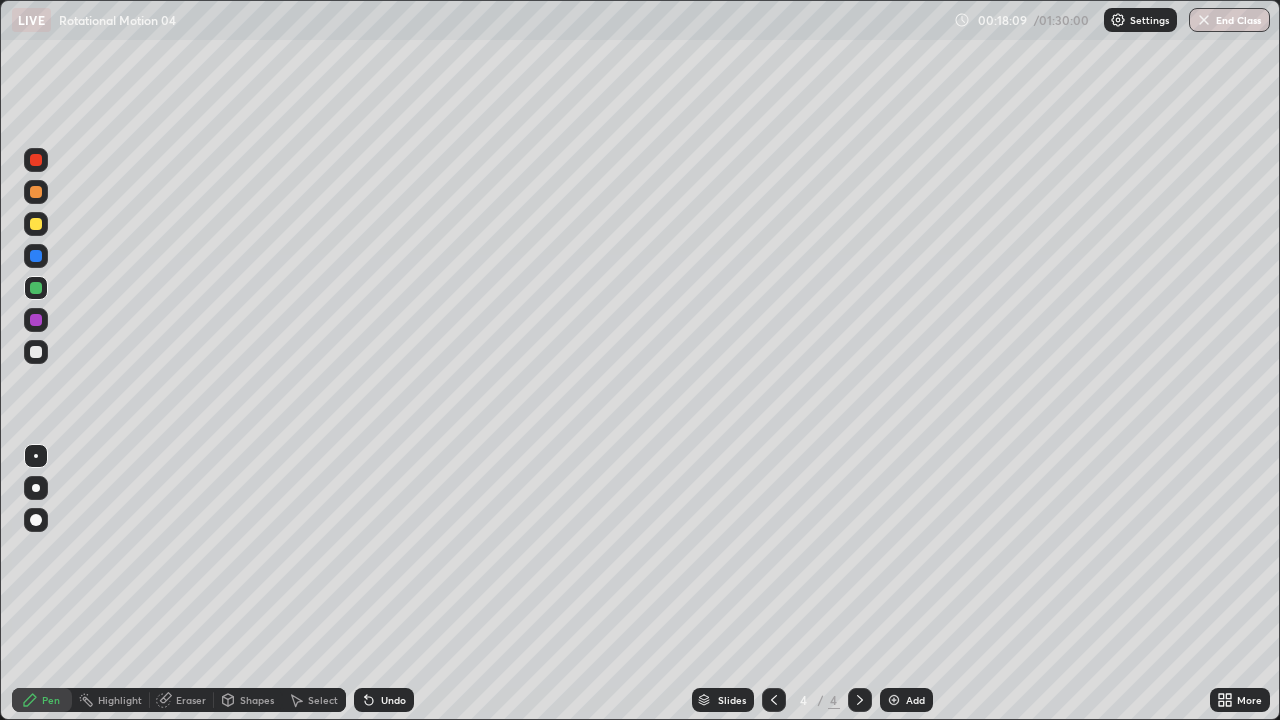 click on "Undo" at bounding box center [384, 700] 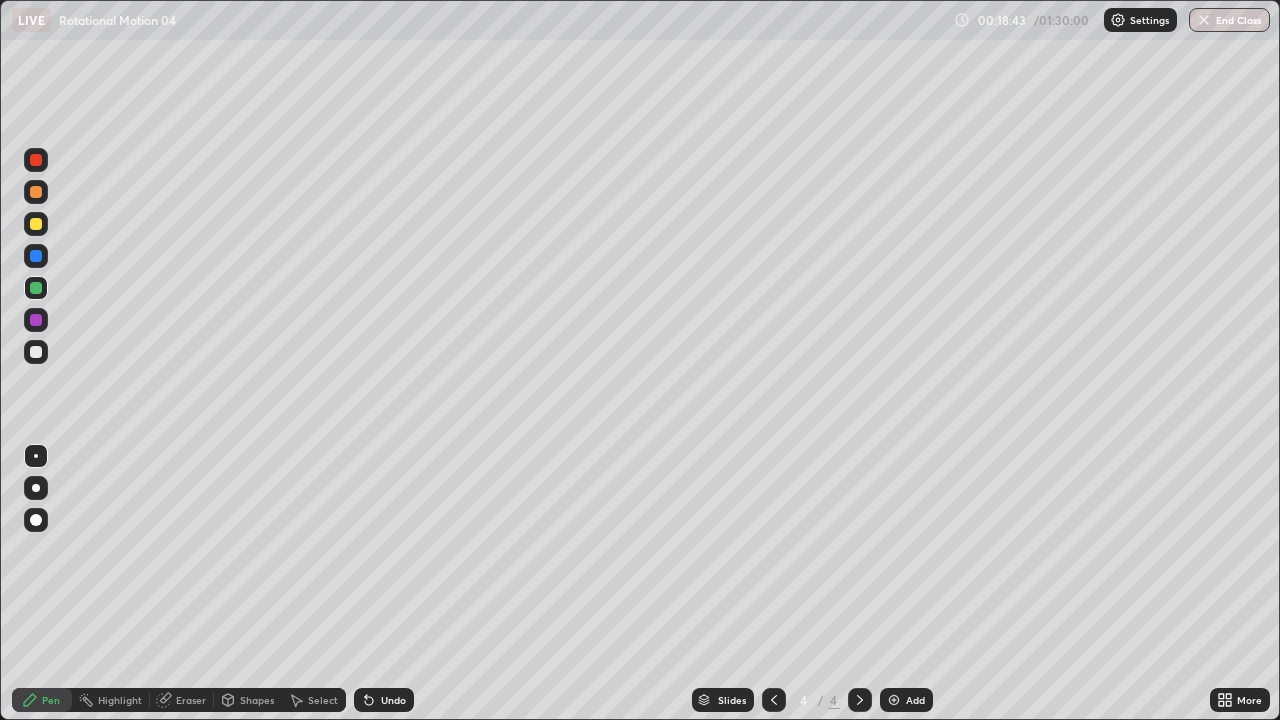 click on "Shapes" at bounding box center (257, 700) 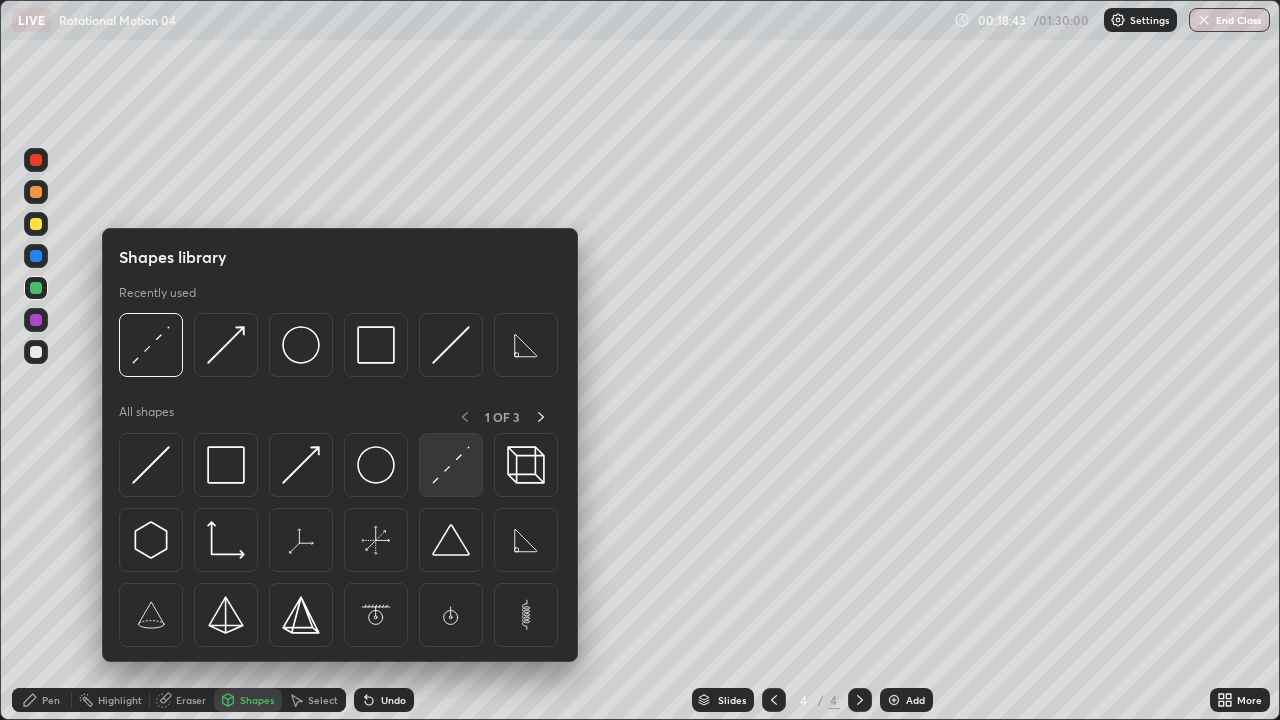 click at bounding box center (451, 465) 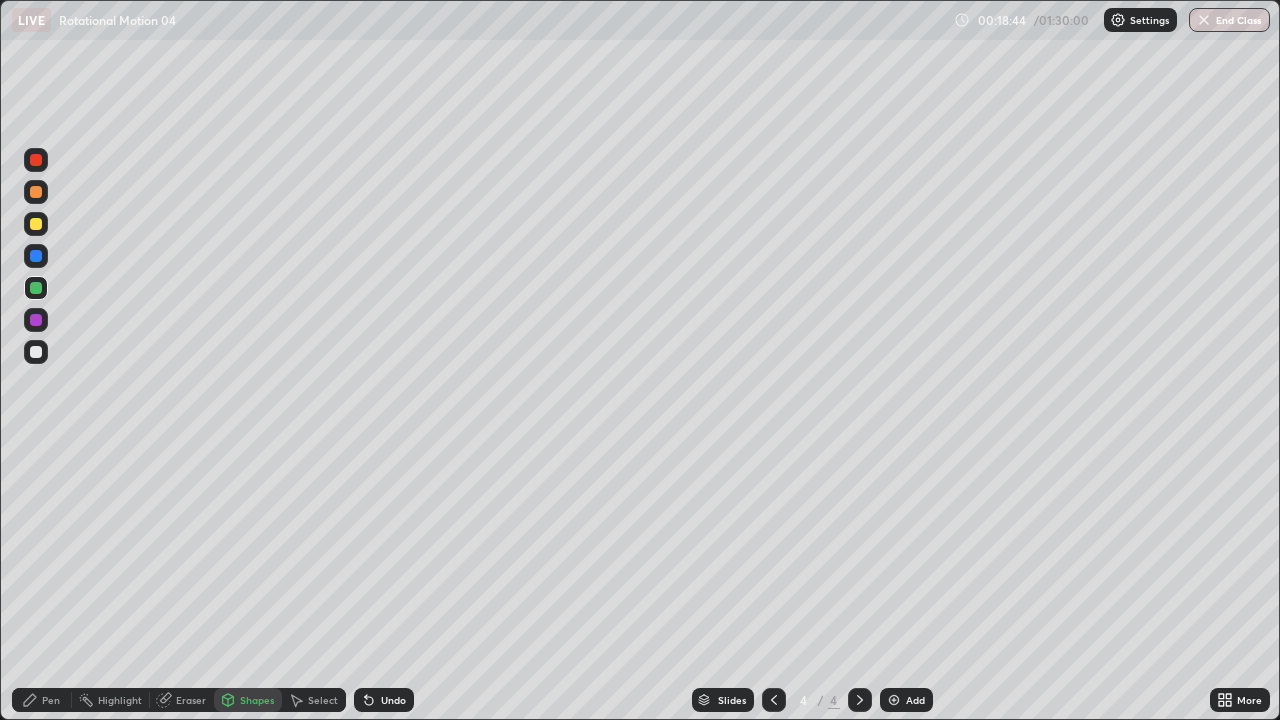 click at bounding box center (36, 352) 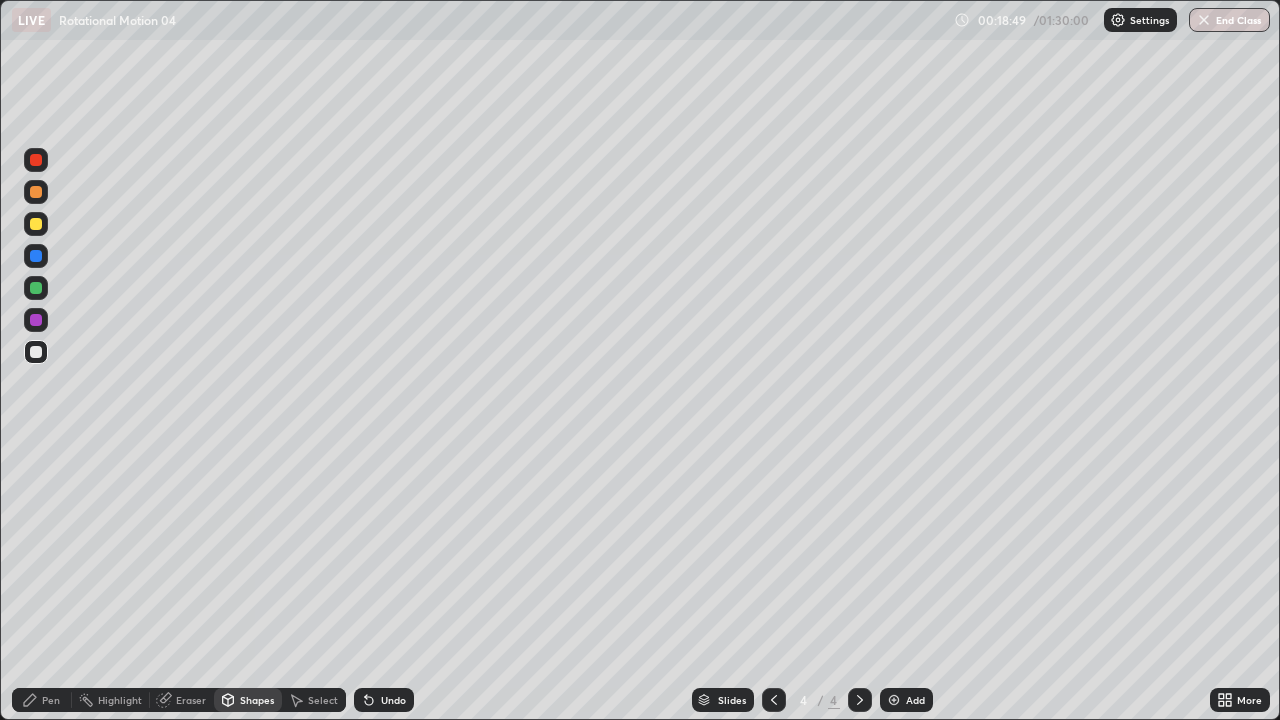 click on "Select" at bounding box center [314, 700] 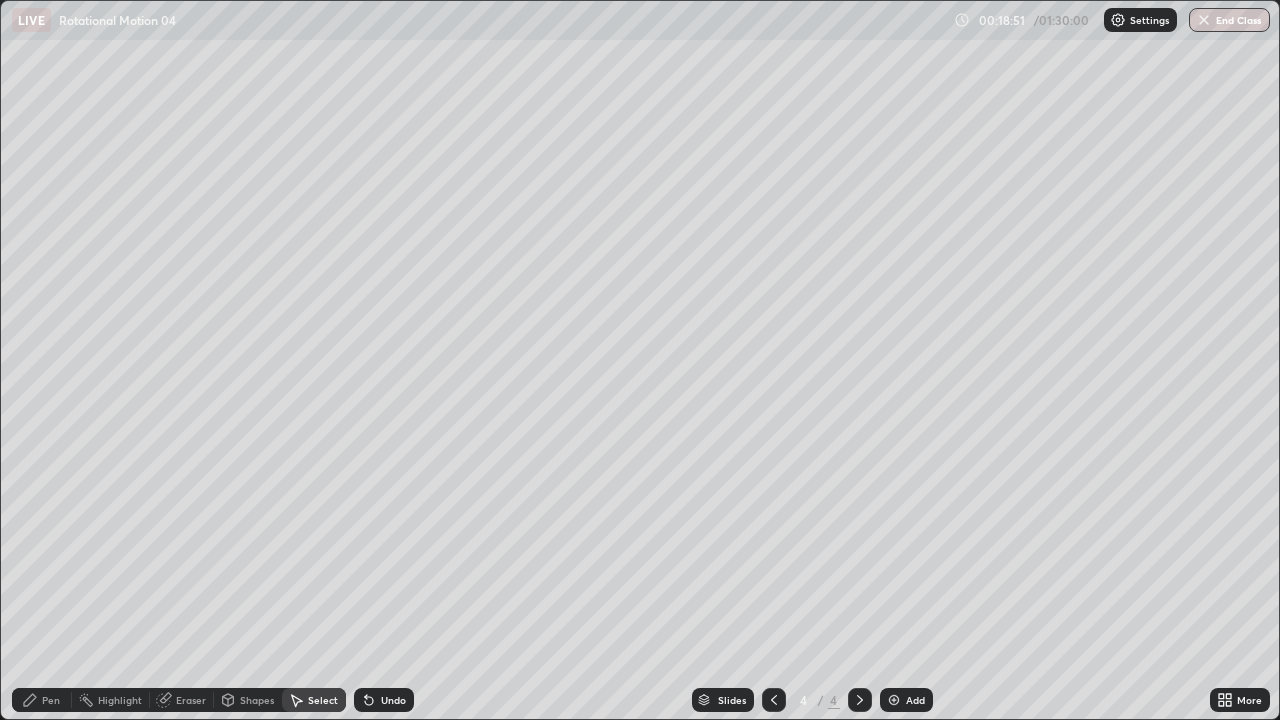 click on "Undo" at bounding box center [384, 700] 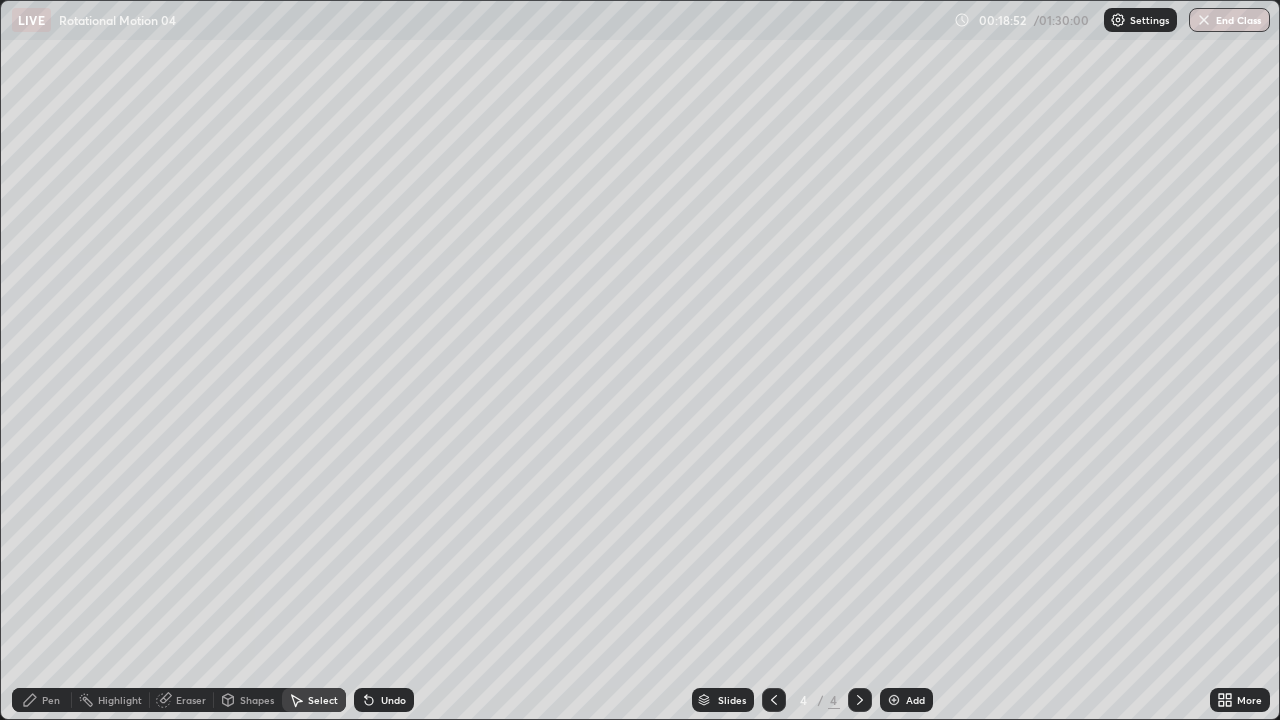 click on "Pen" at bounding box center [42, 700] 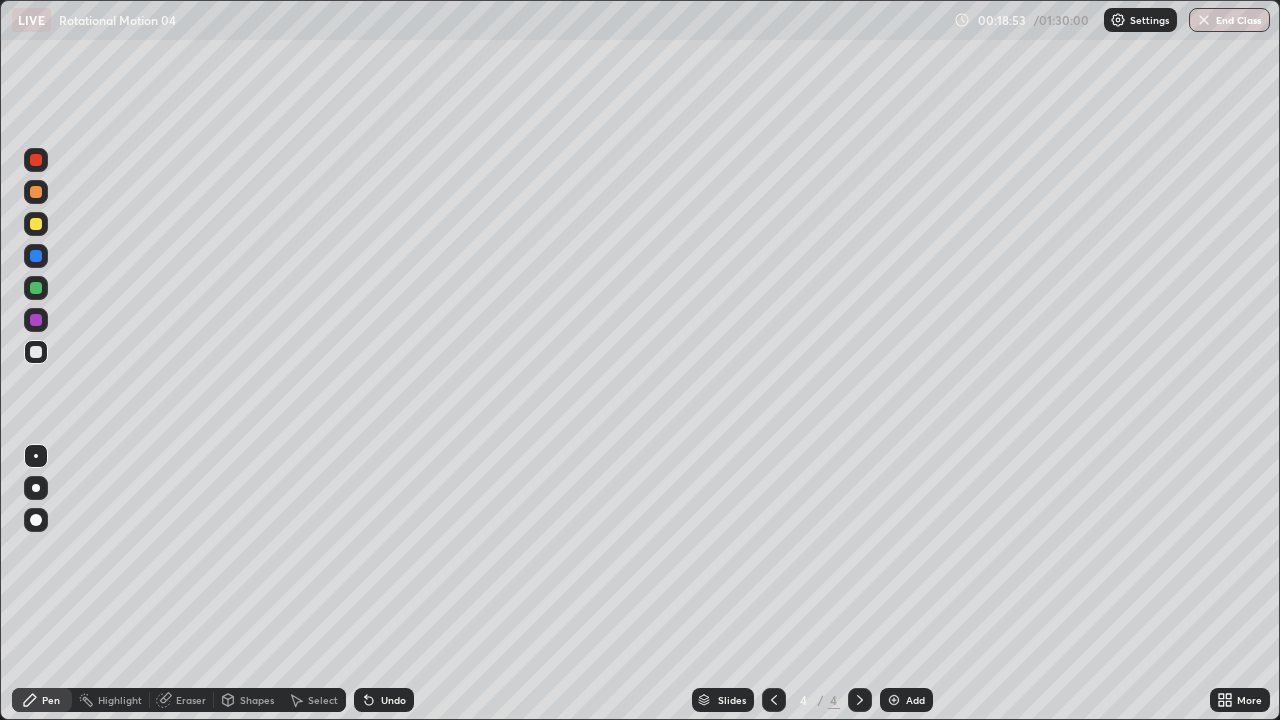 click on "Shapes" at bounding box center (257, 700) 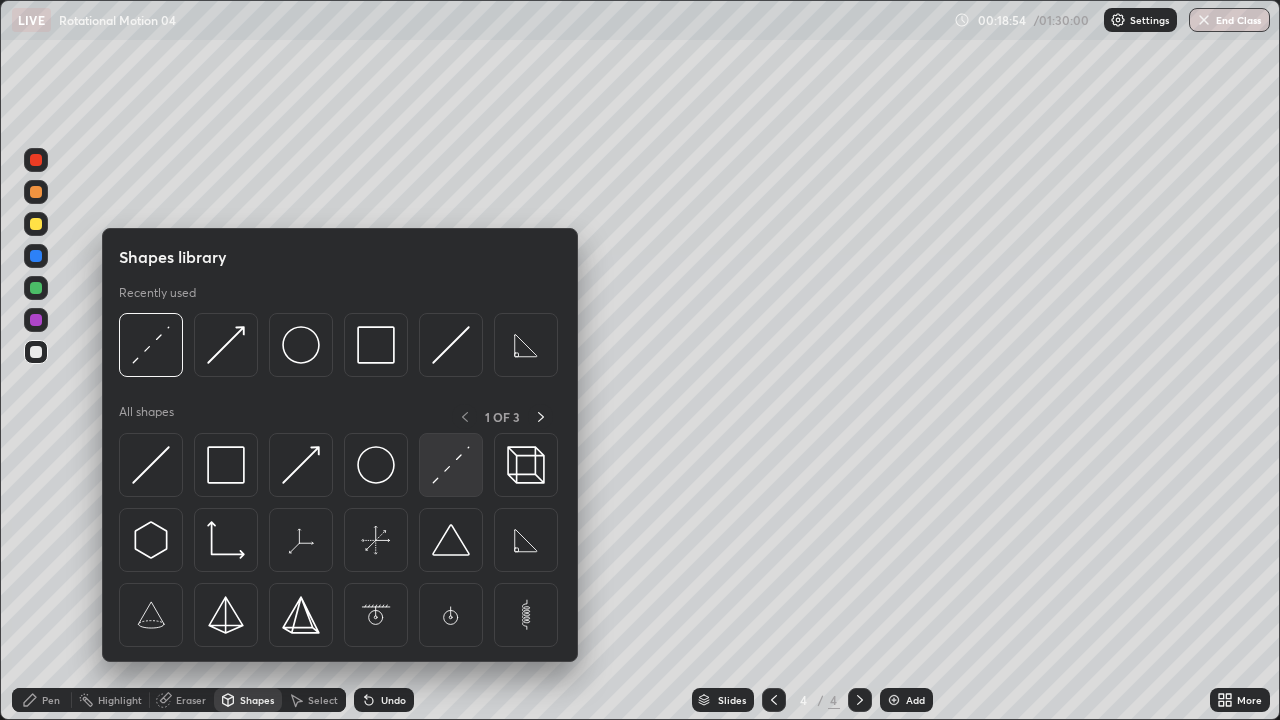 click at bounding box center [451, 465] 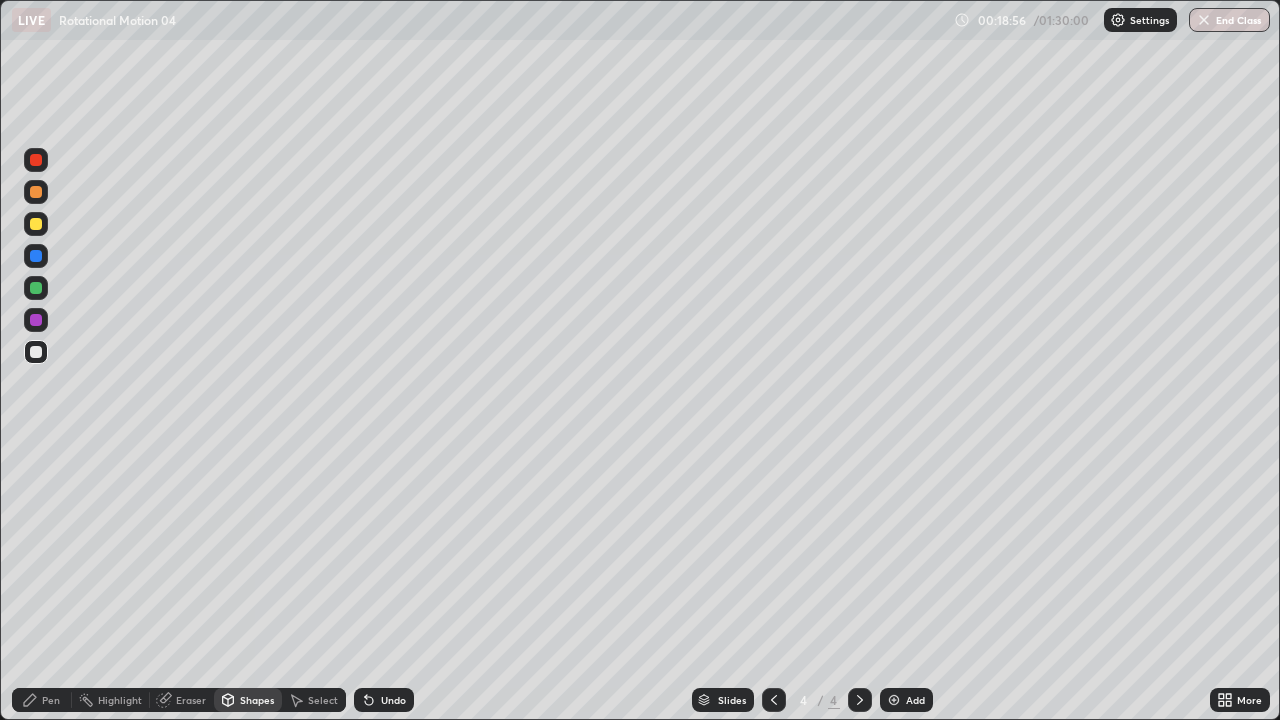 click on "Pen" at bounding box center (51, 700) 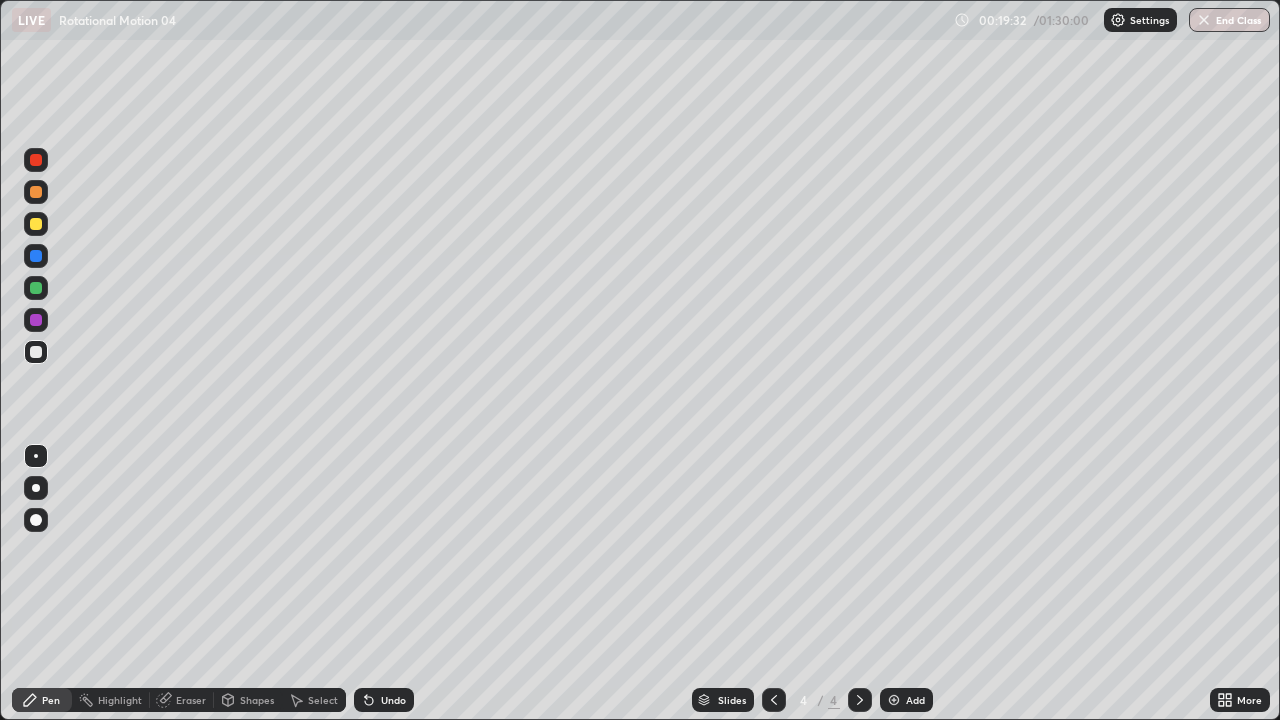 click at bounding box center (894, 700) 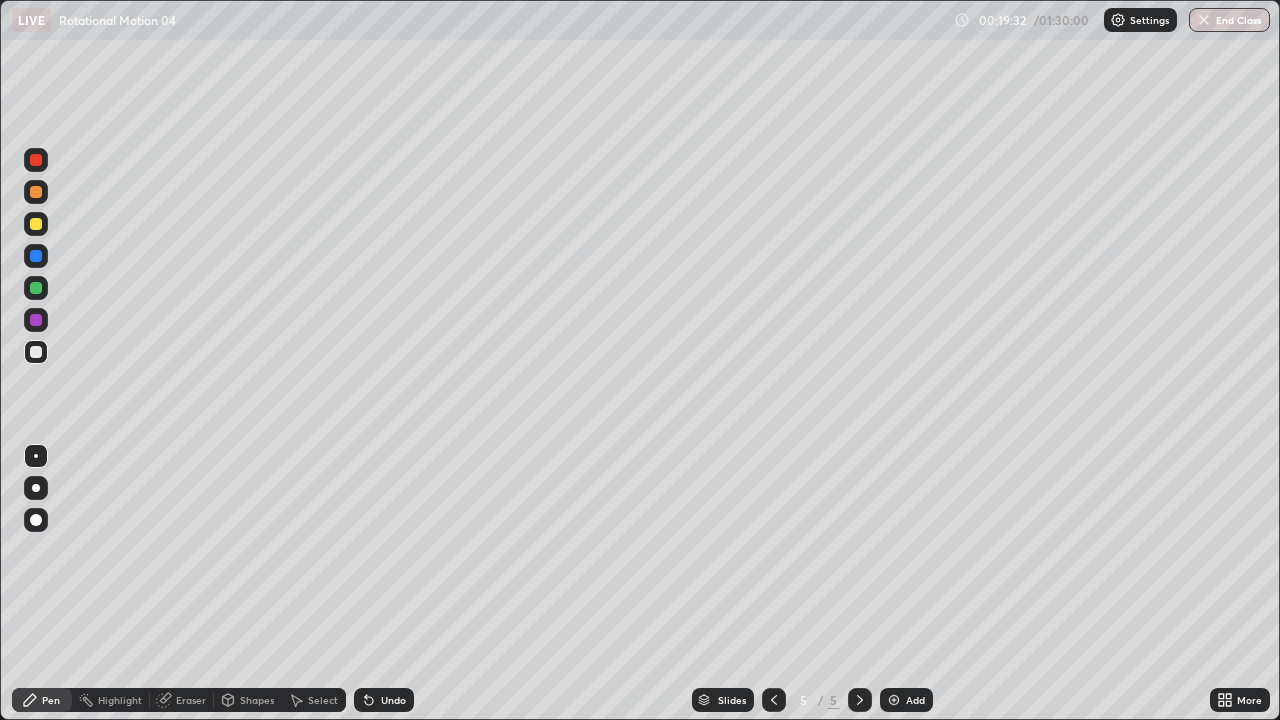 click on "Shapes" at bounding box center [257, 700] 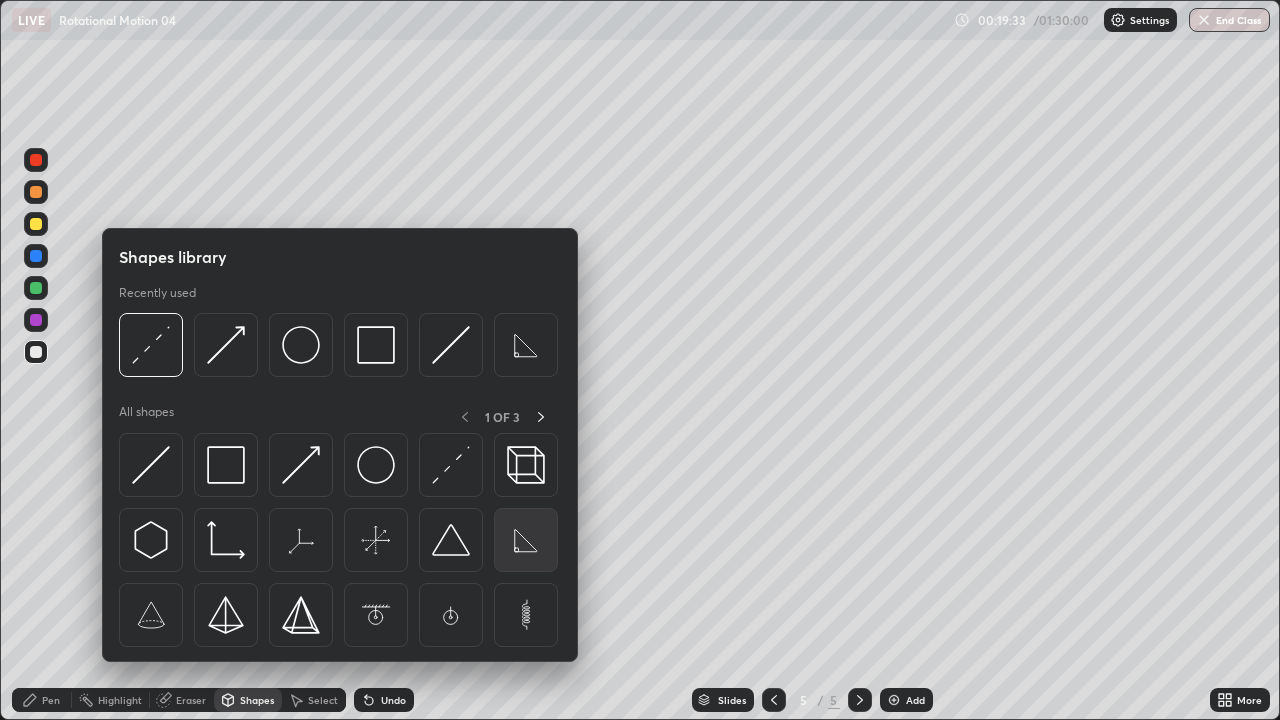 click at bounding box center (526, 540) 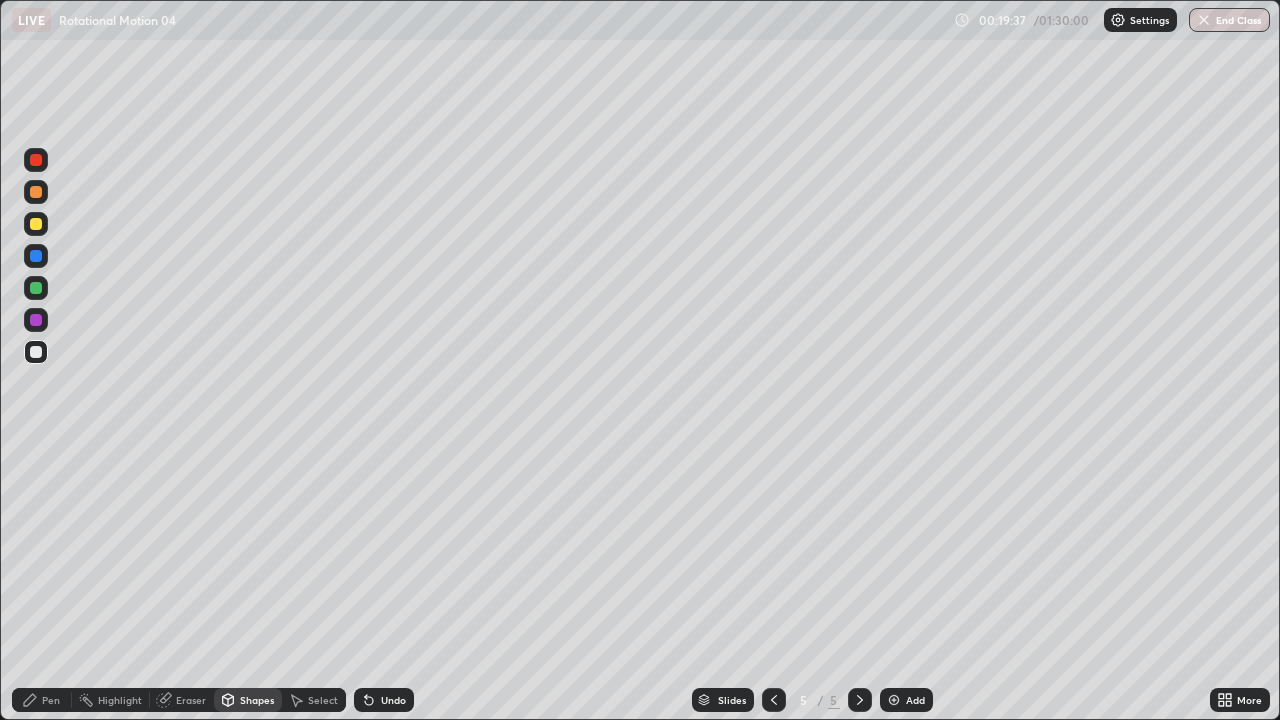 click on "Pen" at bounding box center (42, 700) 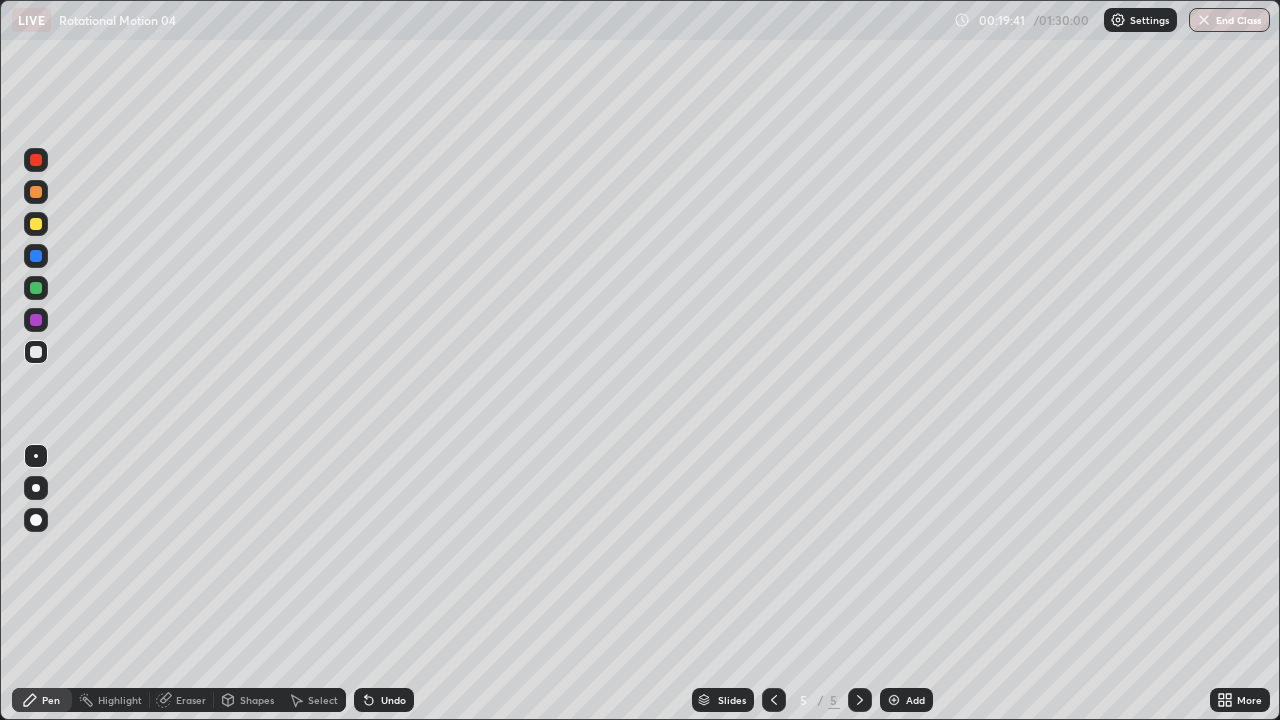 click on "Pen" at bounding box center [42, 700] 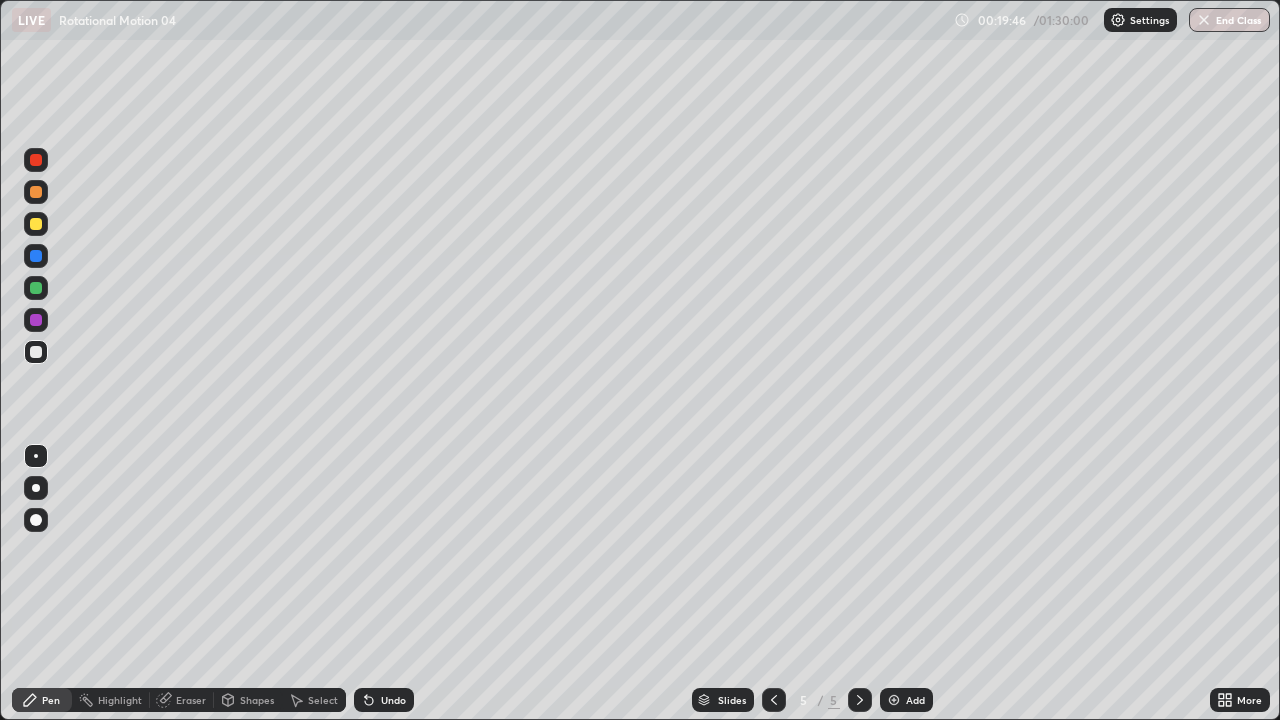 click on "Shapes" at bounding box center [257, 700] 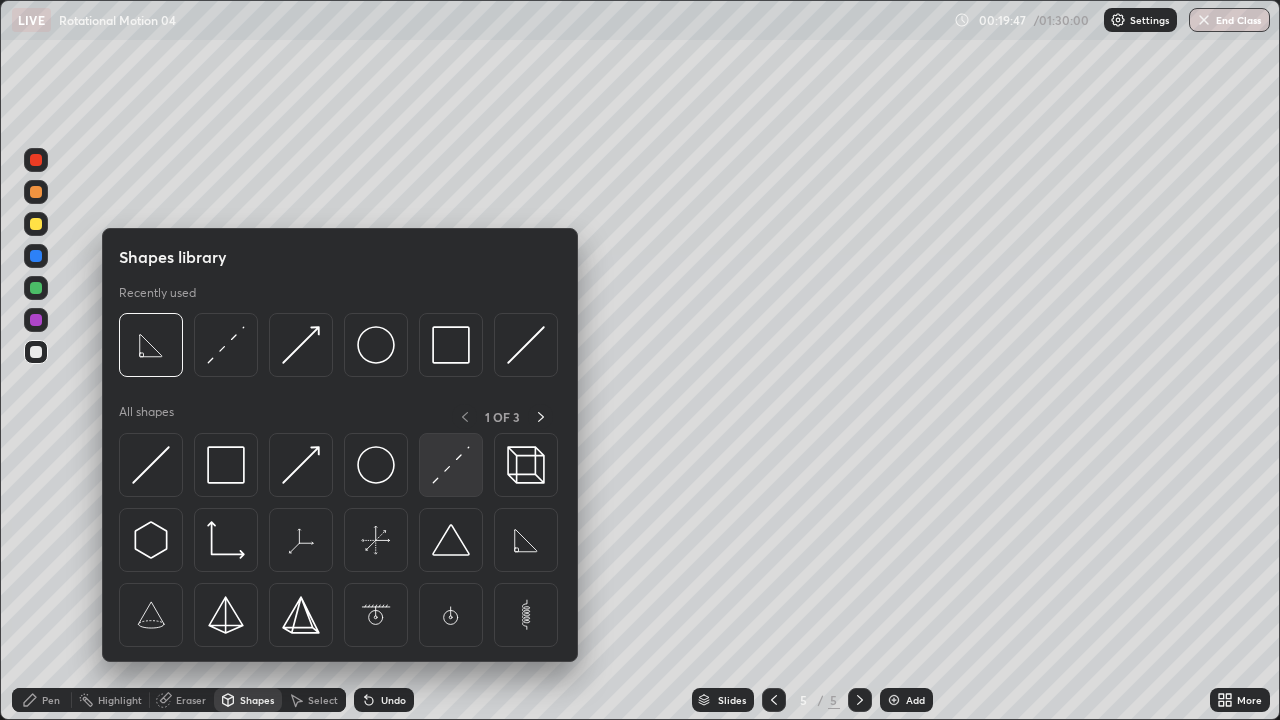 click at bounding box center (451, 465) 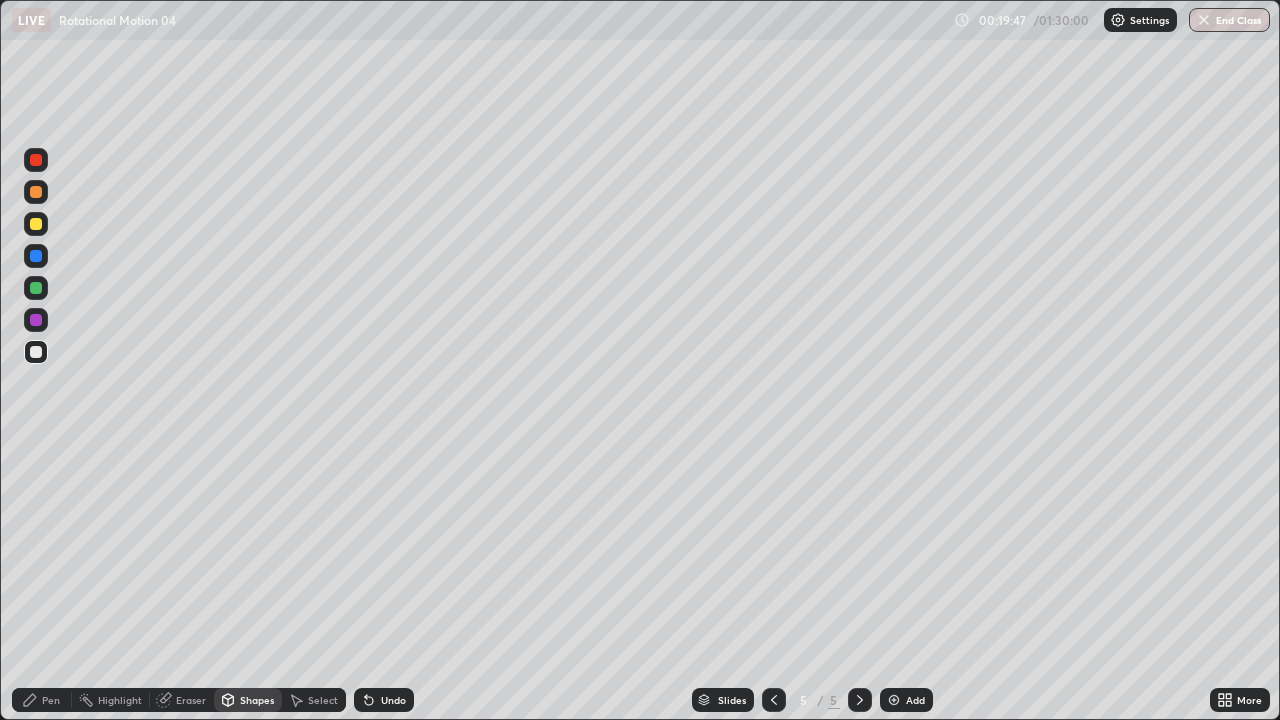 click at bounding box center [36, 288] 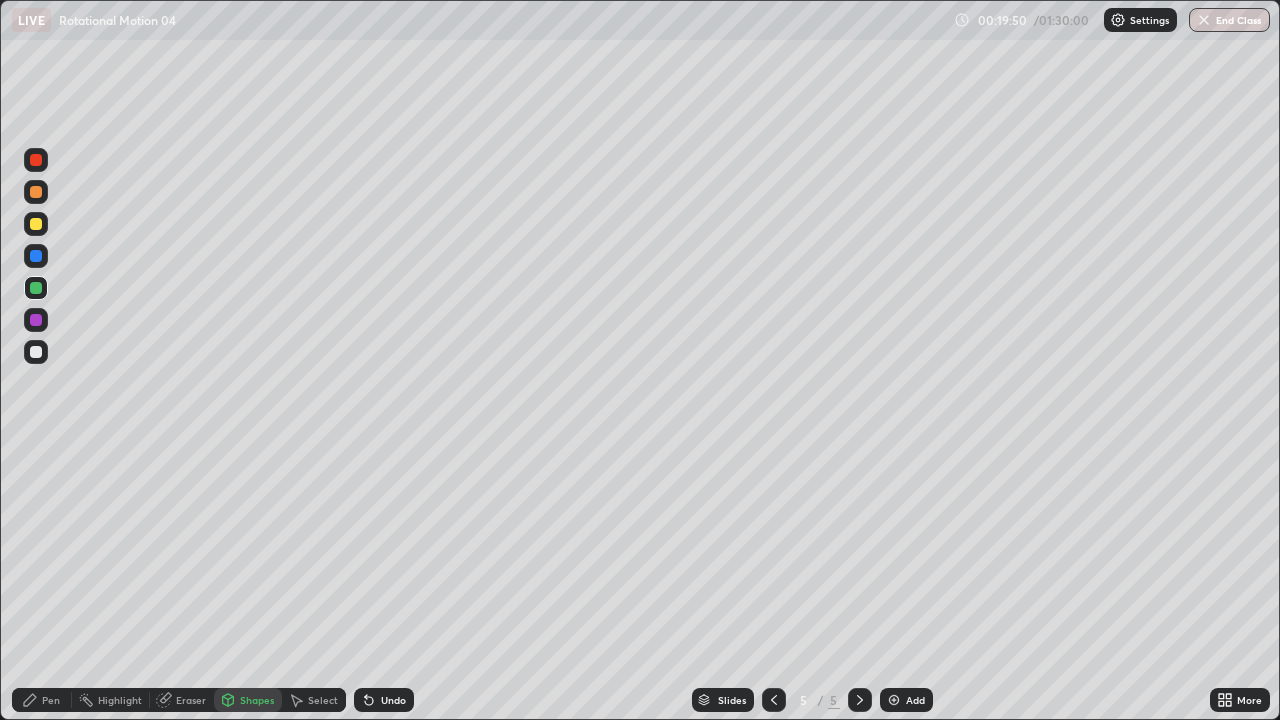 click on "Undo" at bounding box center (384, 700) 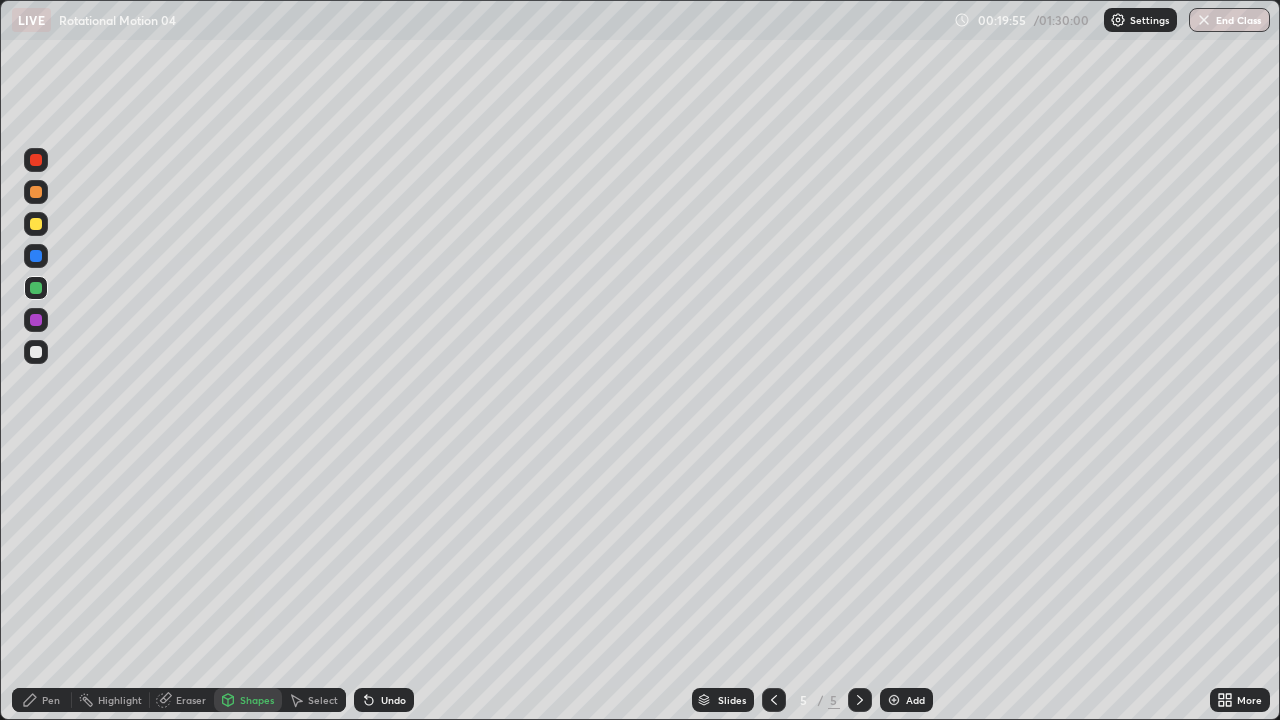 click on "Pen" at bounding box center [51, 700] 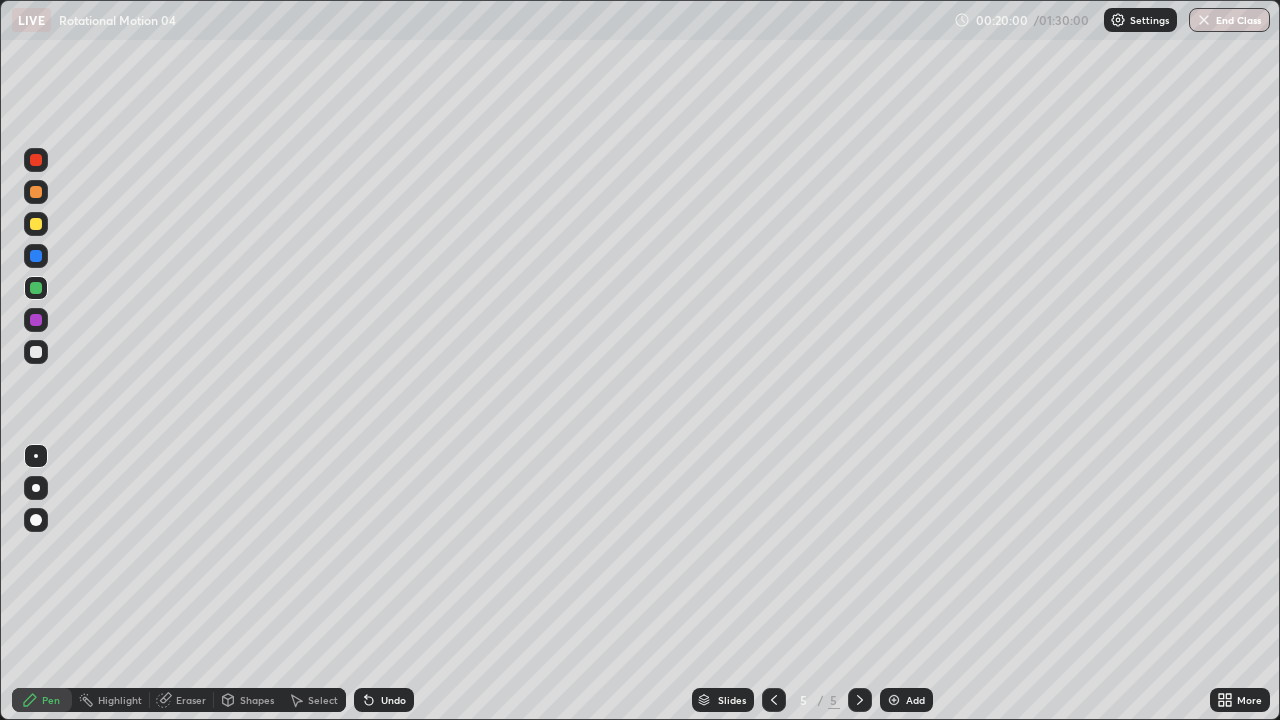 click at bounding box center (36, 224) 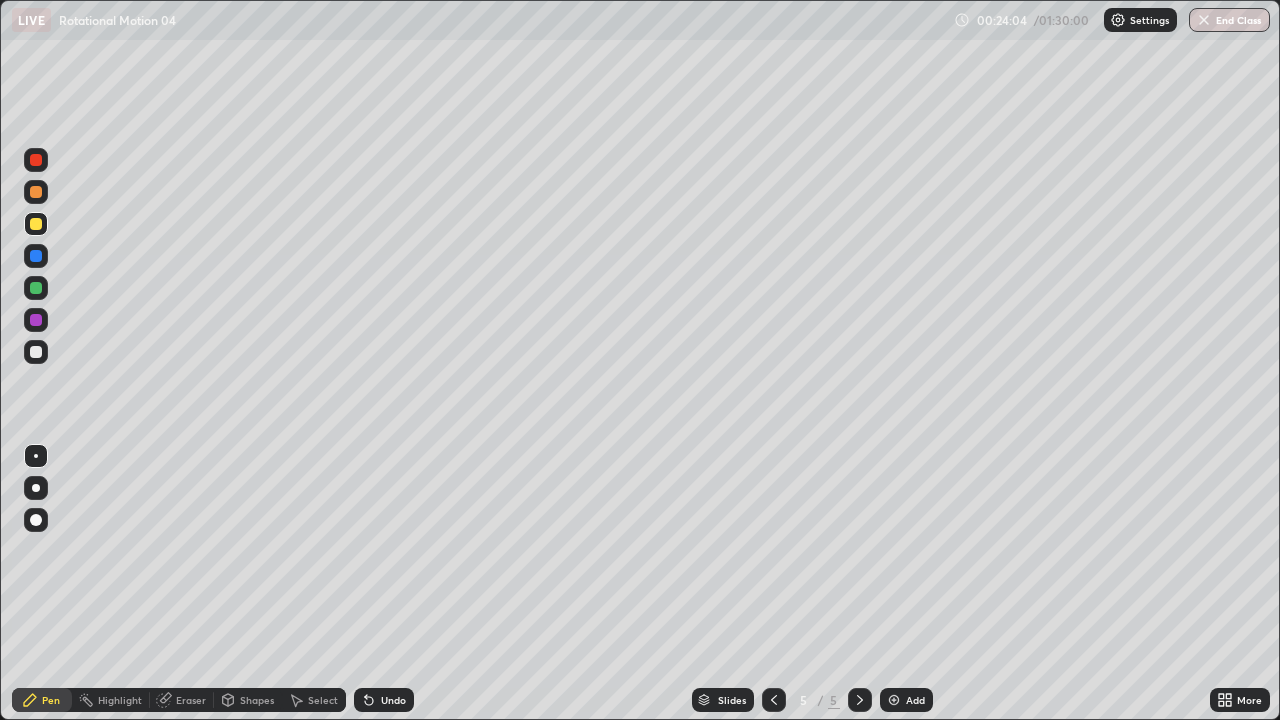 click 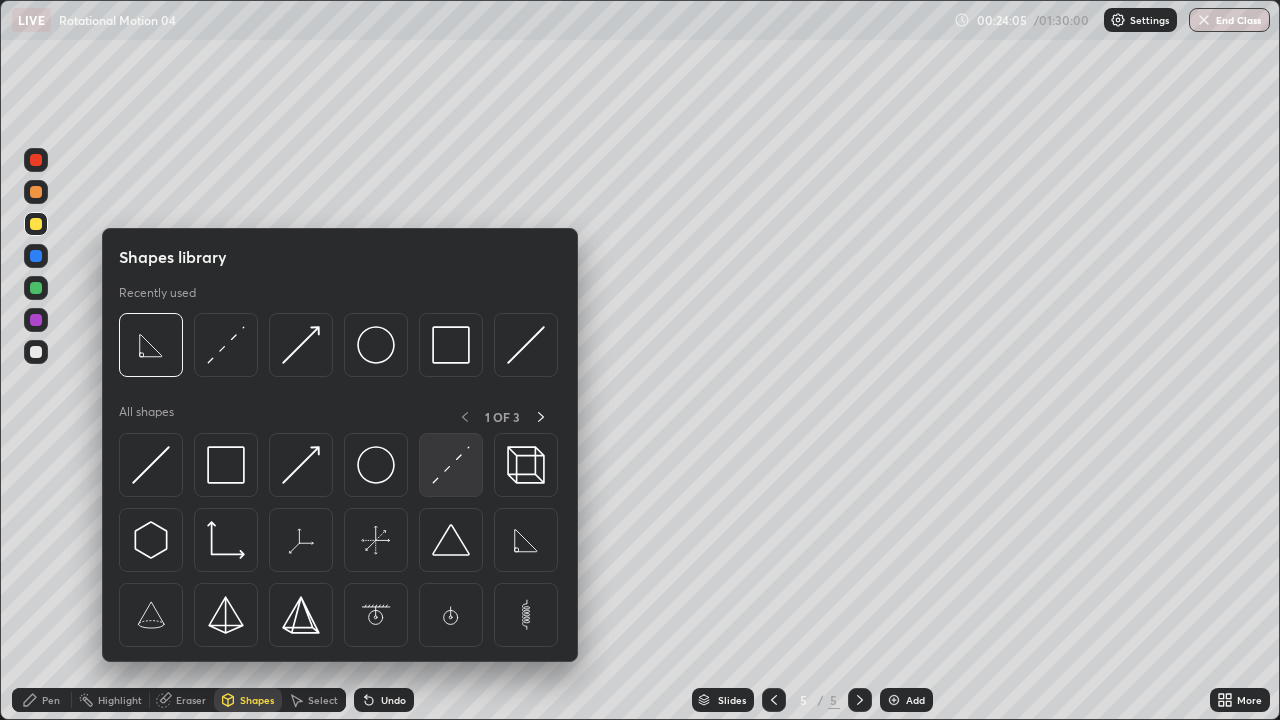 click at bounding box center (451, 465) 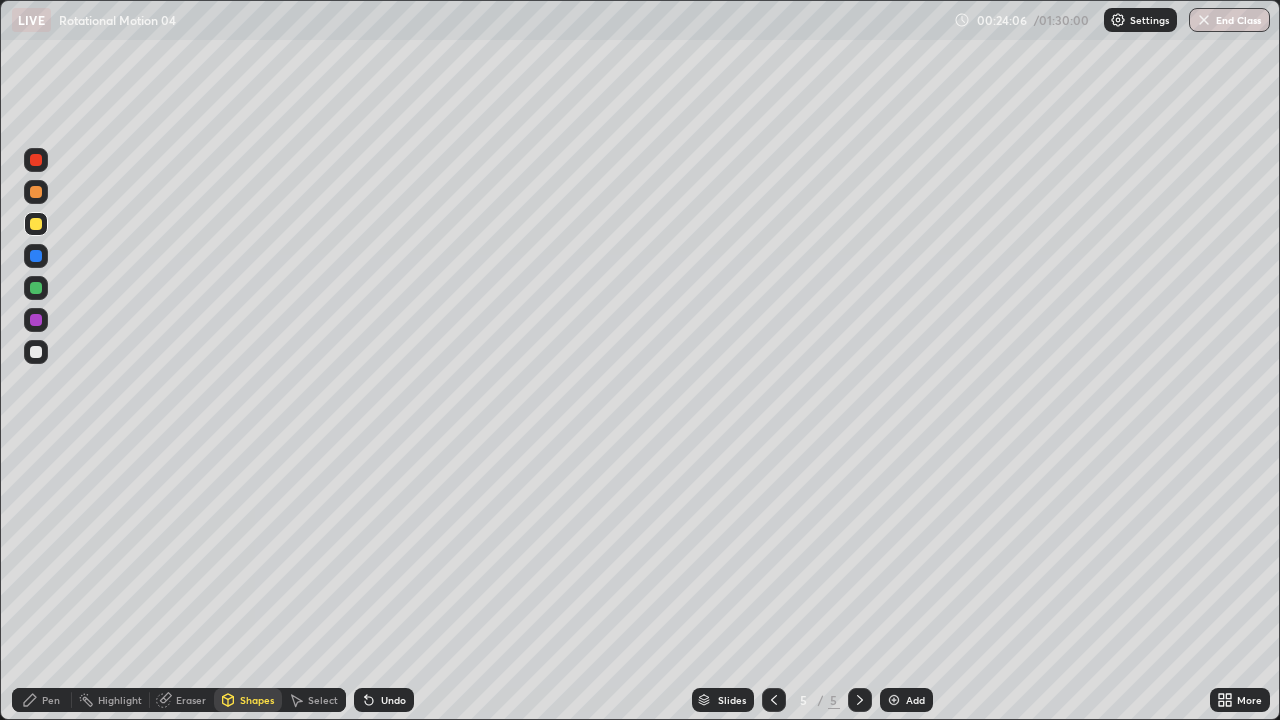 click at bounding box center [36, 352] 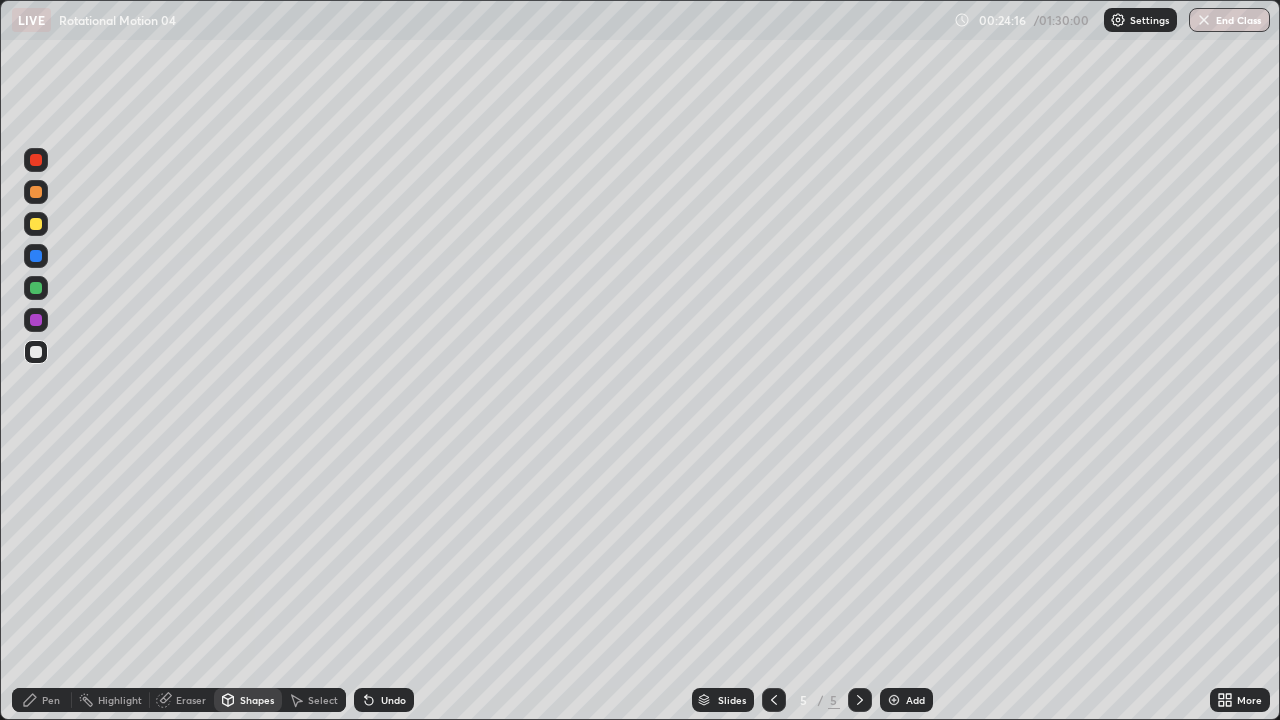 click on "Pen" at bounding box center [51, 700] 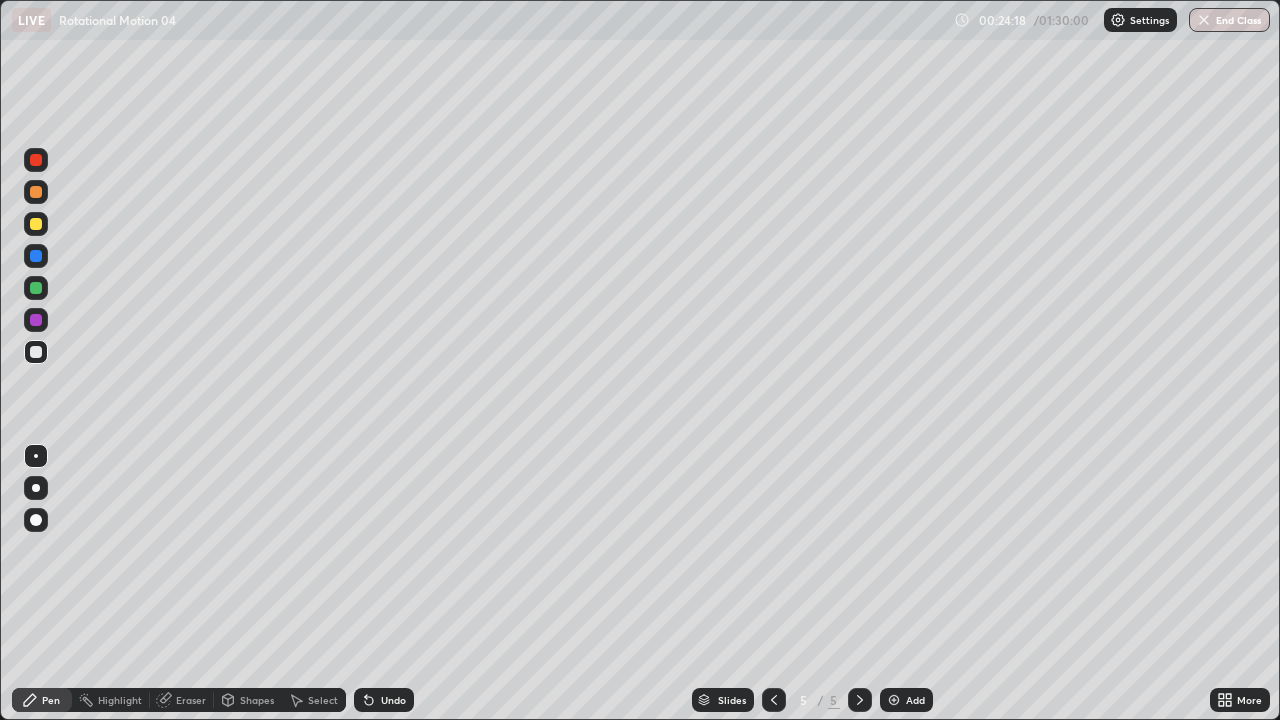 click 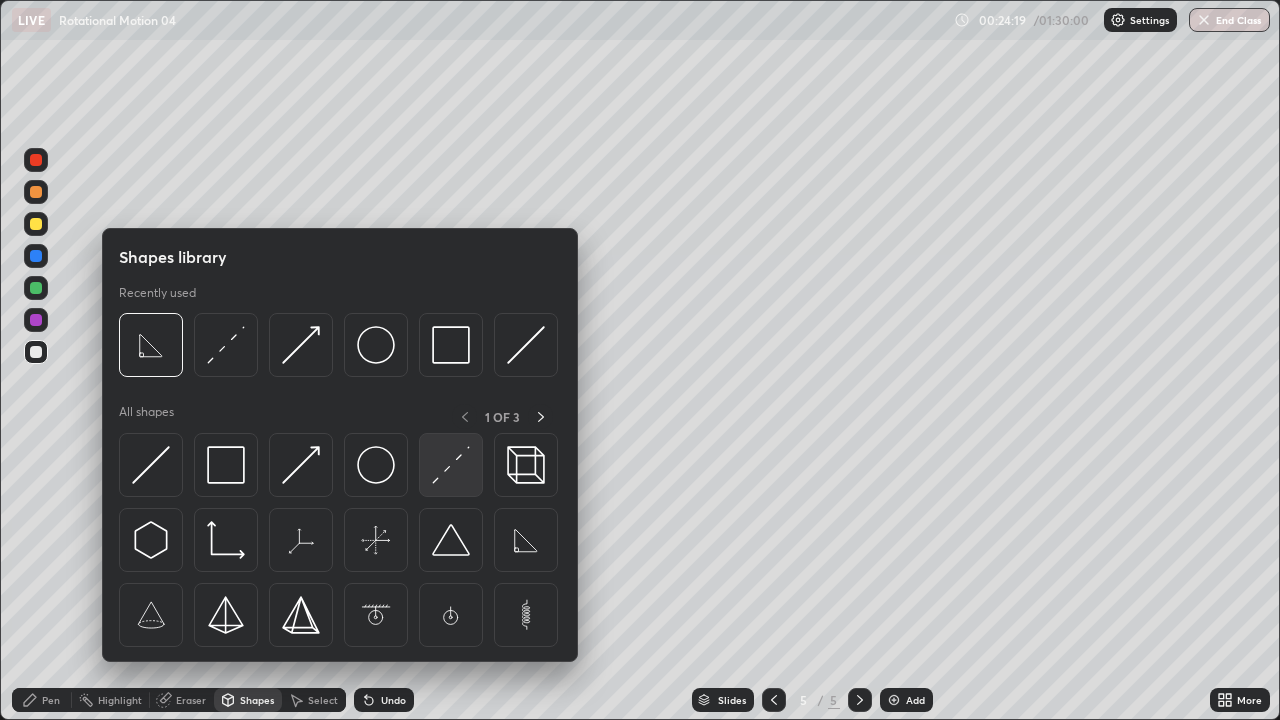 click at bounding box center (451, 465) 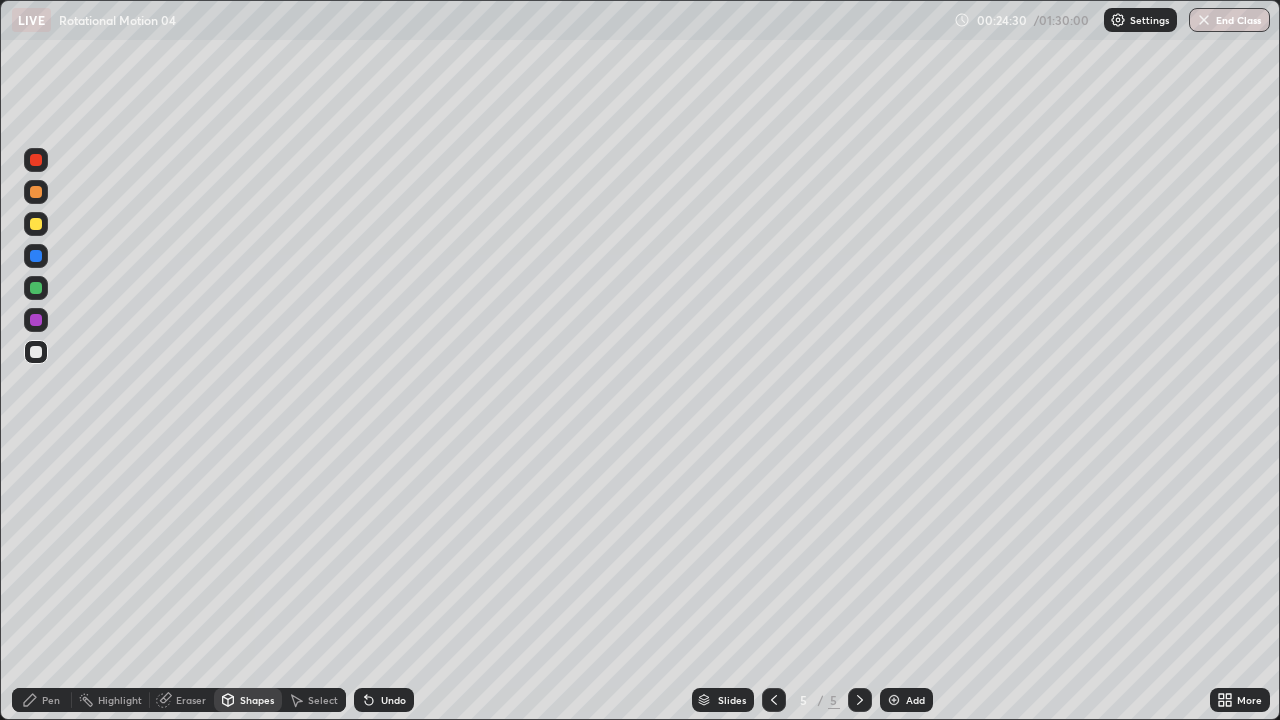 click on "Pen" at bounding box center [51, 700] 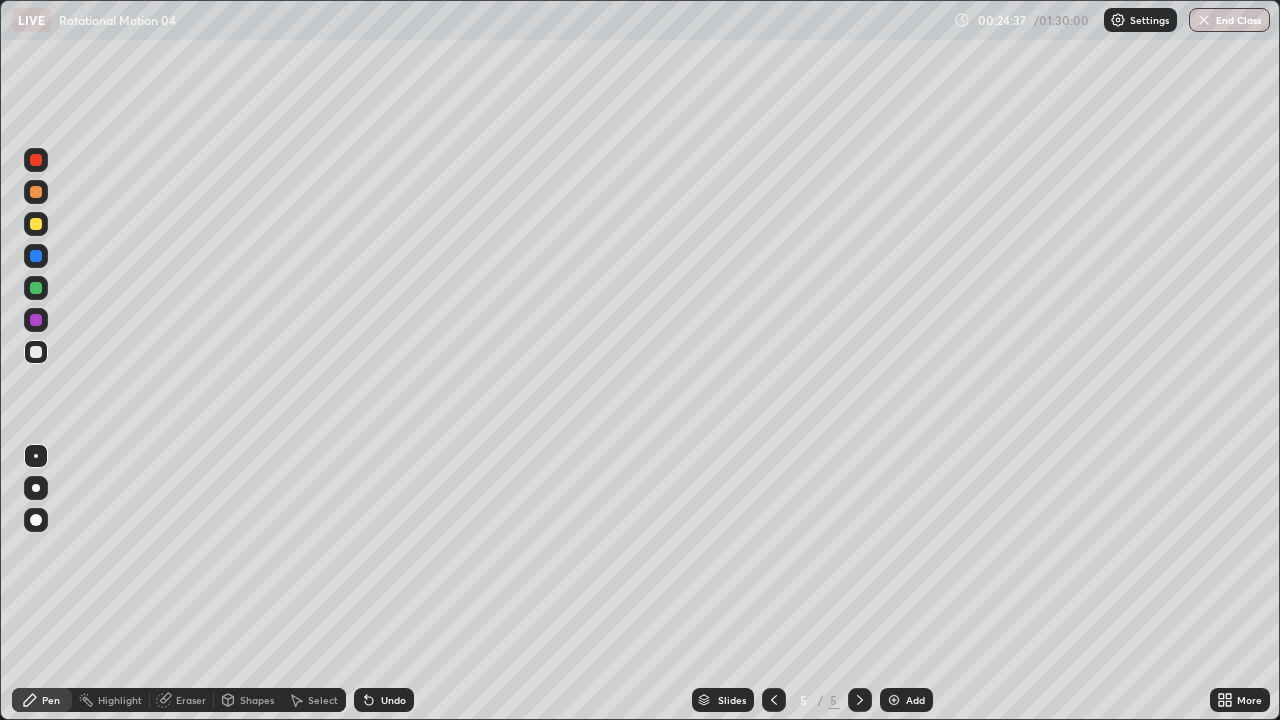 click at bounding box center [36, 224] 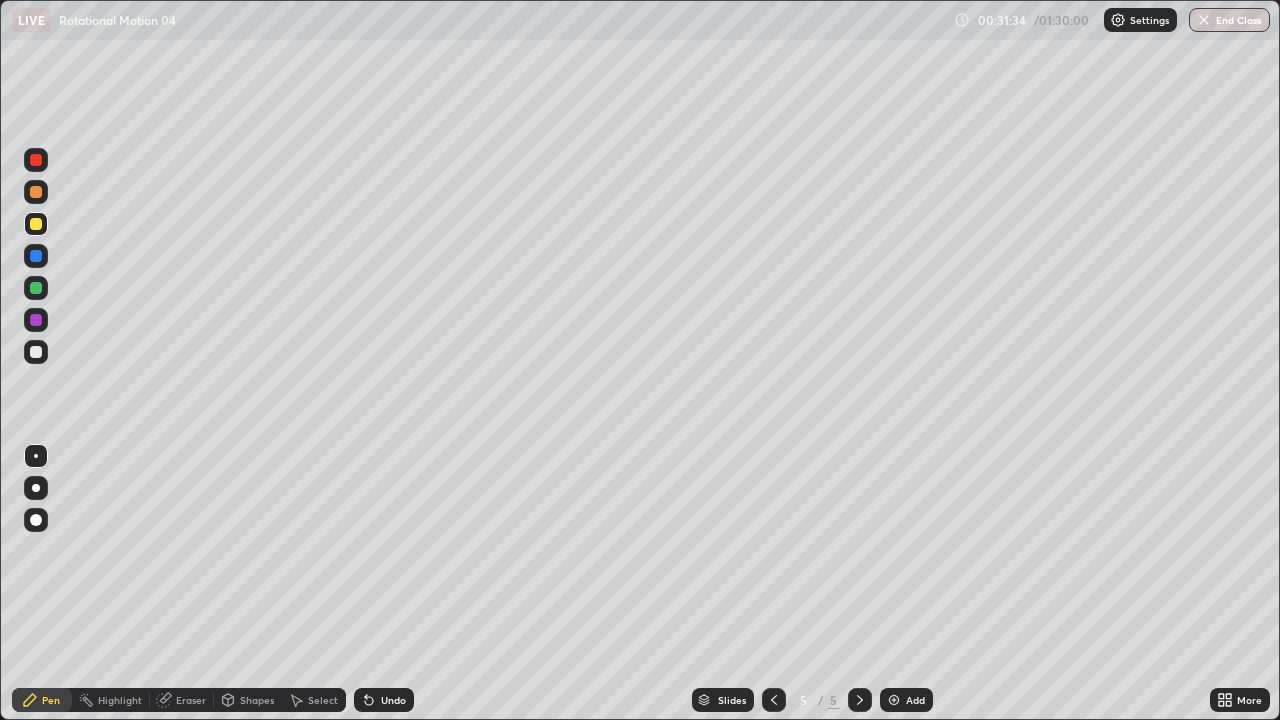 click on "Add" at bounding box center (915, 700) 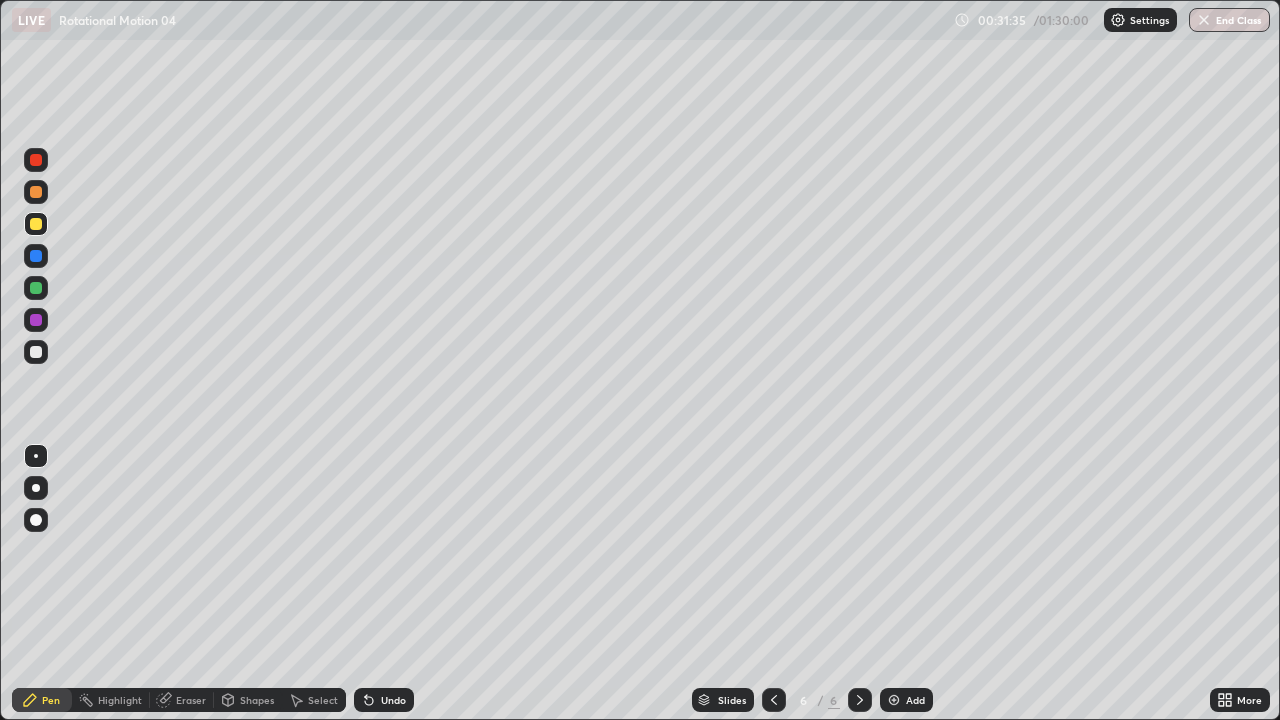 click on "Shapes" at bounding box center (257, 700) 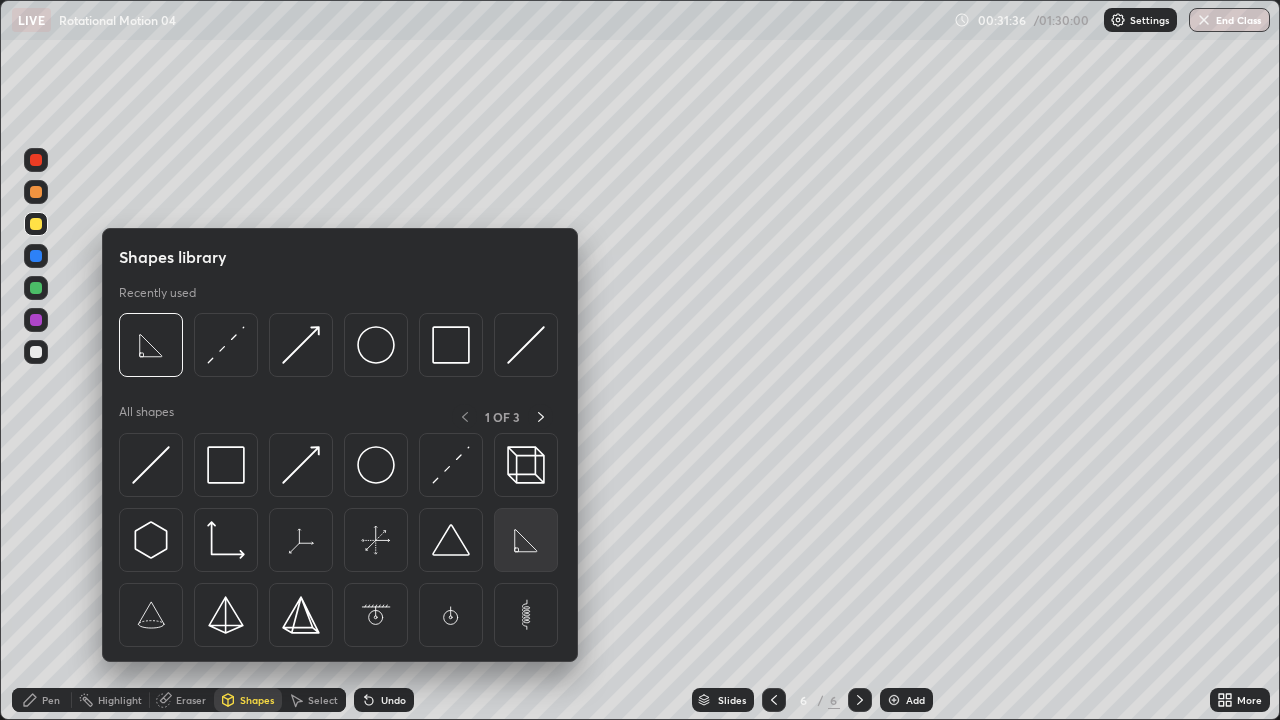 click at bounding box center [526, 540] 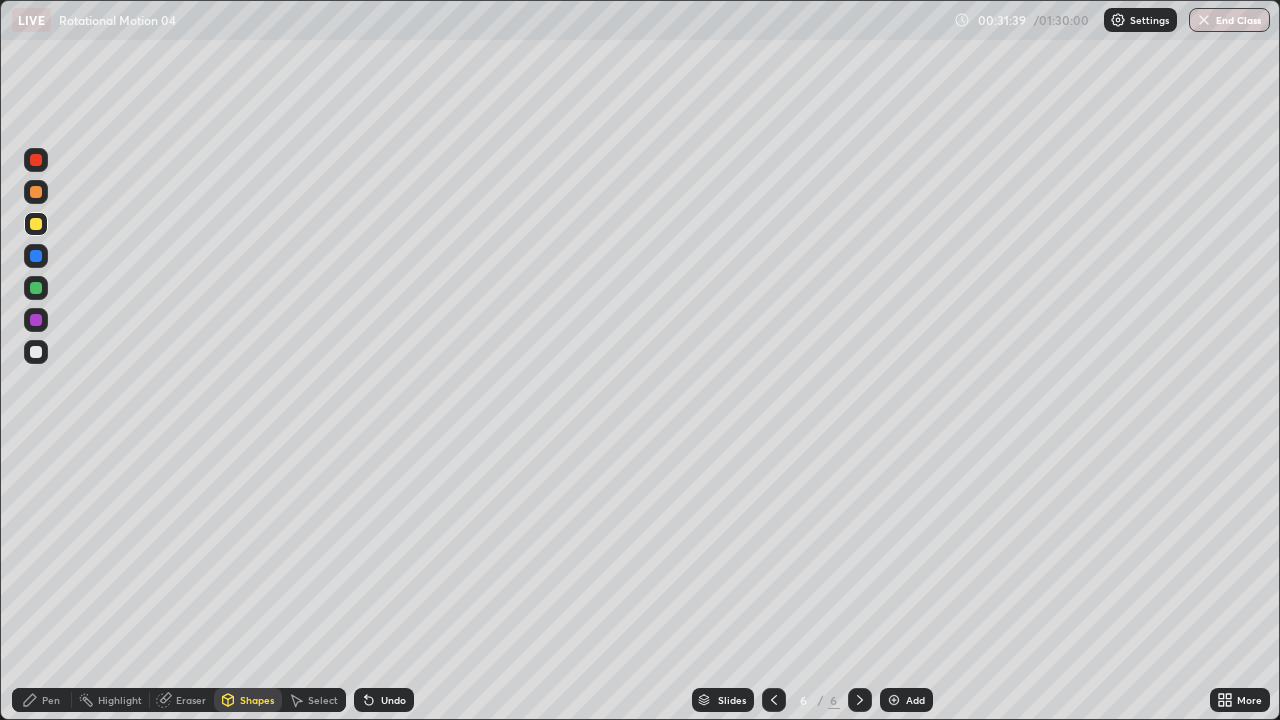 click on "Shapes" at bounding box center [257, 700] 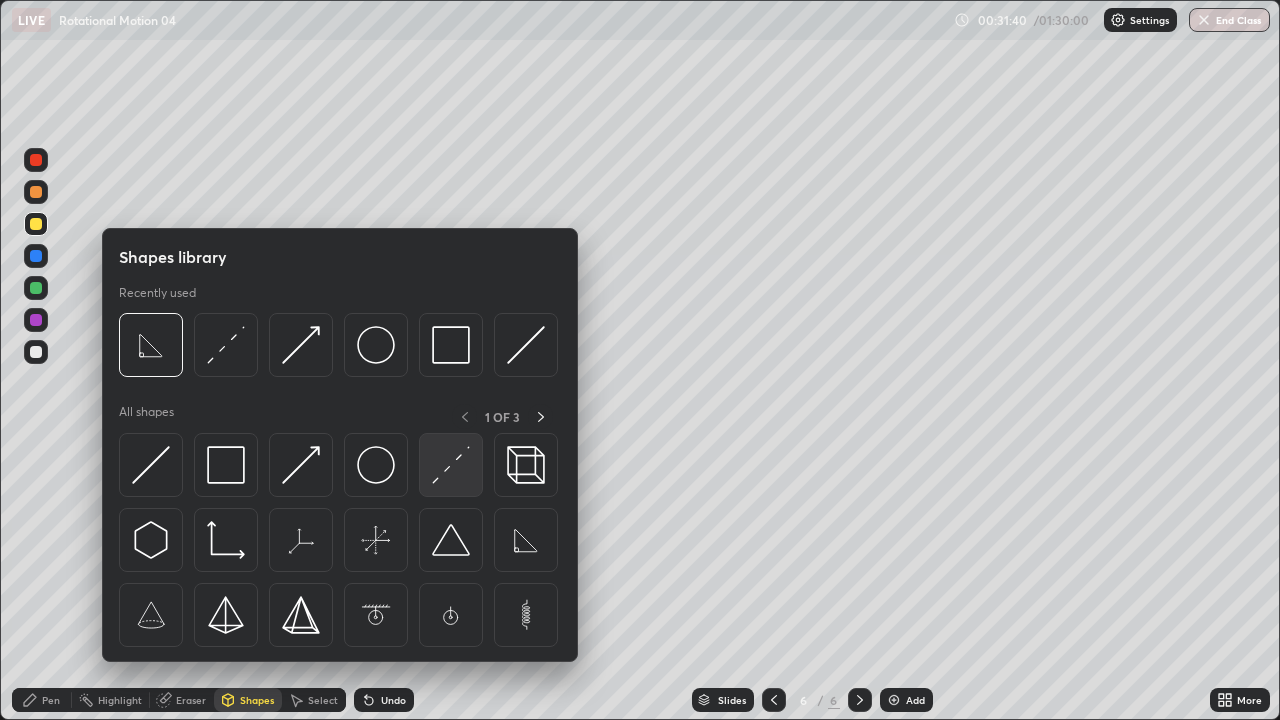 click at bounding box center [451, 465] 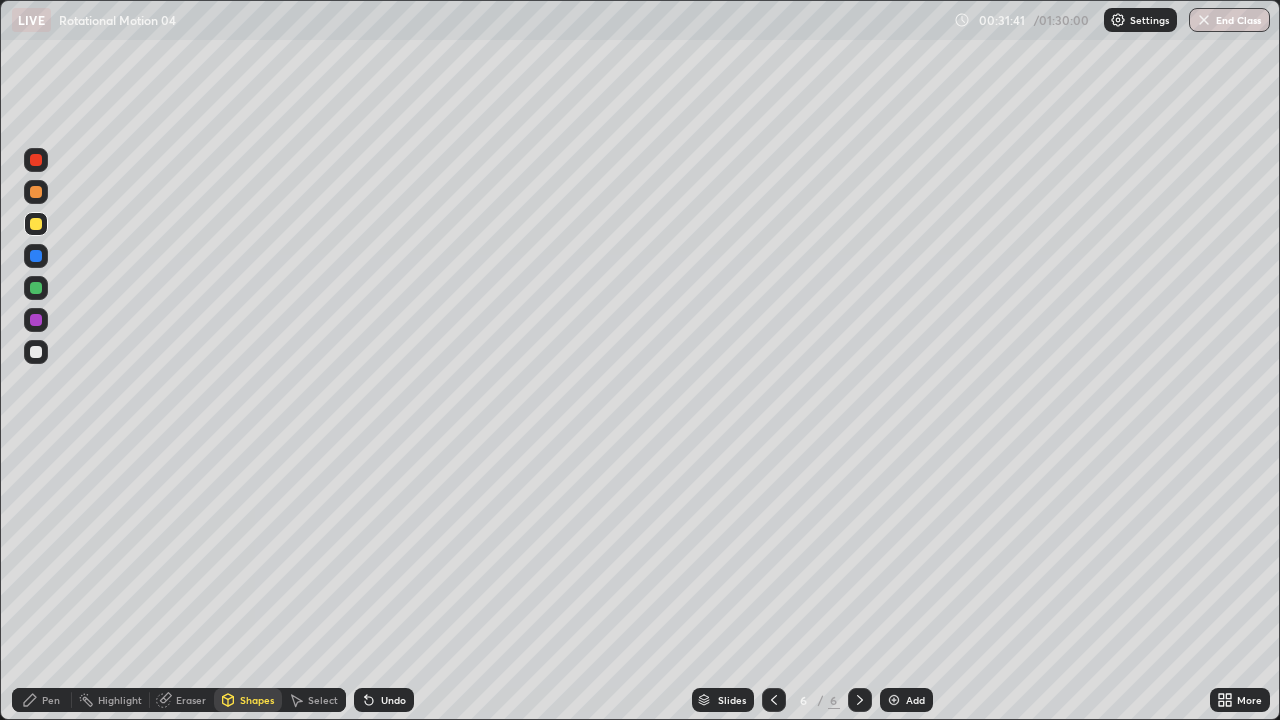 click at bounding box center [36, 160] 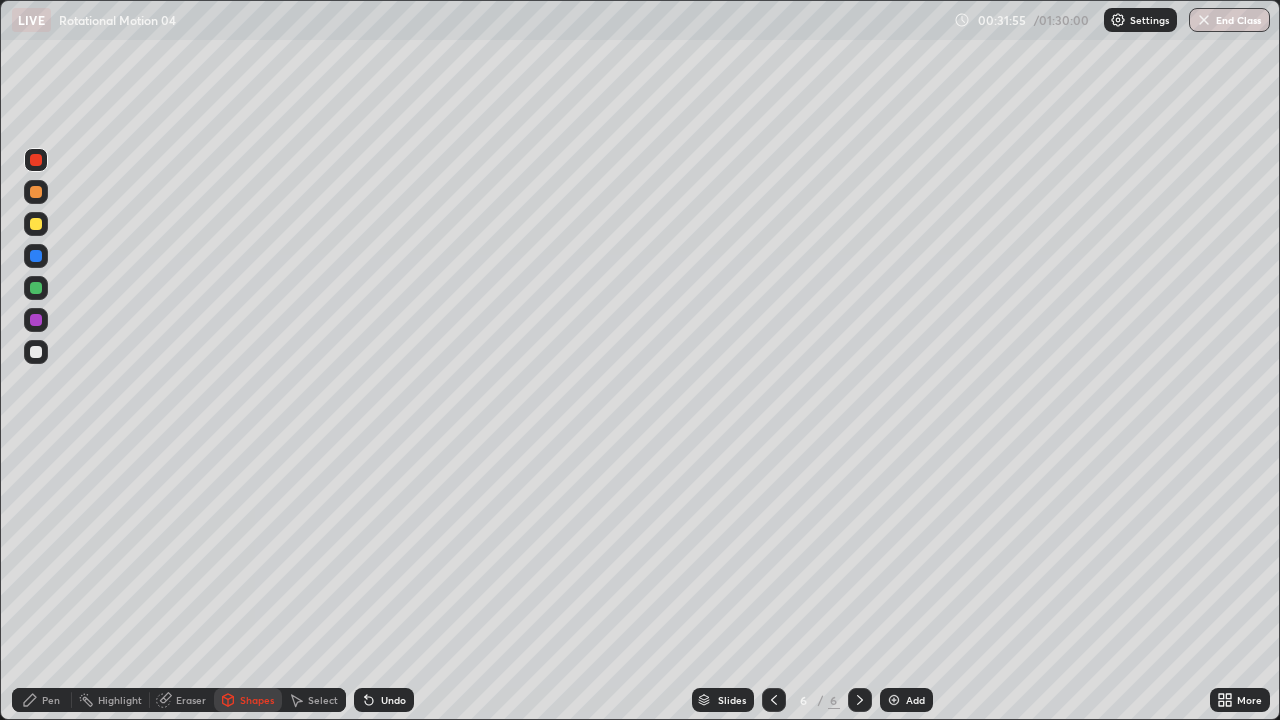 click on "Pen" at bounding box center [51, 700] 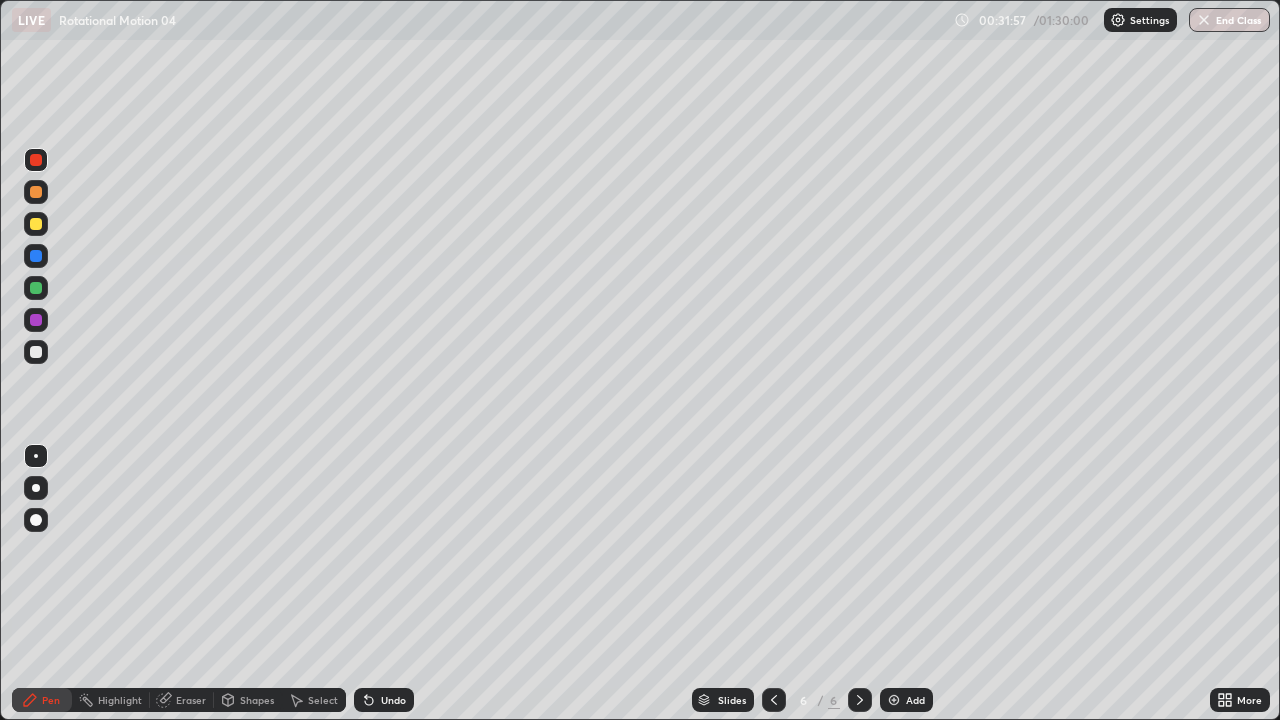 click at bounding box center [36, 320] 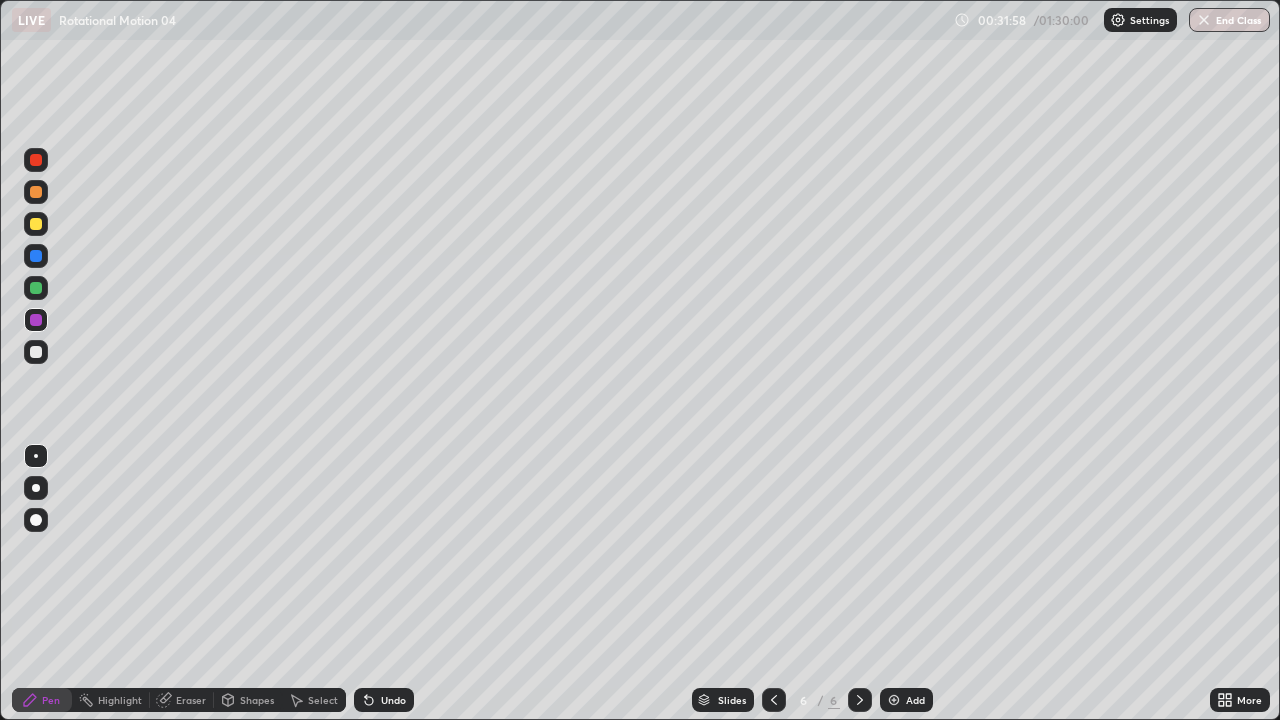 click at bounding box center (36, 288) 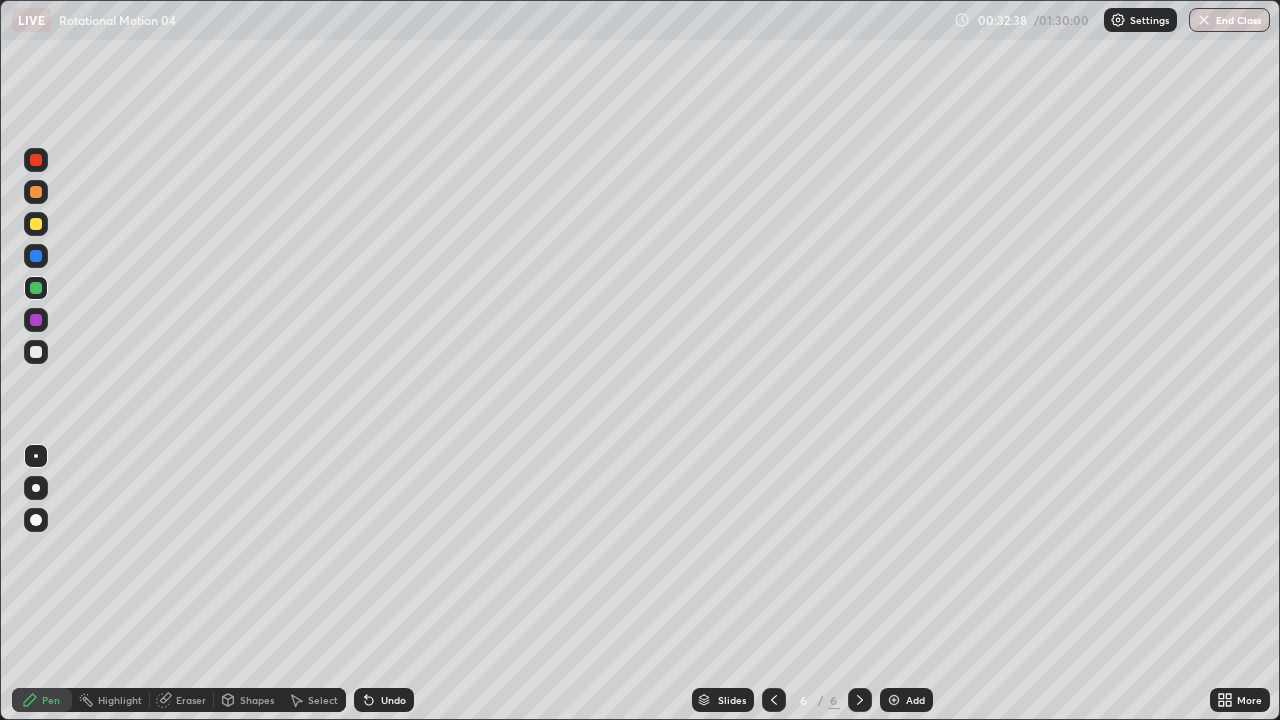 click at bounding box center (36, 352) 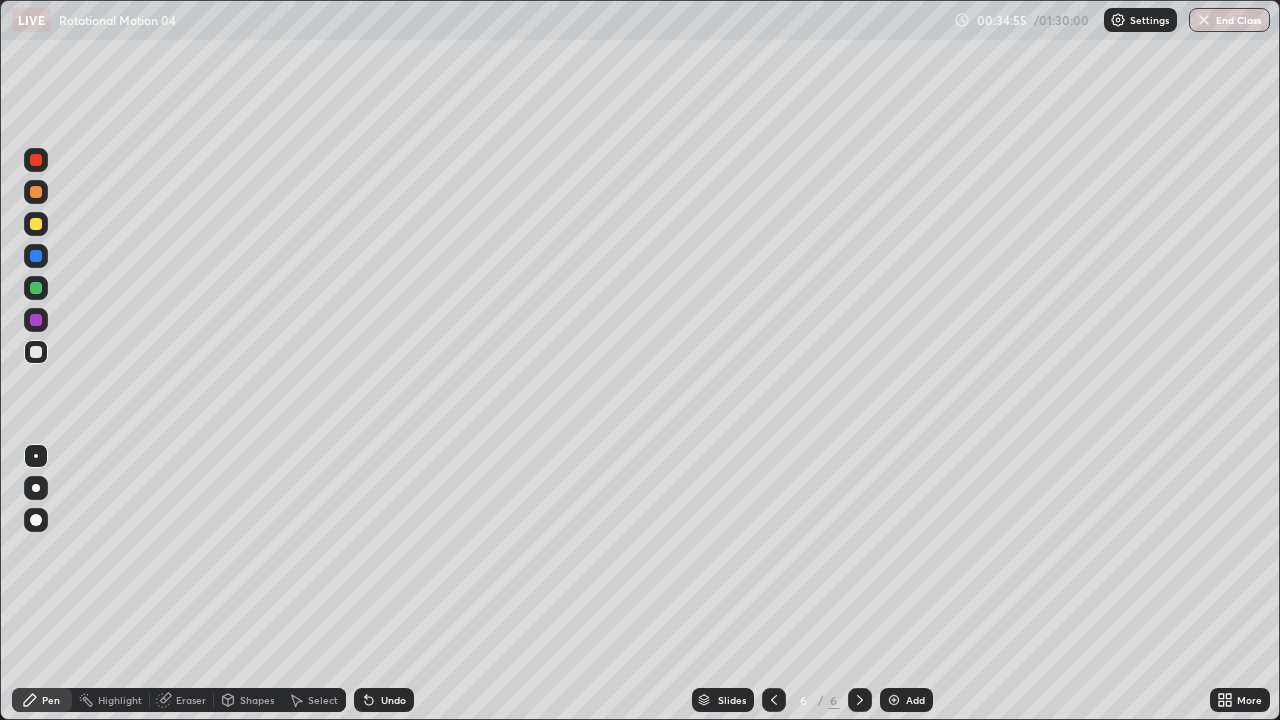 click at bounding box center (894, 700) 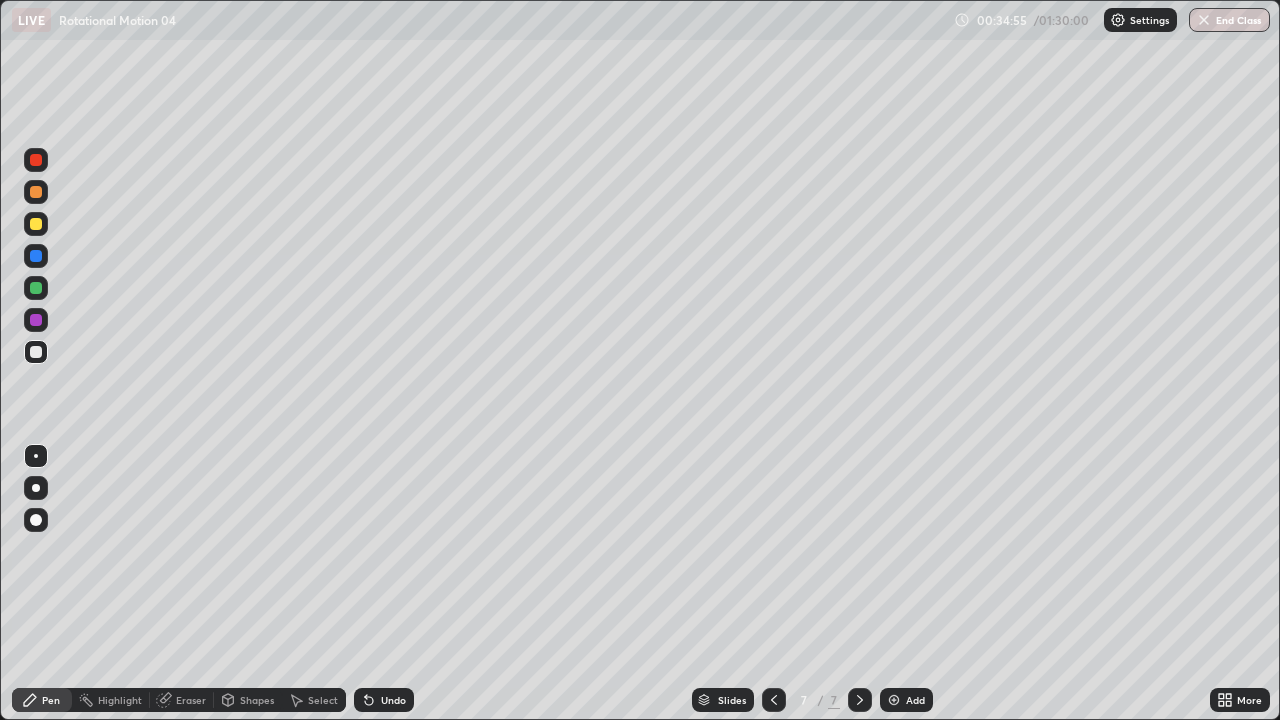 click on "Shapes" at bounding box center [257, 700] 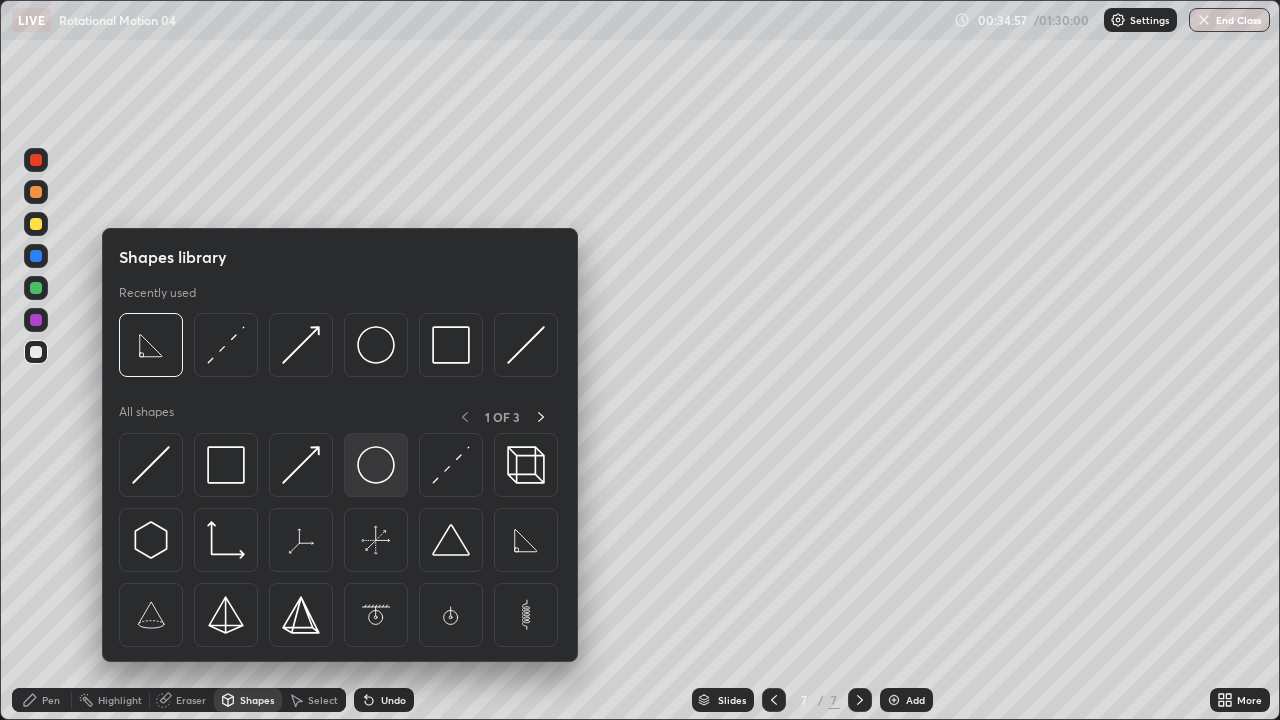 click at bounding box center (376, 465) 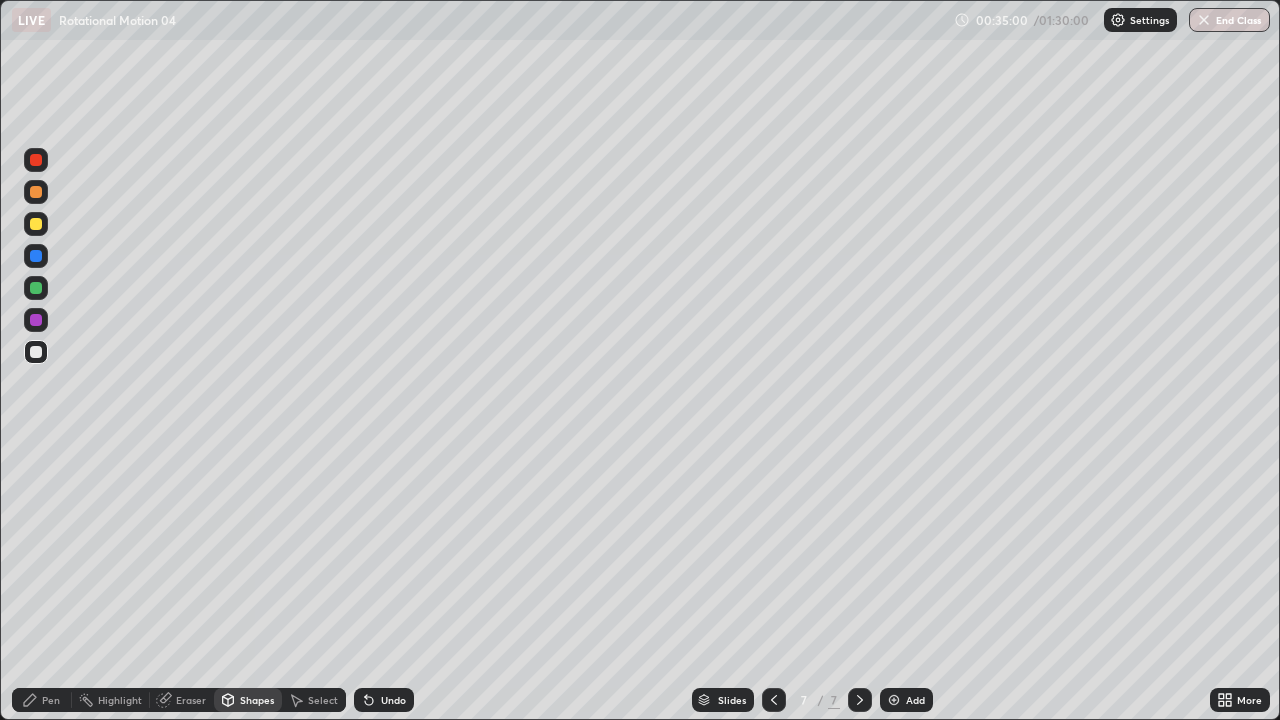 click on "Eraser" at bounding box center (182, 700) 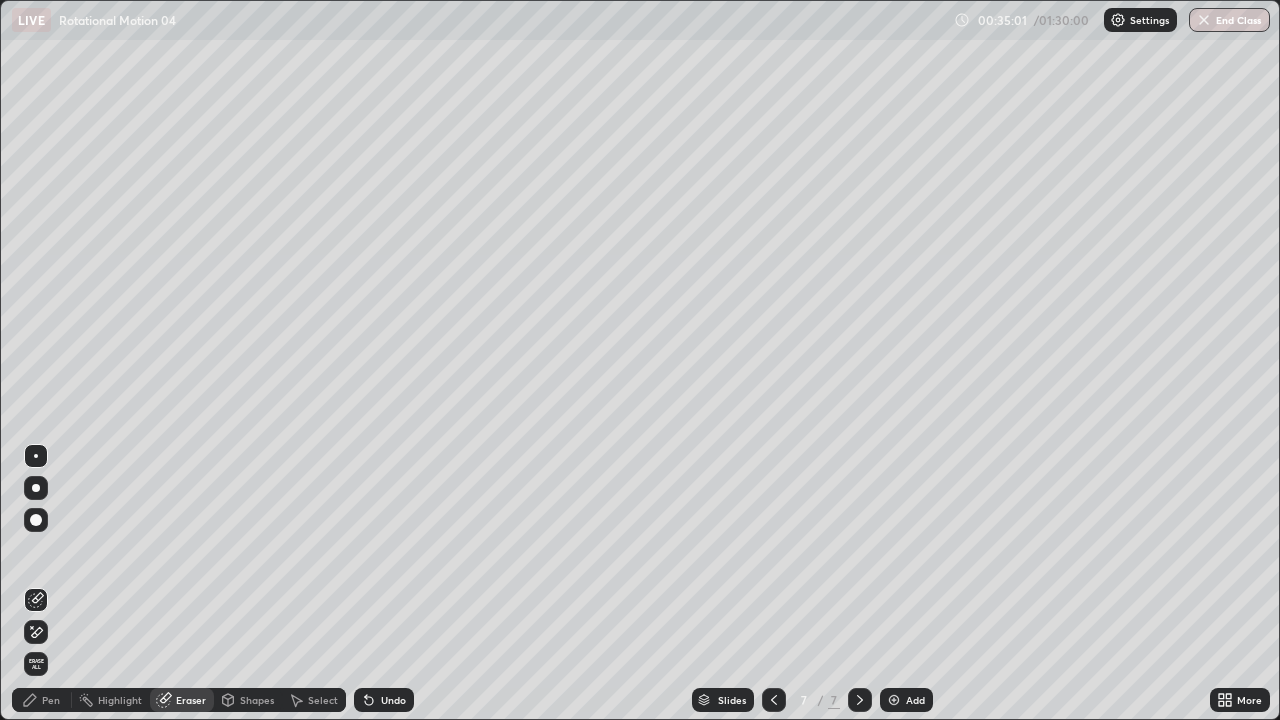 click on "Pen" at bounding box center (51, 700) 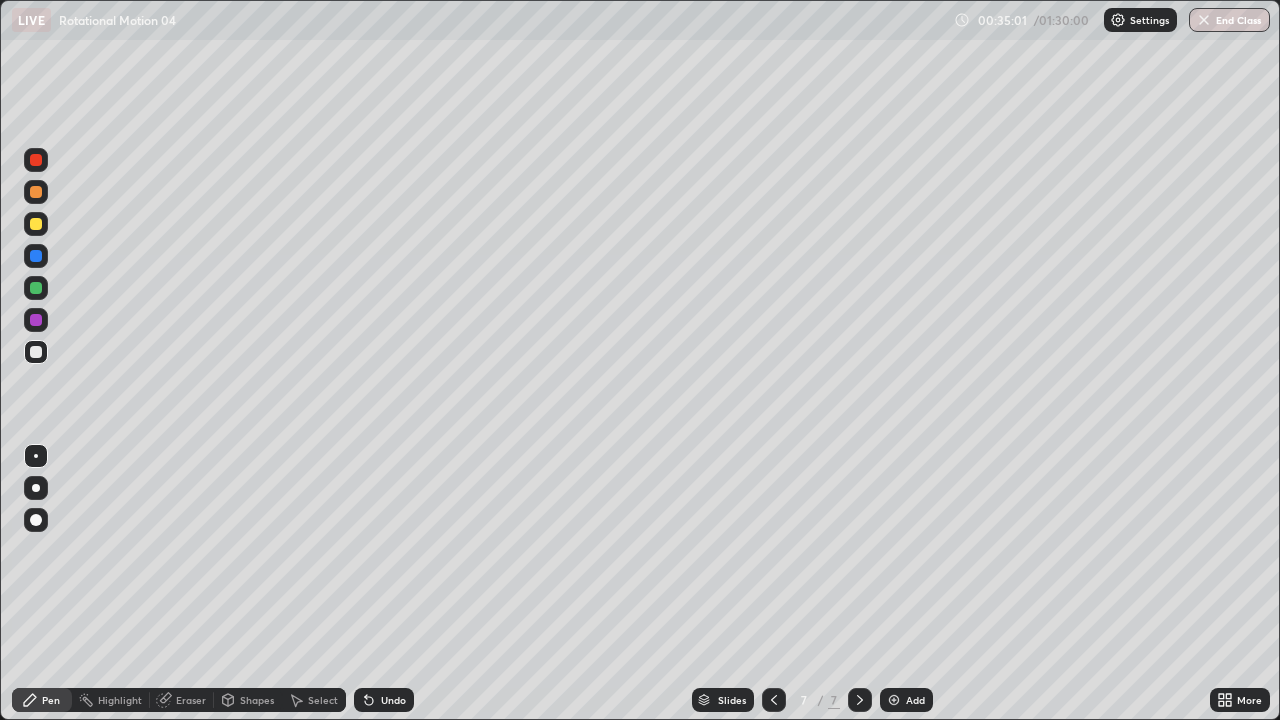 click on "Eraser" at bounding box center [191, 700] 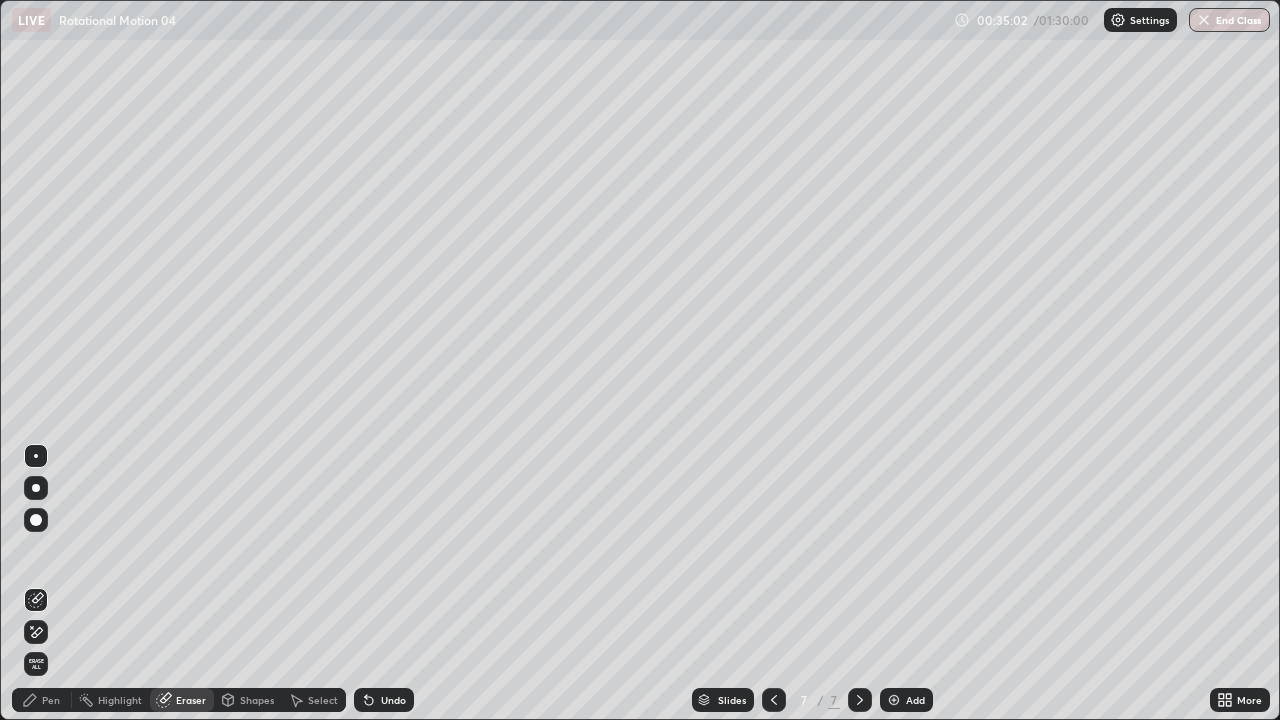 click at bounding box center [36, 456] 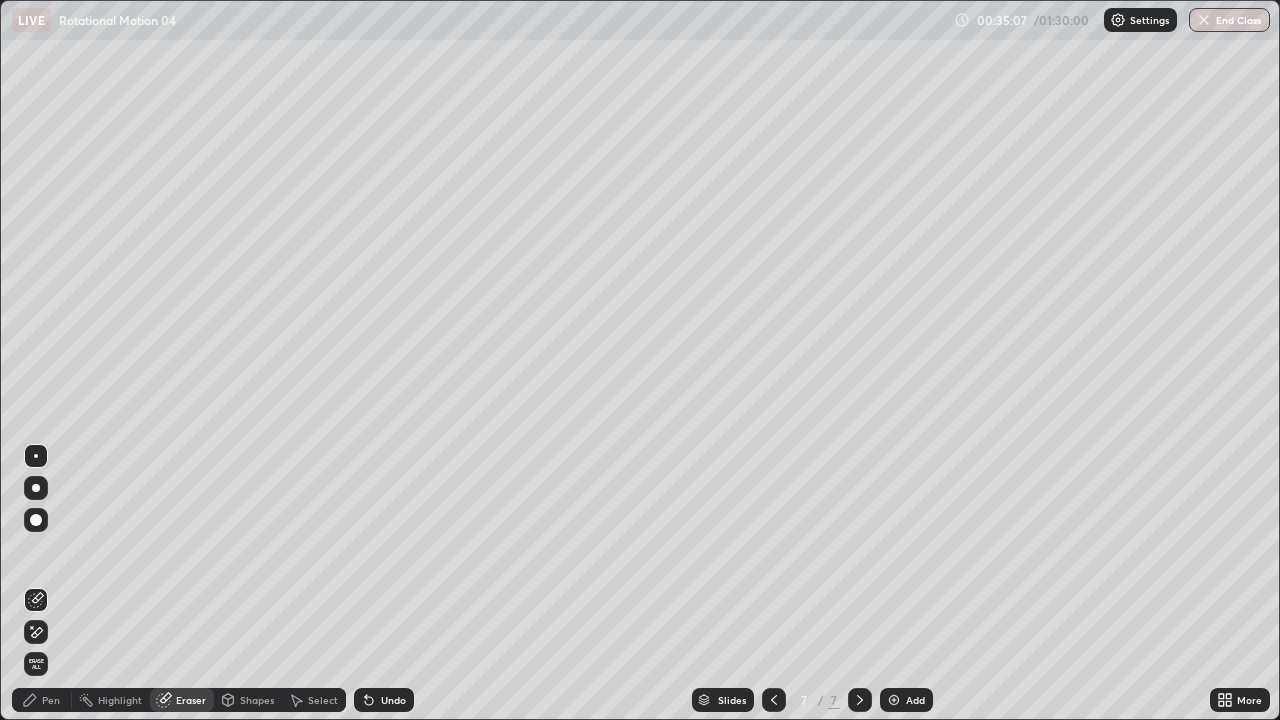 click 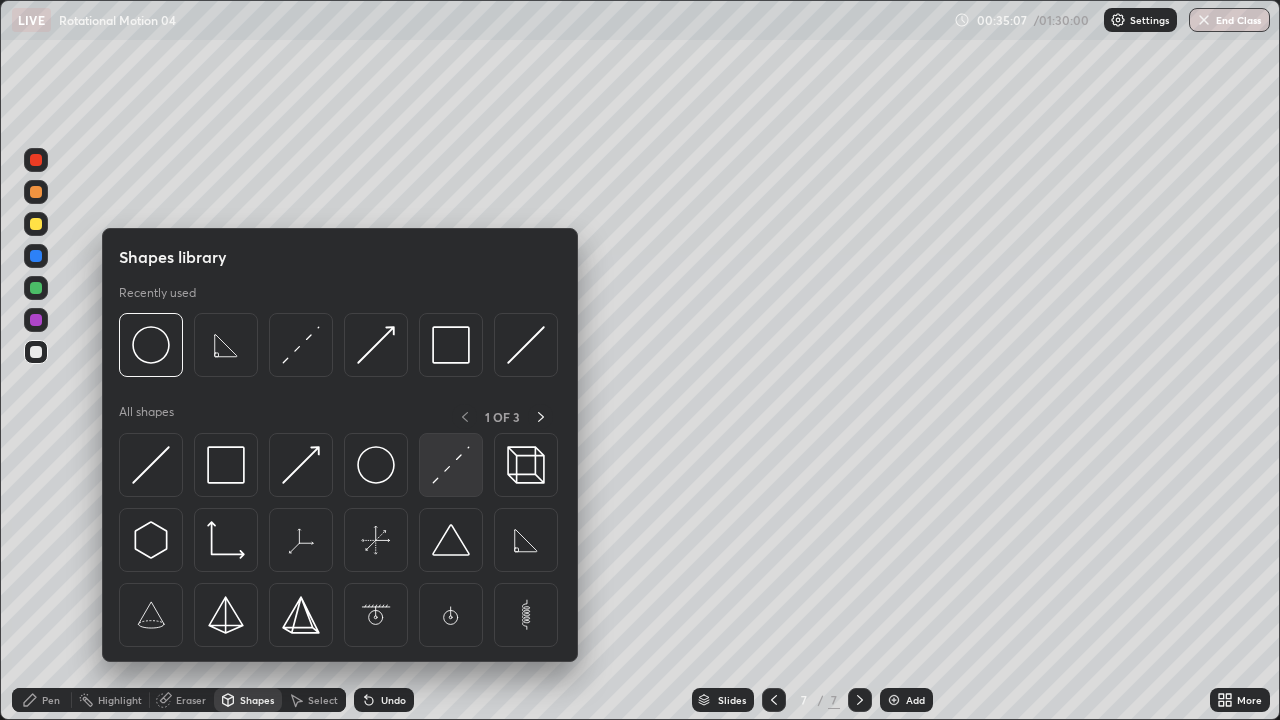 click at bounding box center (451, 465) 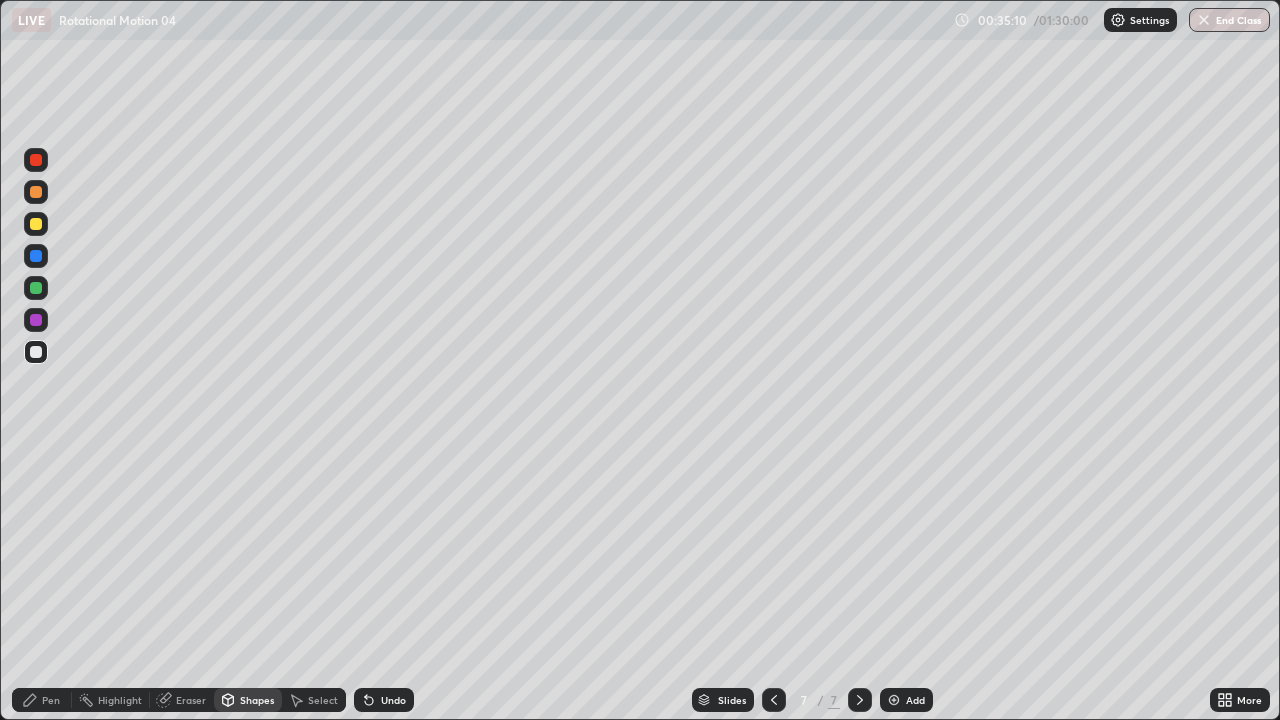 click on "Shapes" at bounding box center [248, 700] 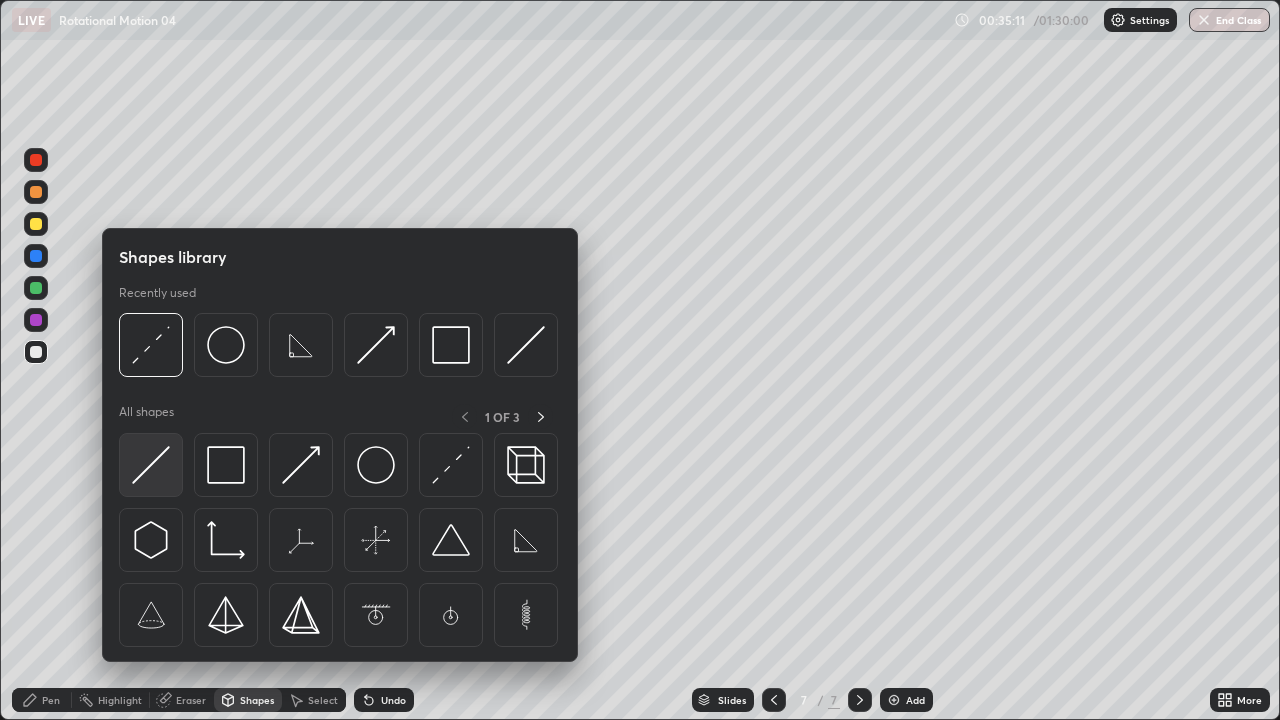 click at bounding box center (151, 465) 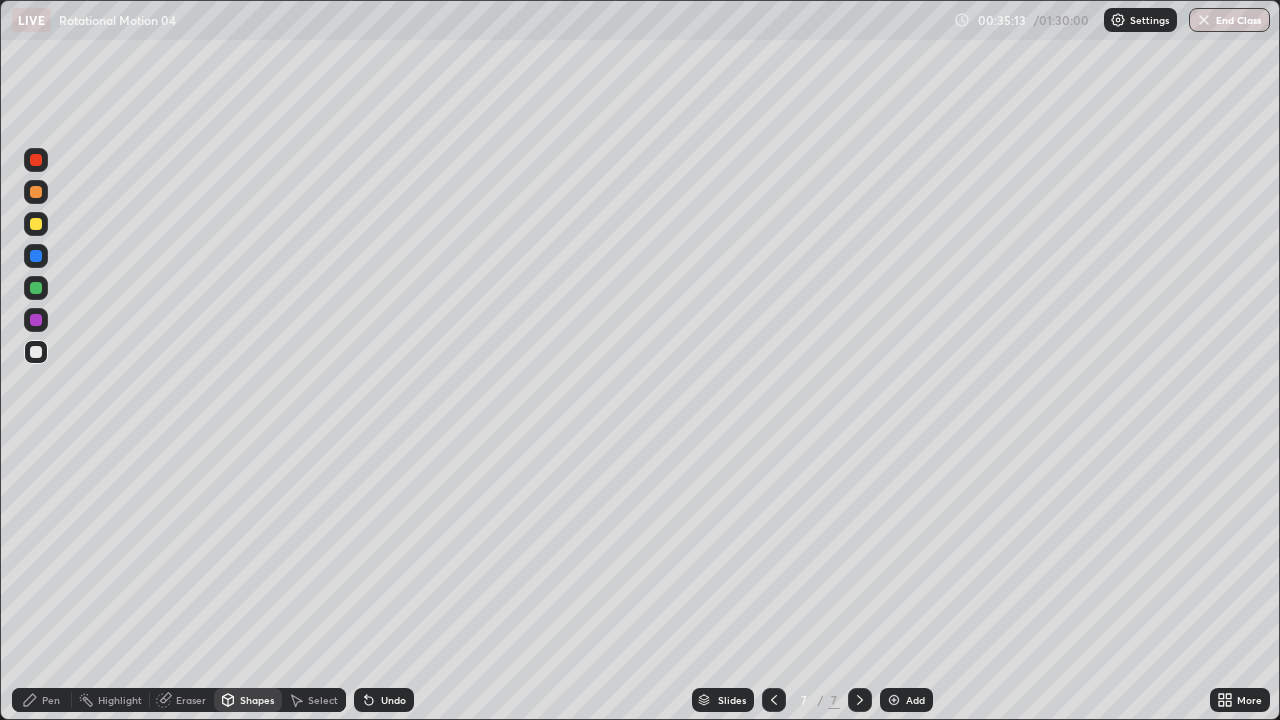 click on "Pen" at bounding box center (42, 700) 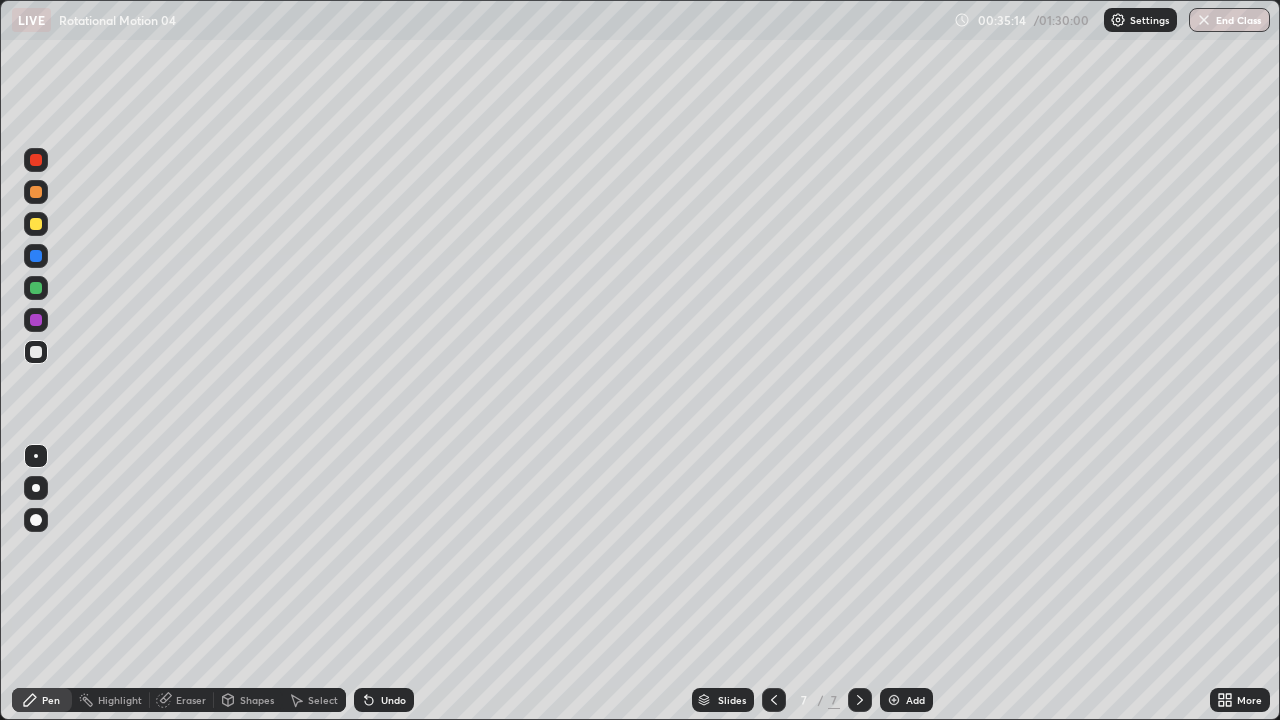 click at bounding box center (36, 288) 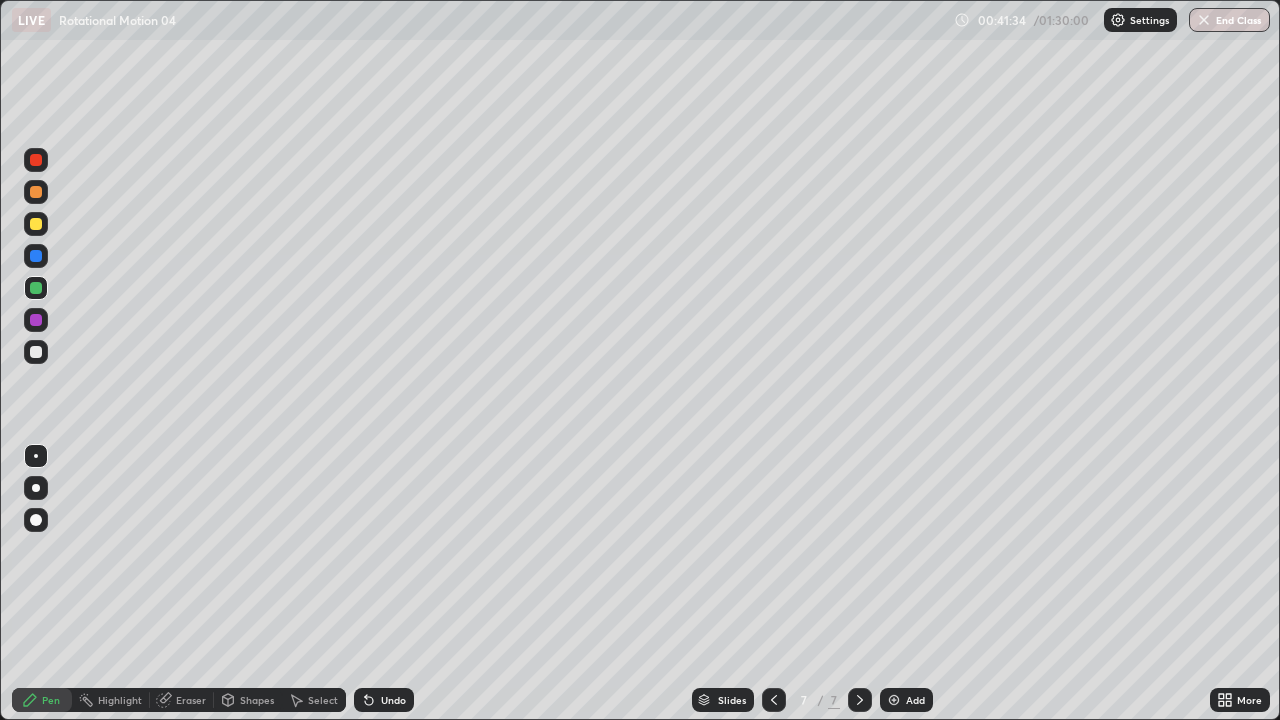 click on "Shapes" at bounding box center [257, 700] 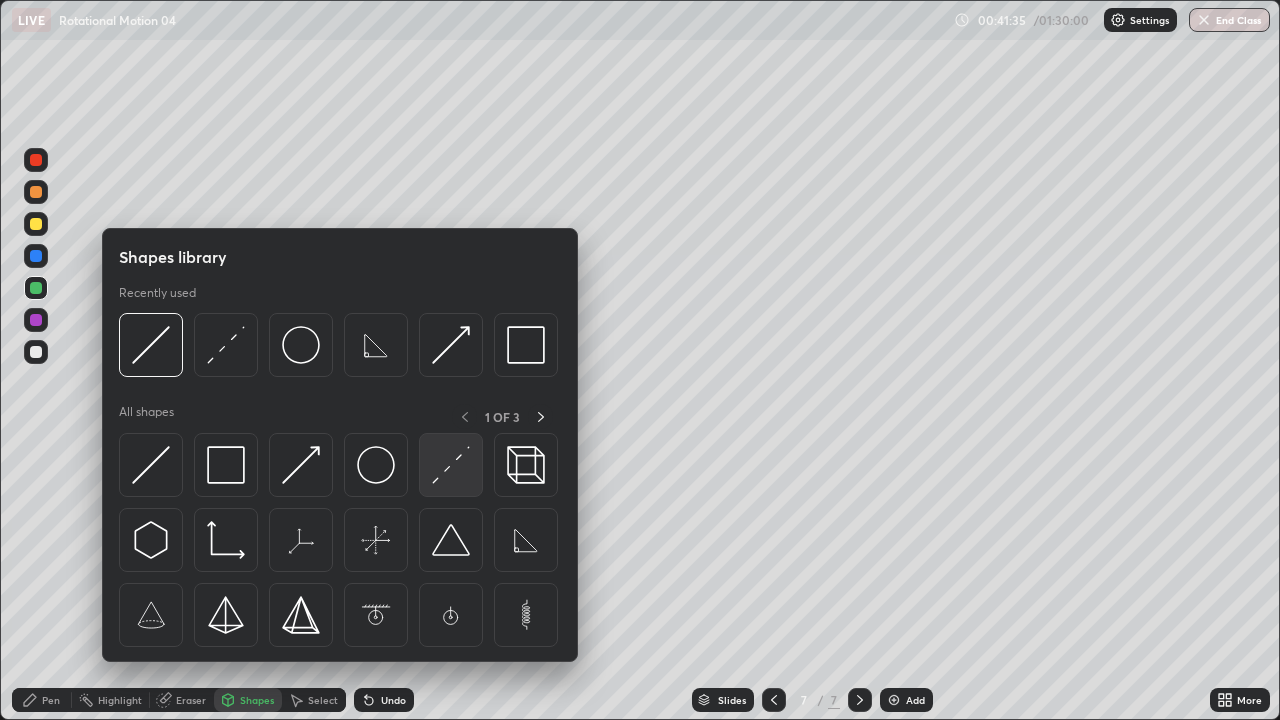 click at bounding box center (451, 465) 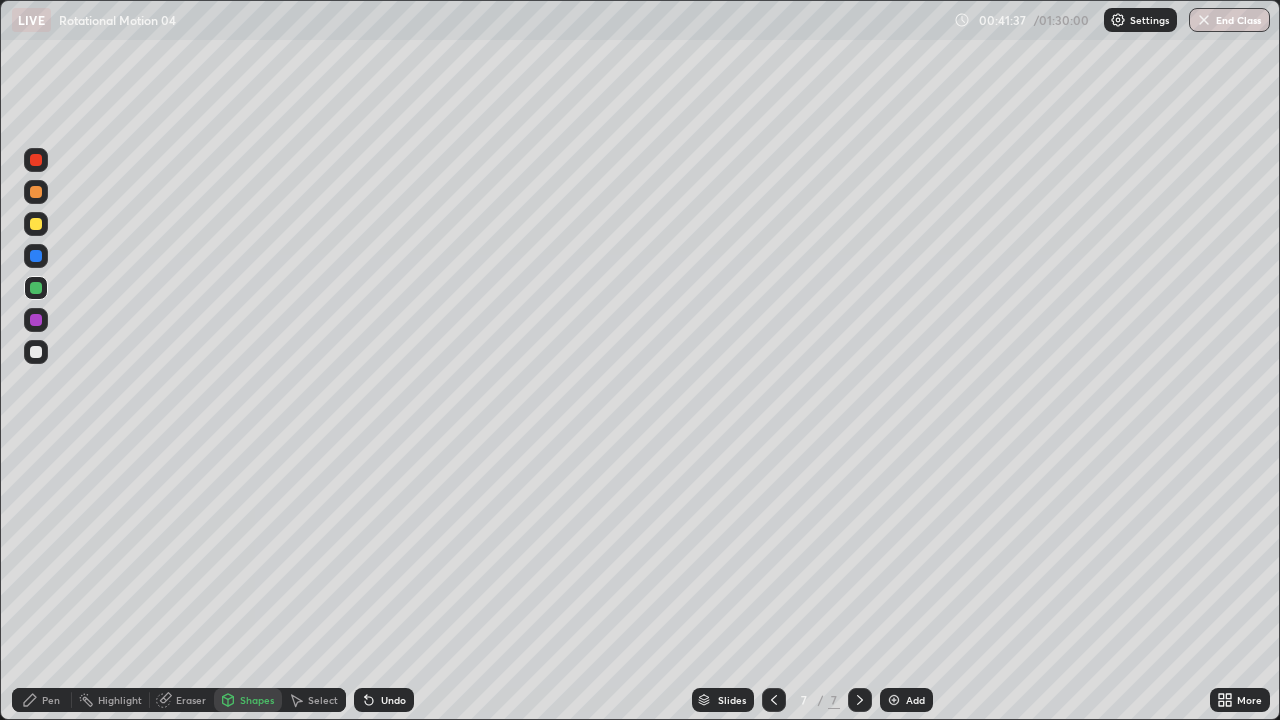 click on "Pen" at bounding box center [51, 700] 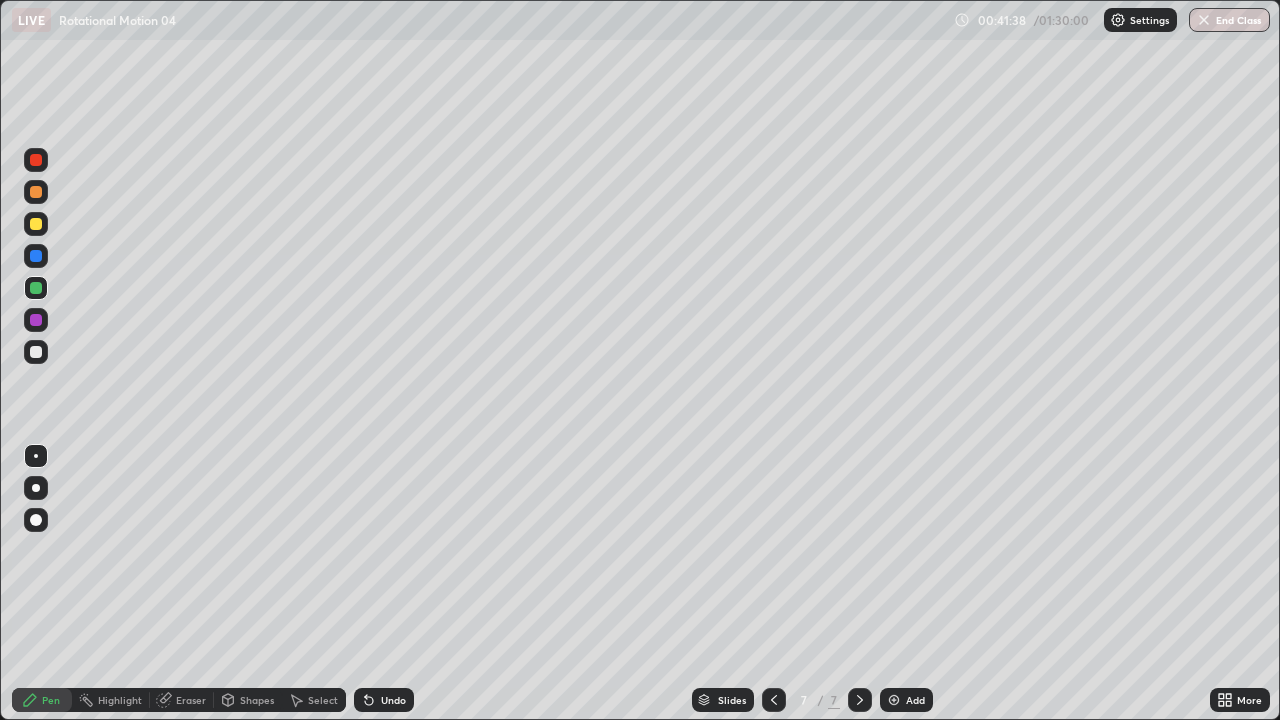 click at bounding box center [36, 224] 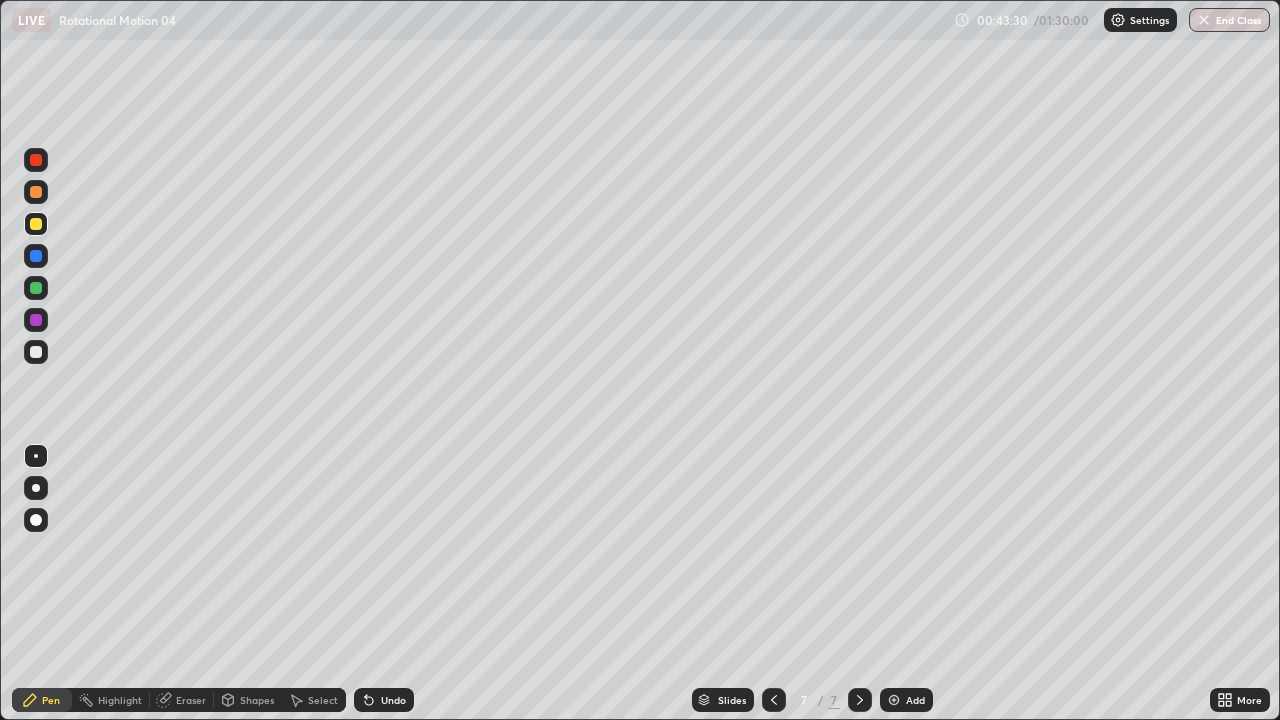 click on "Shapes" at bounding box center [257, 700] 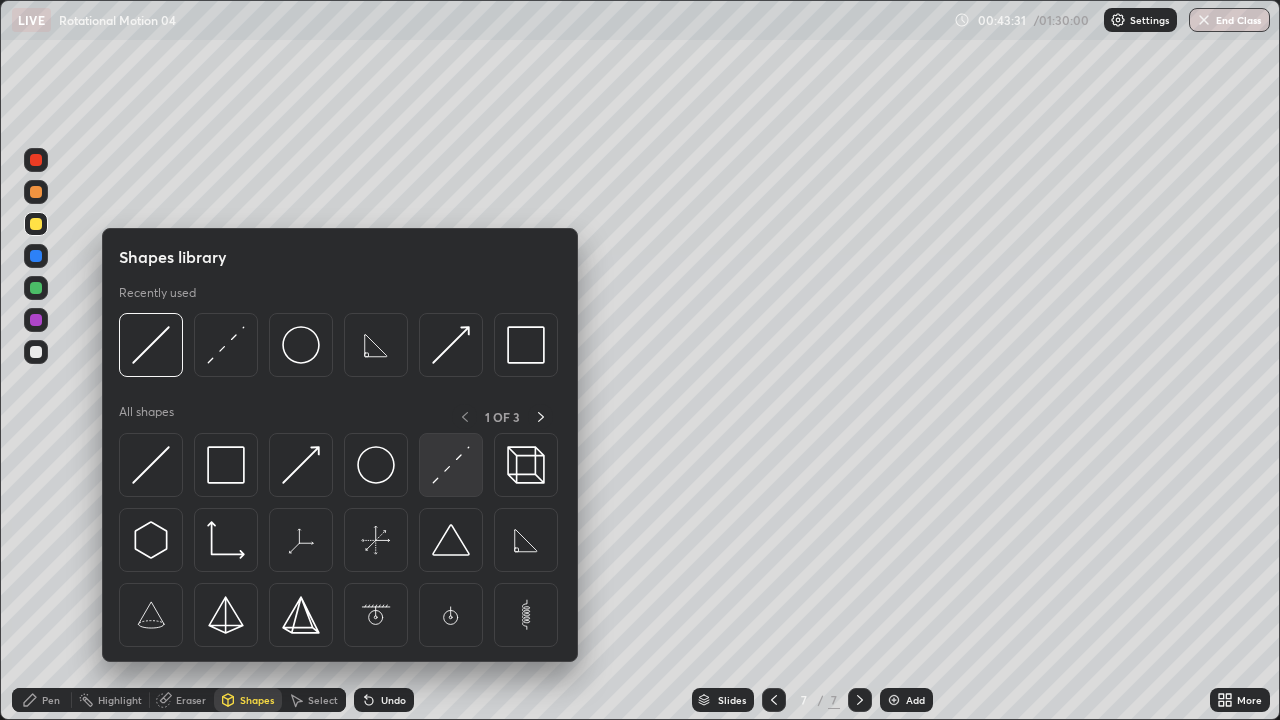 click at bounding box center [451, 465] 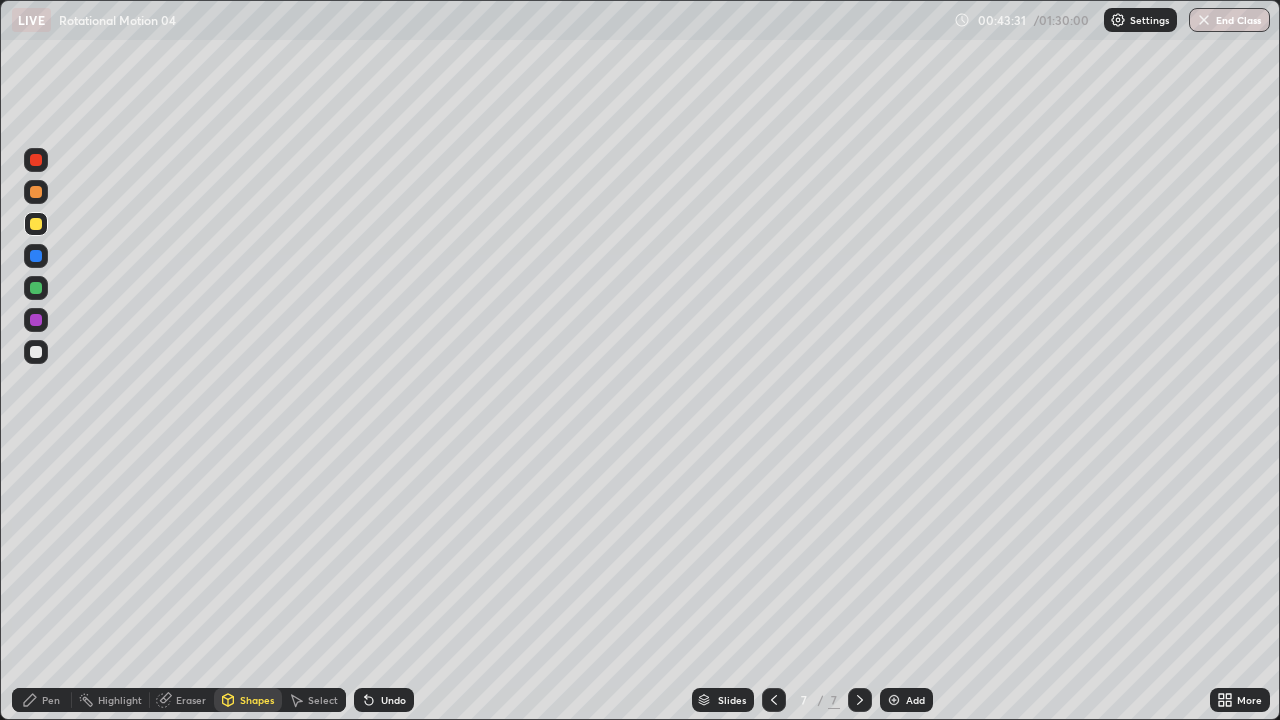 click at bounding box center (36, 288) 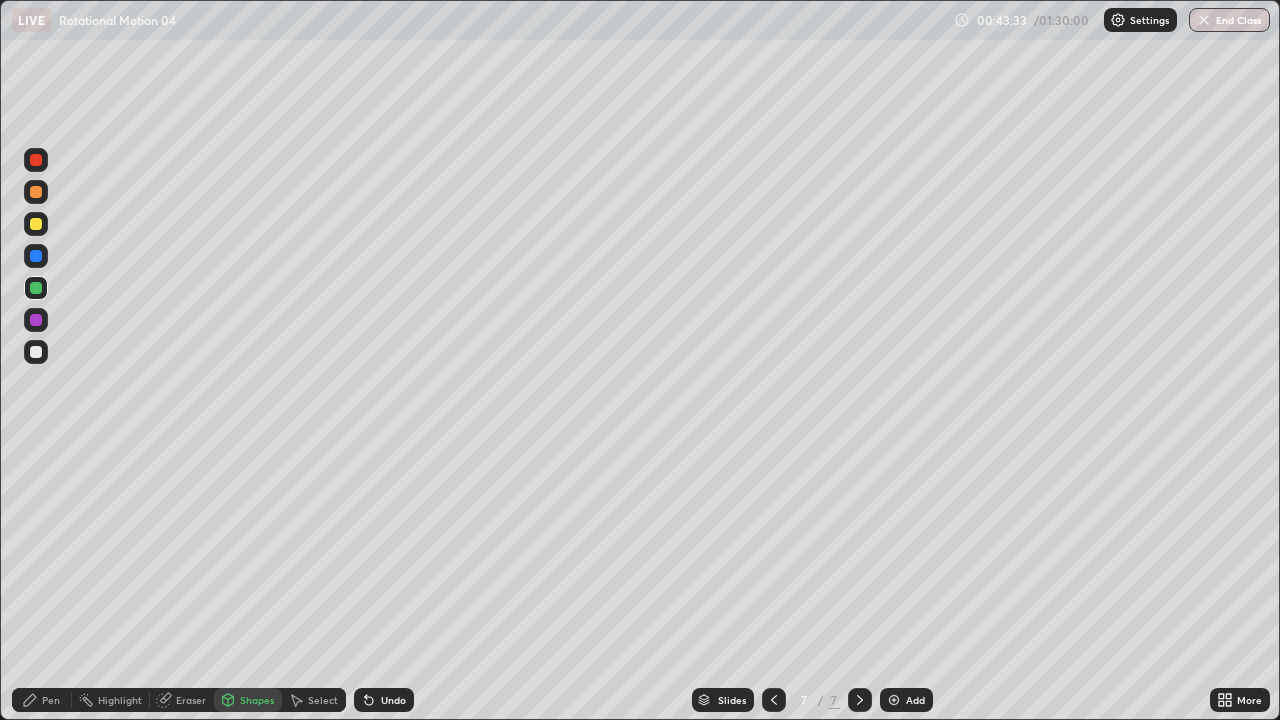 click at bounding box center (36, 160) 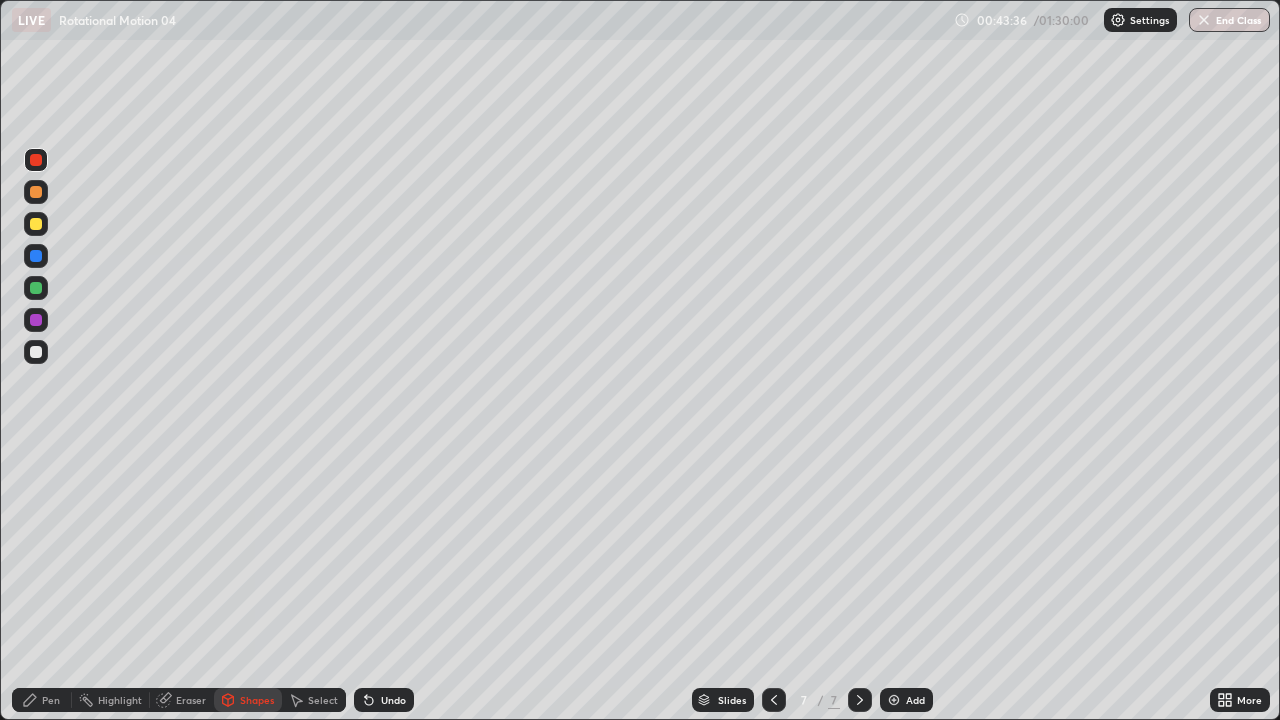 click on "Pen" at bounding box center [42, 700] 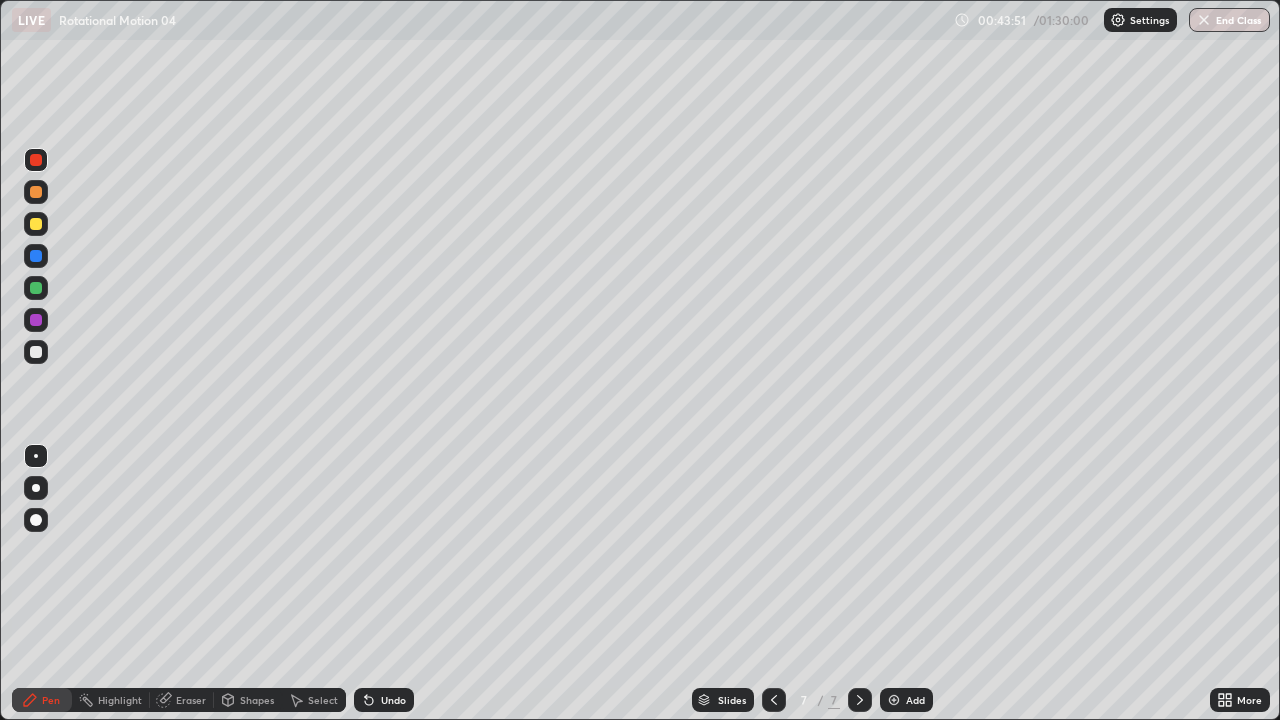 click at bounding box center [36, 352] 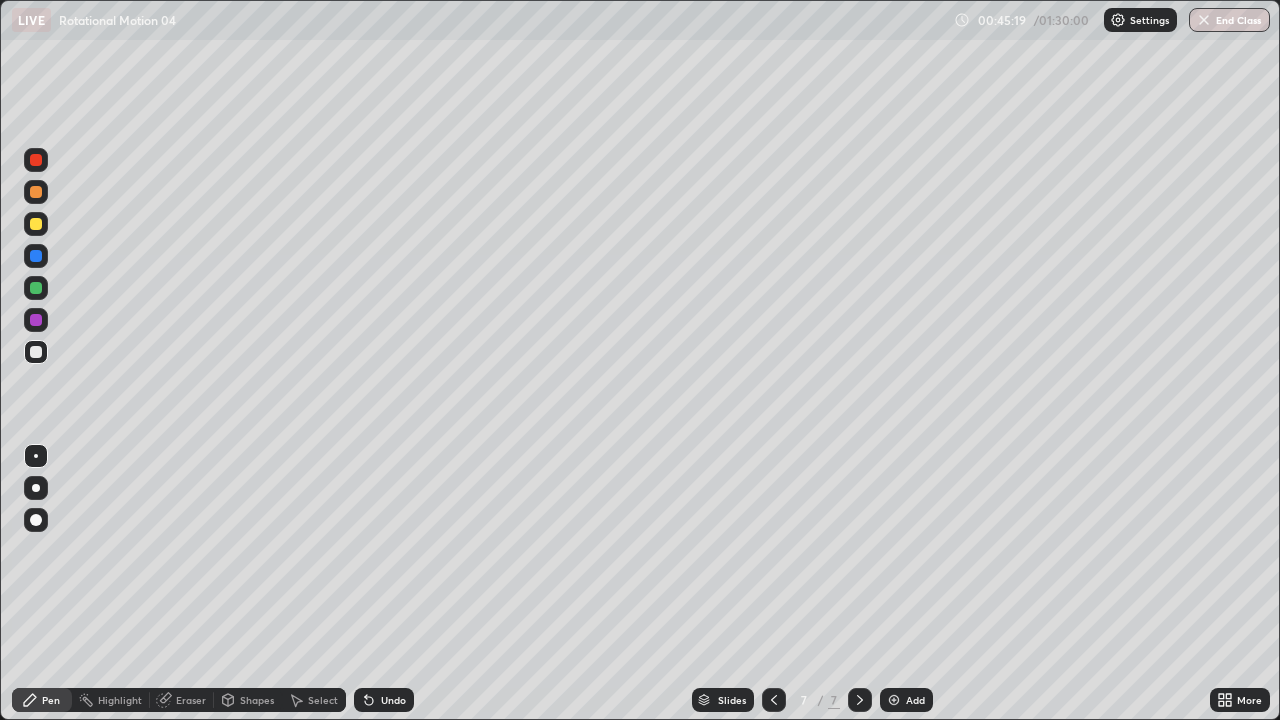 click at bounding box center [36, 256] 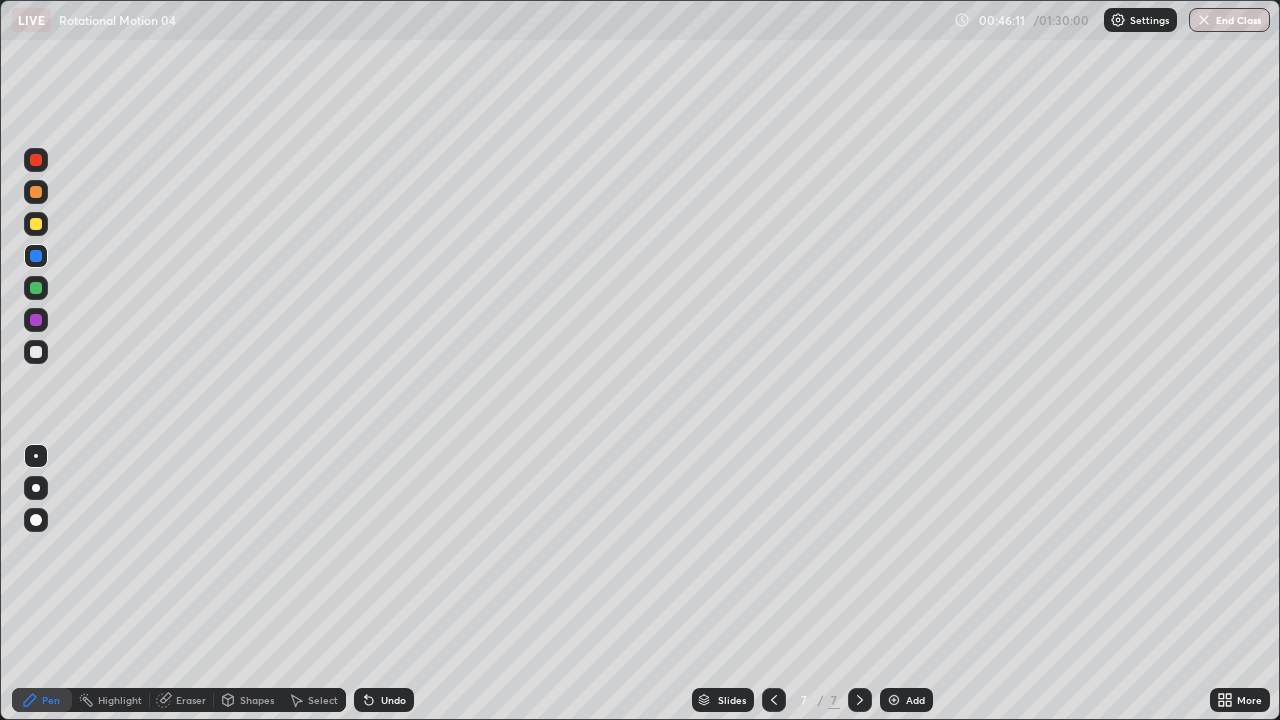 click at bounding box center [894, 700] 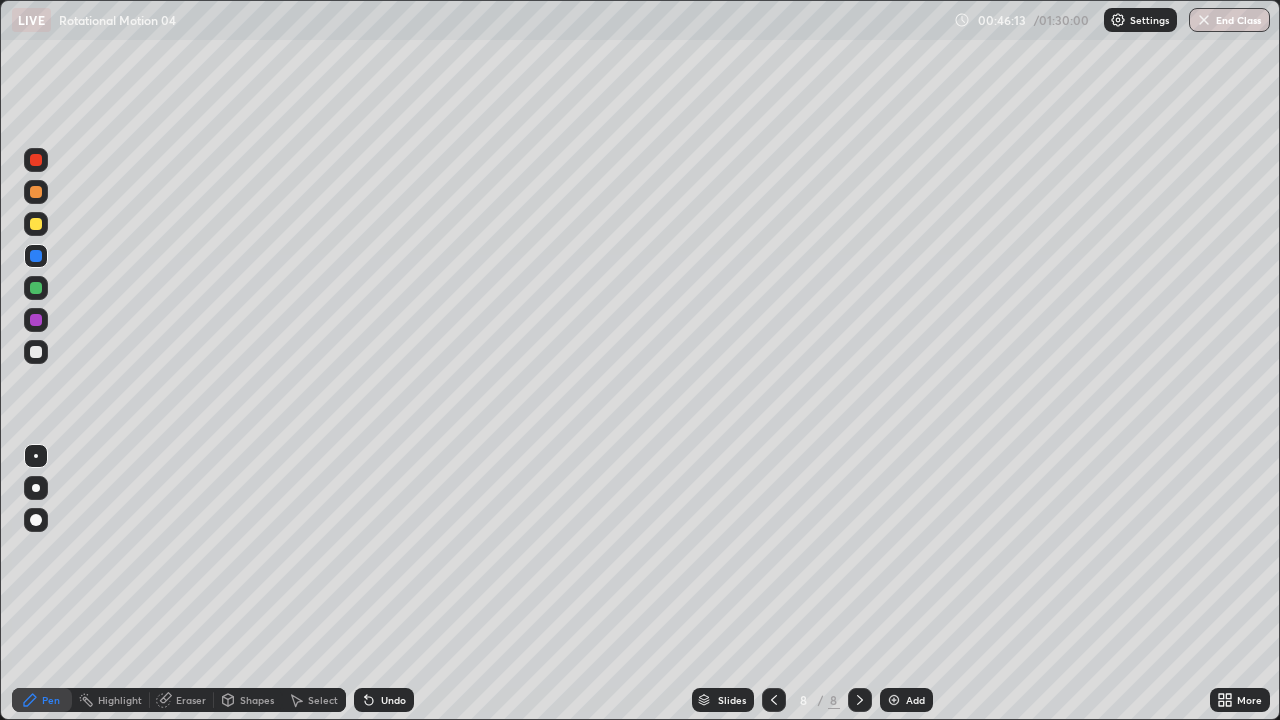 click on "Shapes" at bounding box center (257, 700) 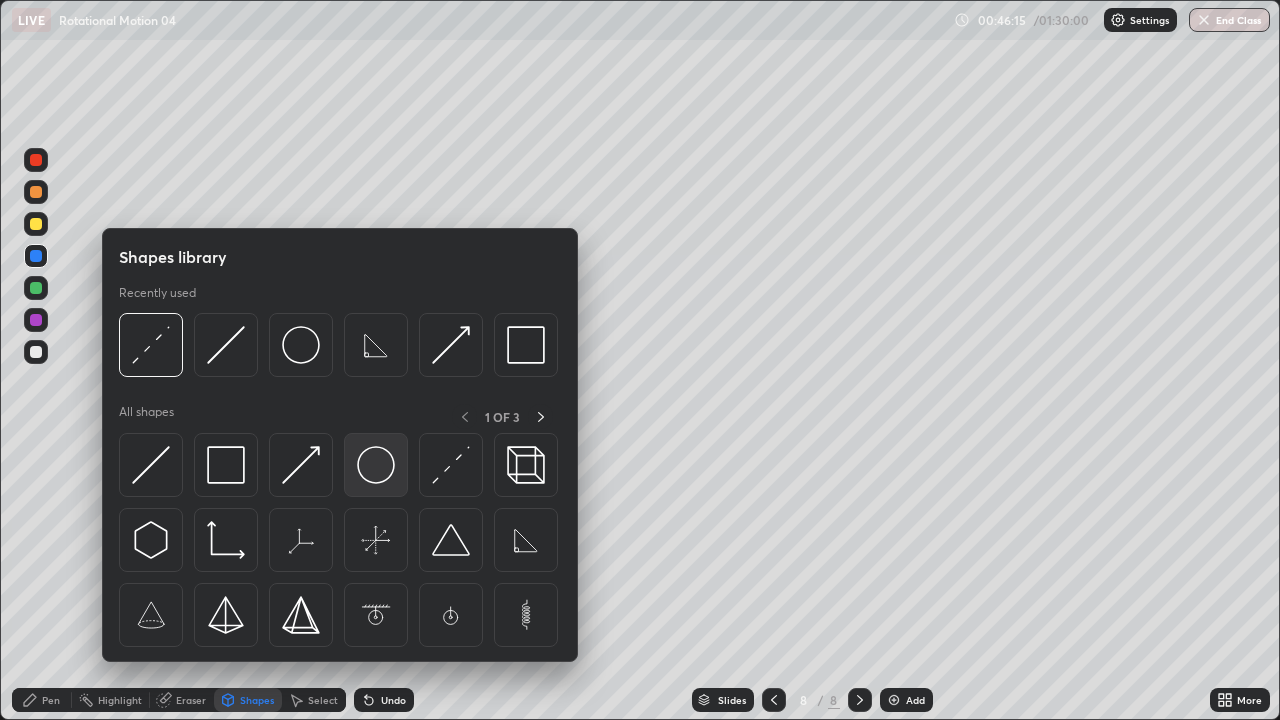 click at bounding box center [376, 465] 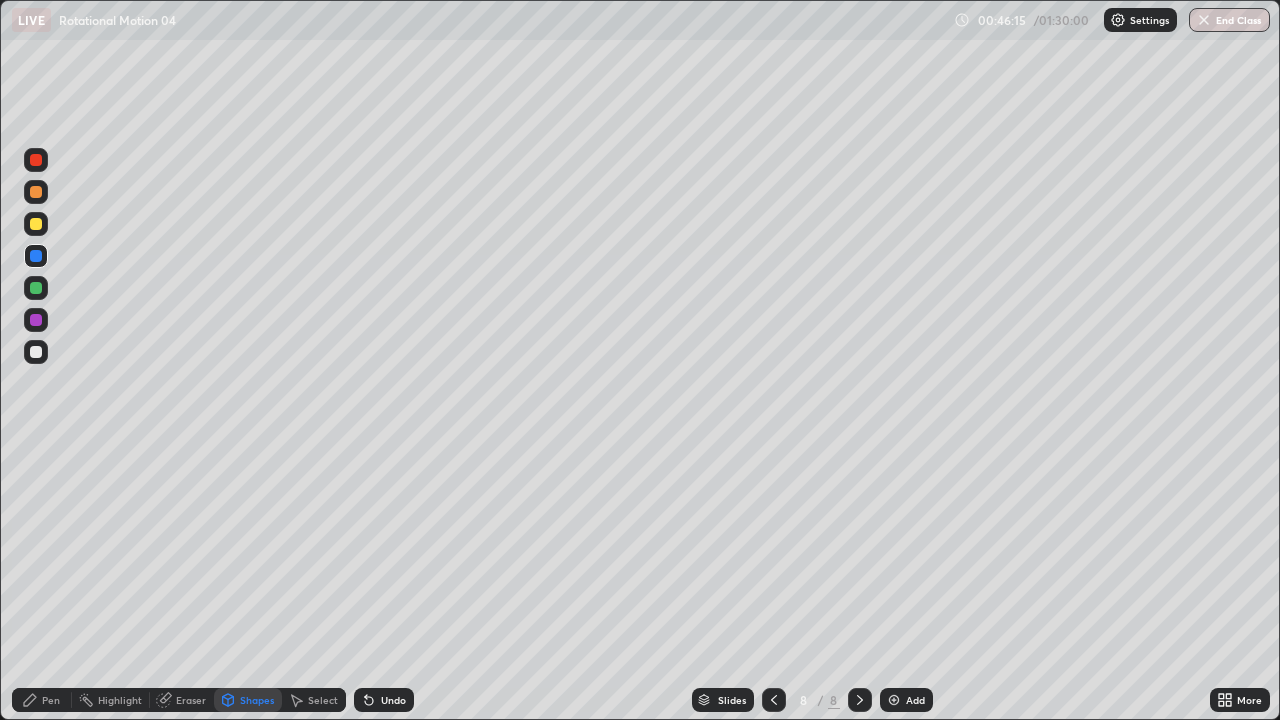 click at bounding box center (36, 352) 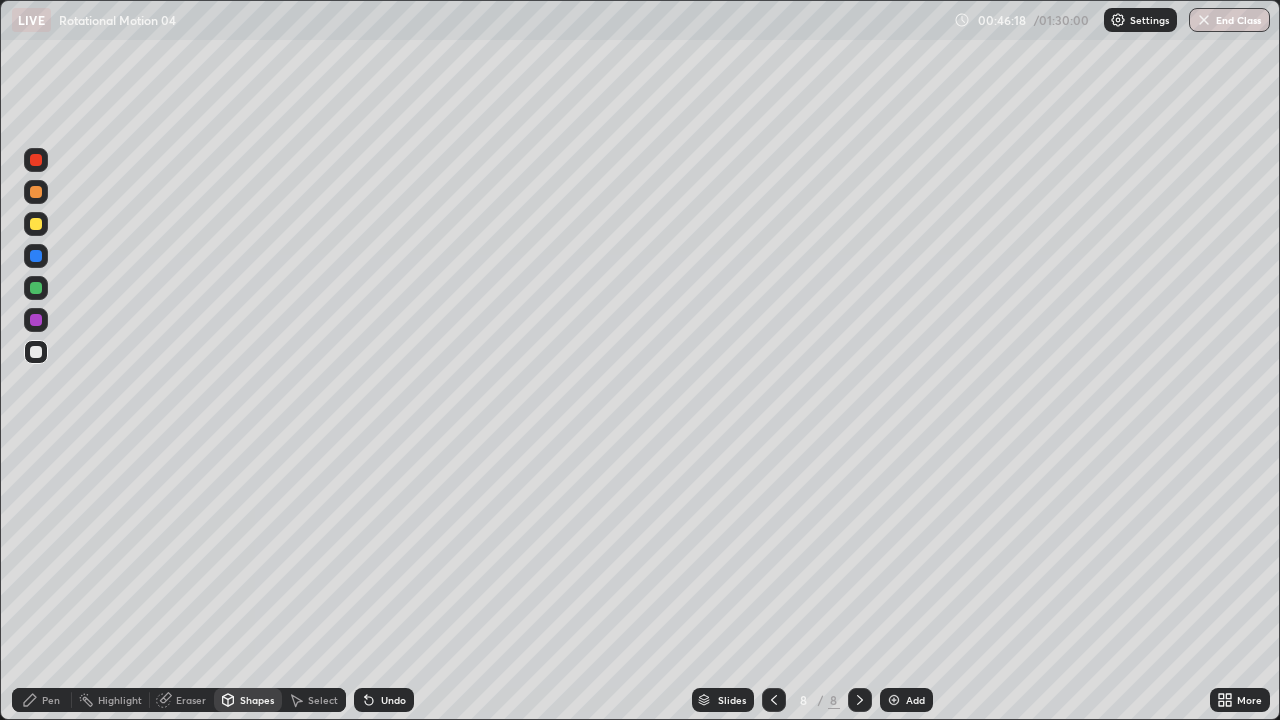 click on "Shapes" at bounding box center (257, 700) 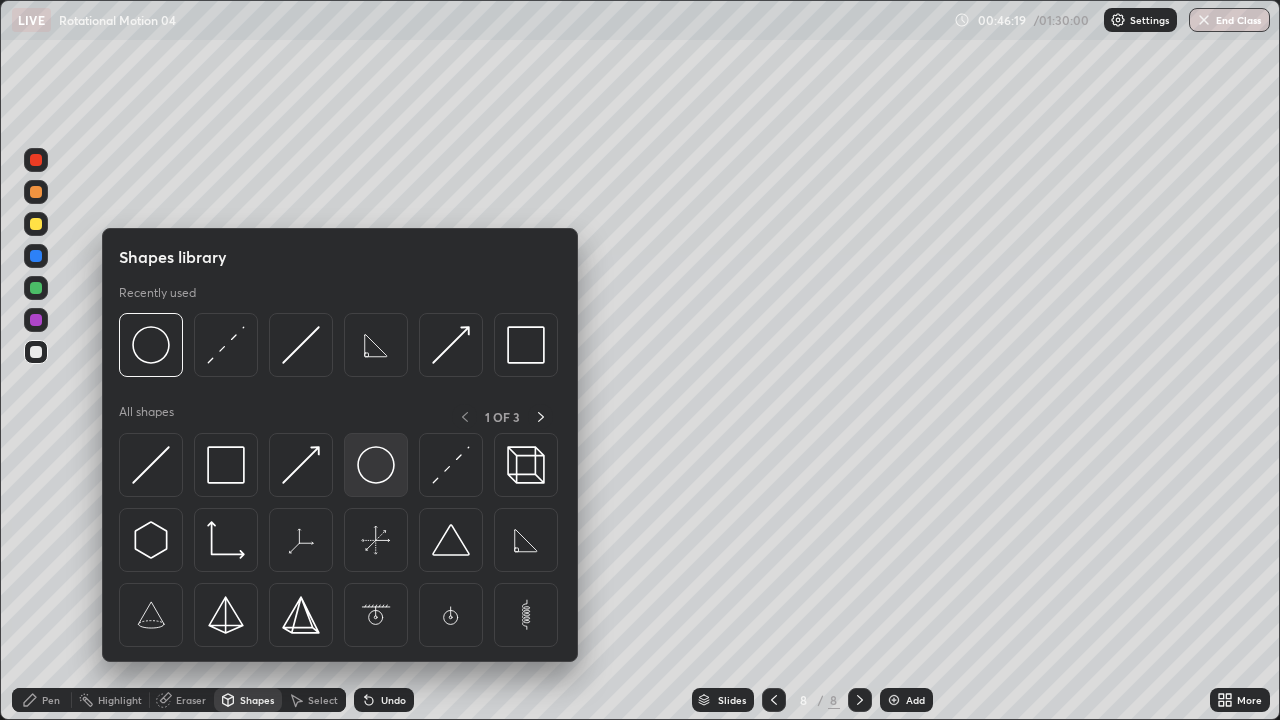 click at bounding box center [376, 465] 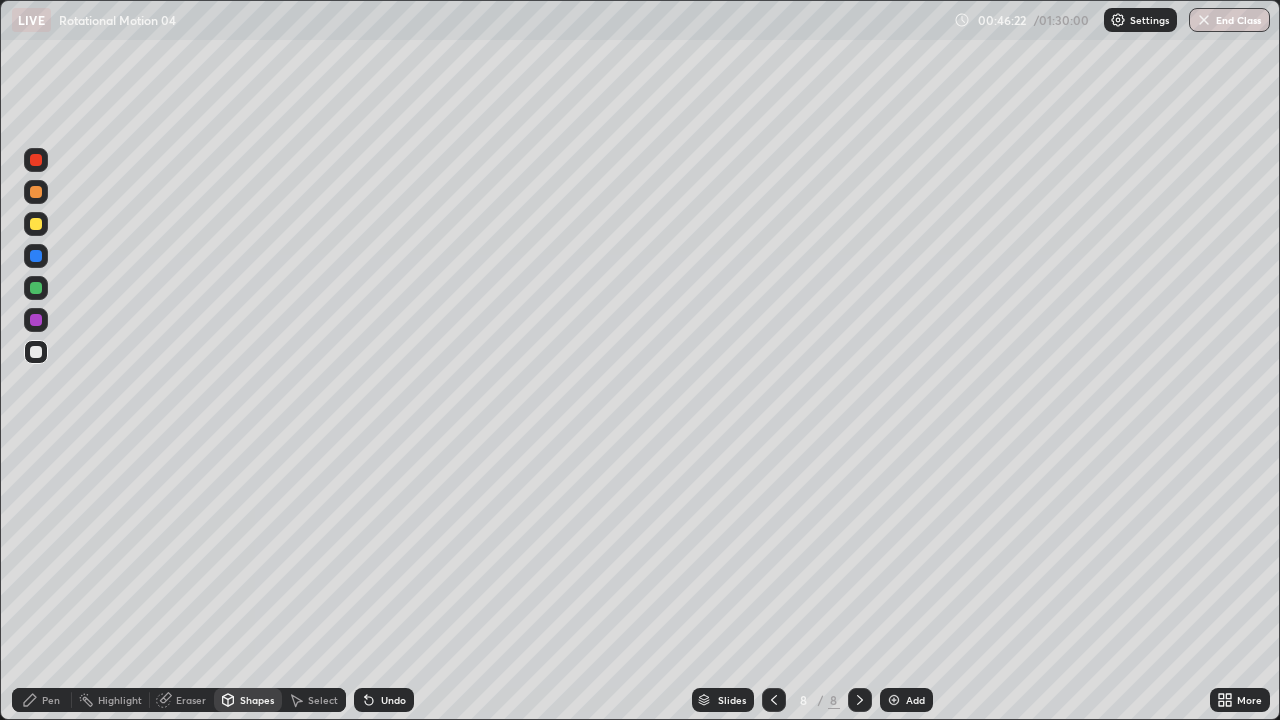 click on "Undo" at bounding box center [393, 700] 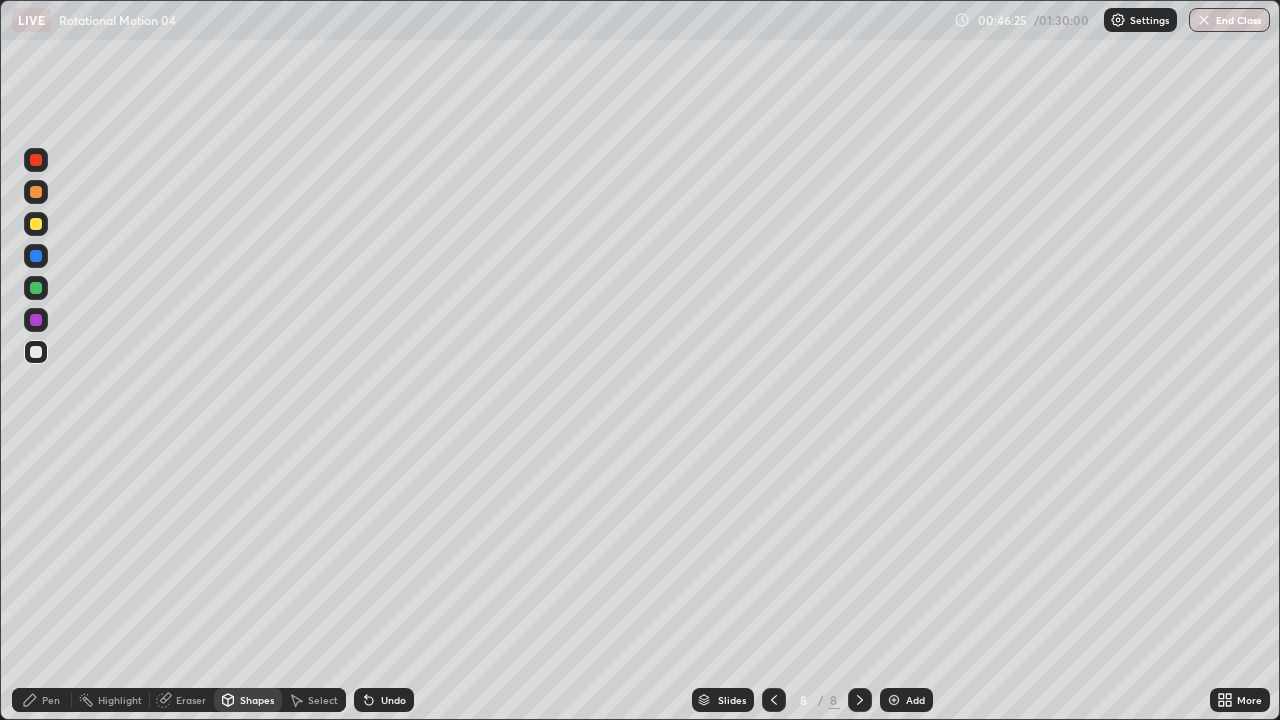 click on "Select" at bounding box center [323, 700] 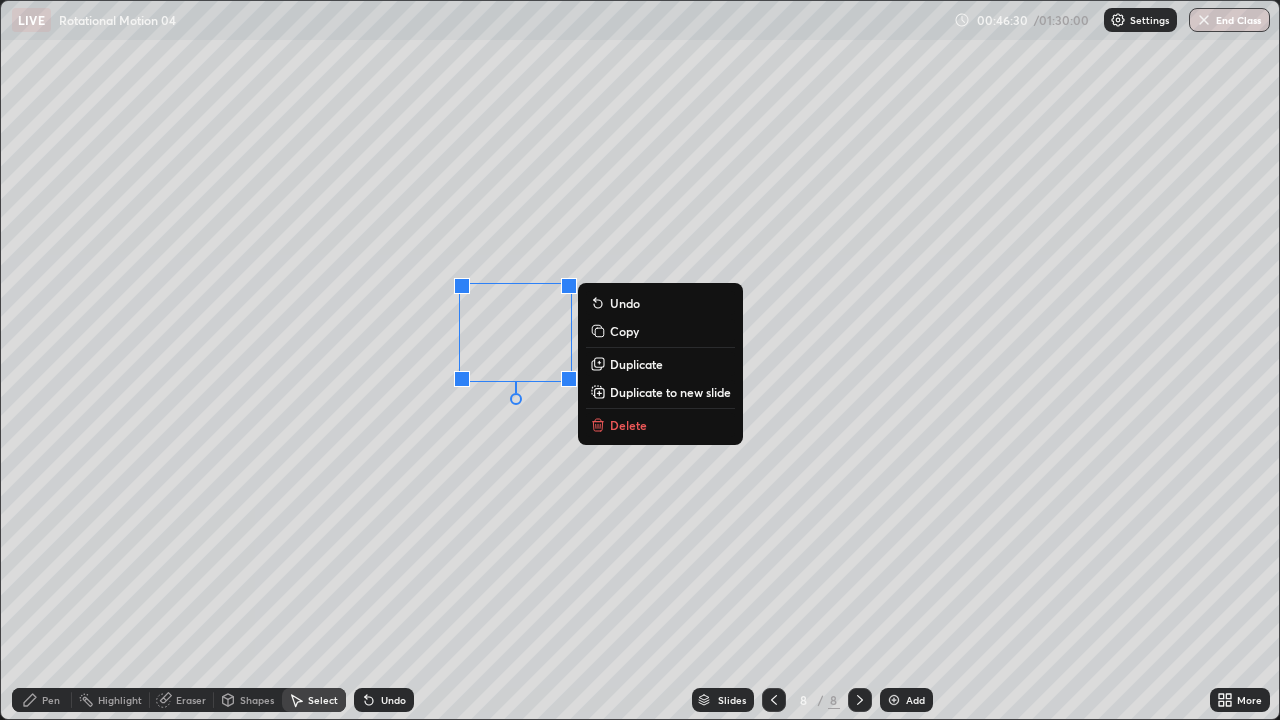 click on "Pen" at bounding box center [42, 700] 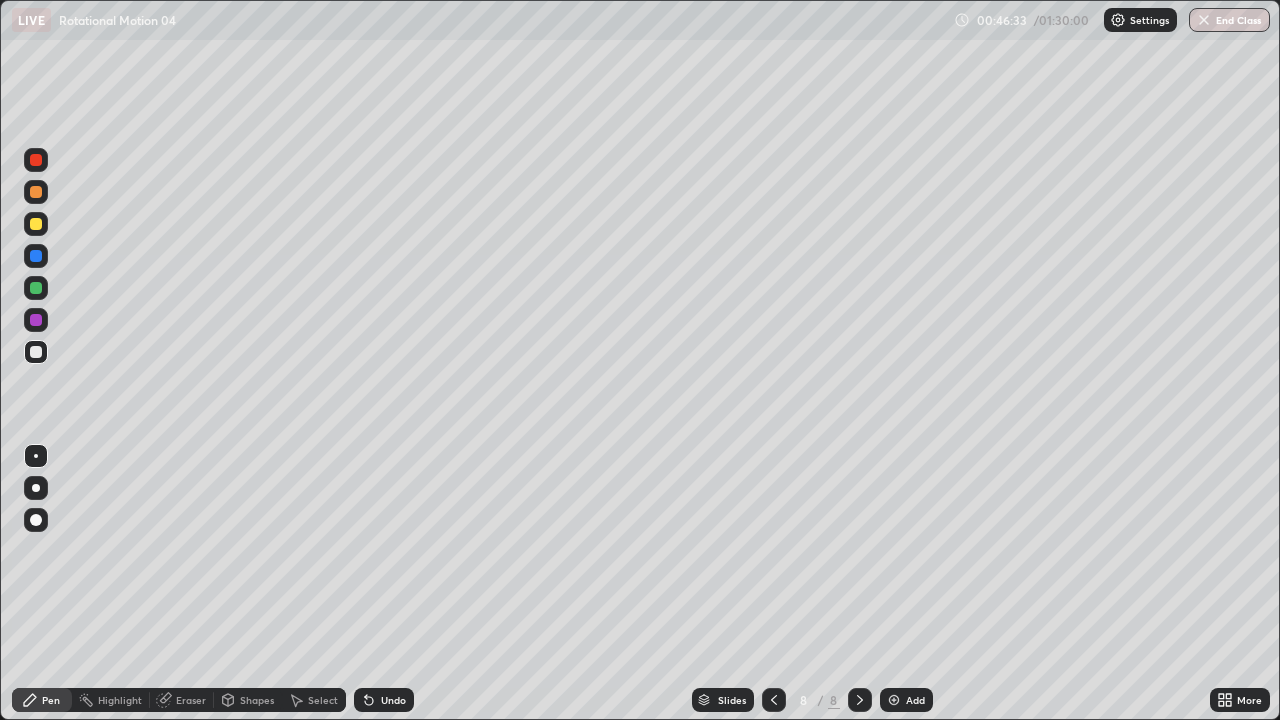 click on "Shapes" at bounding box center [257, 700] 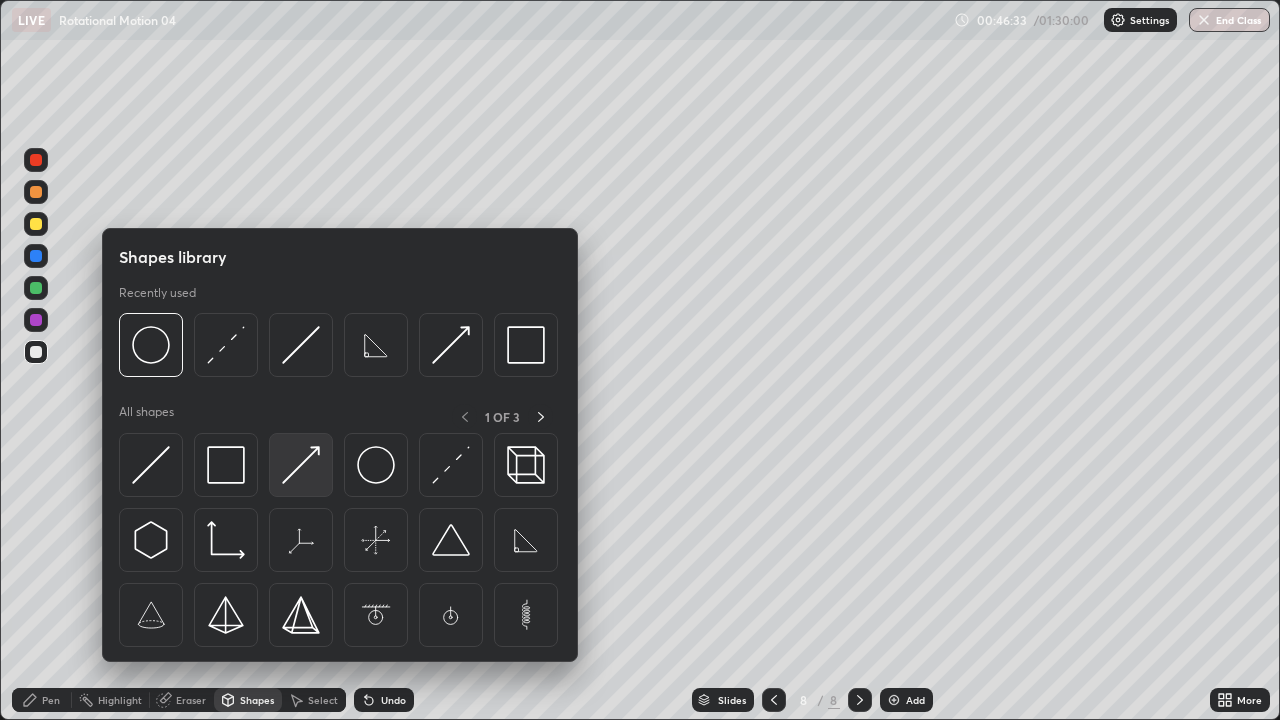 click at bounding box center [301, 465] 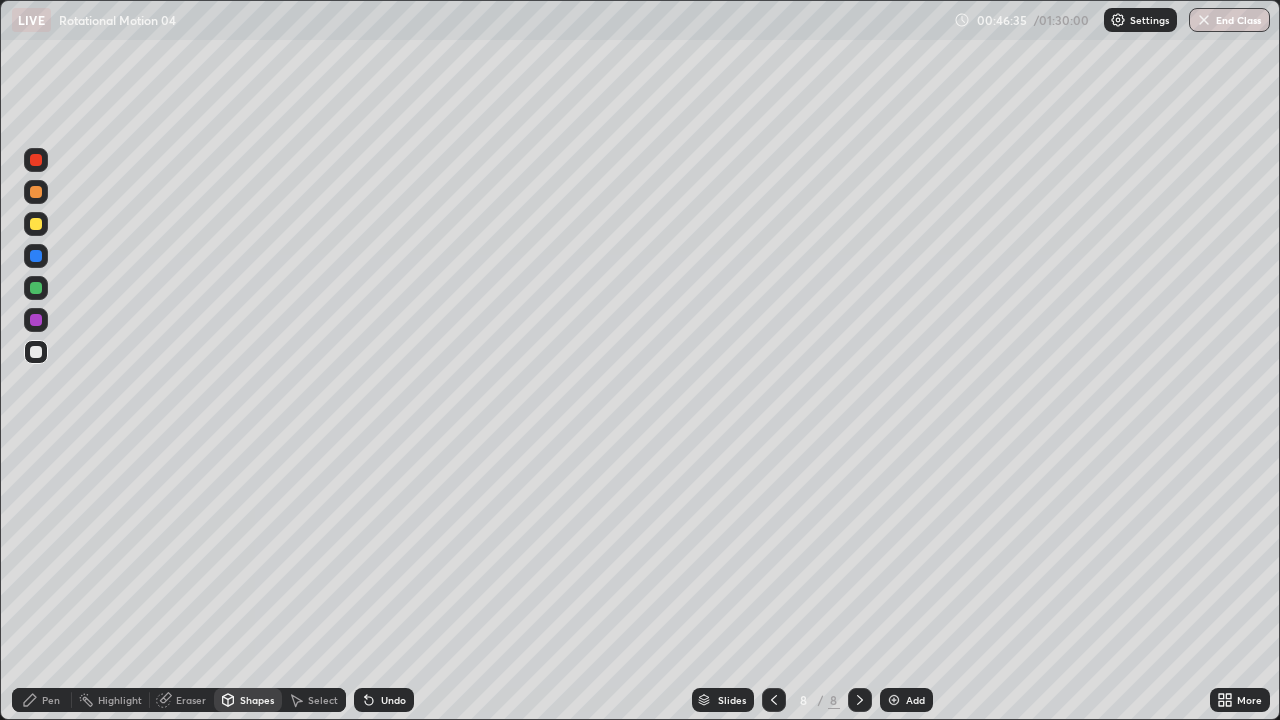 click on "Pen" at bounding box center (42, 700) 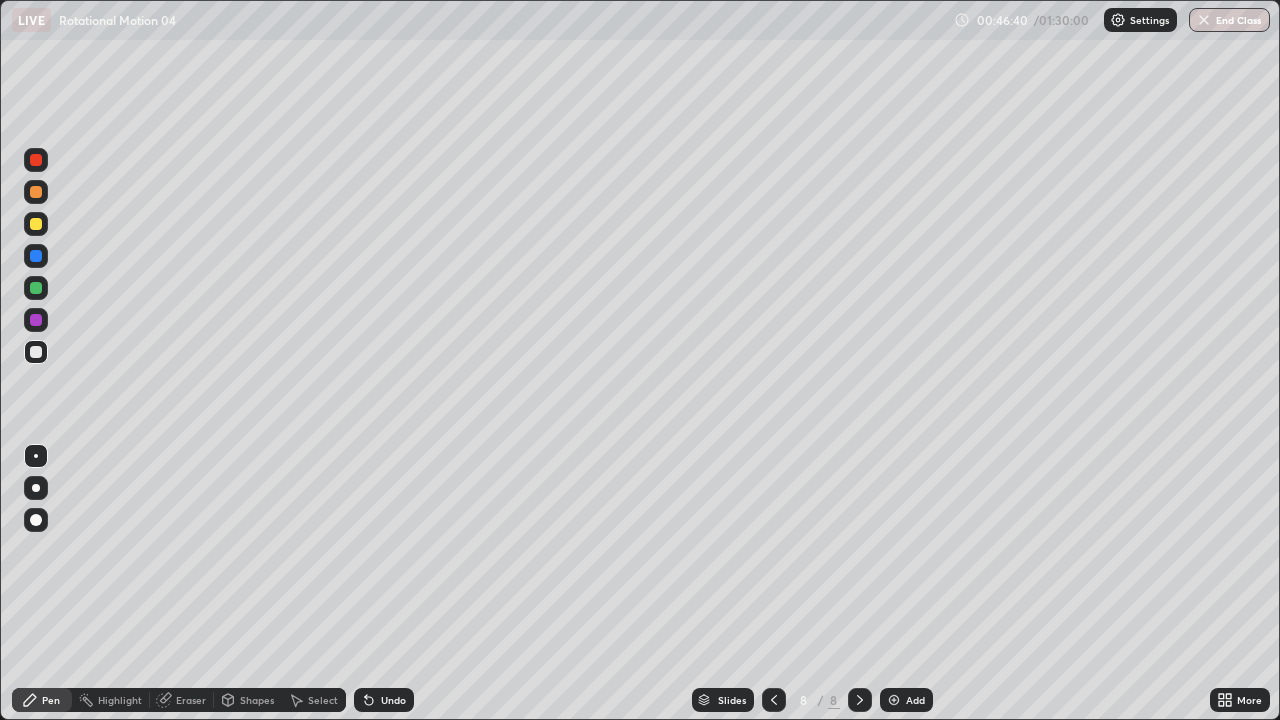 click on "Shapes" at bounding box center (248, 700) 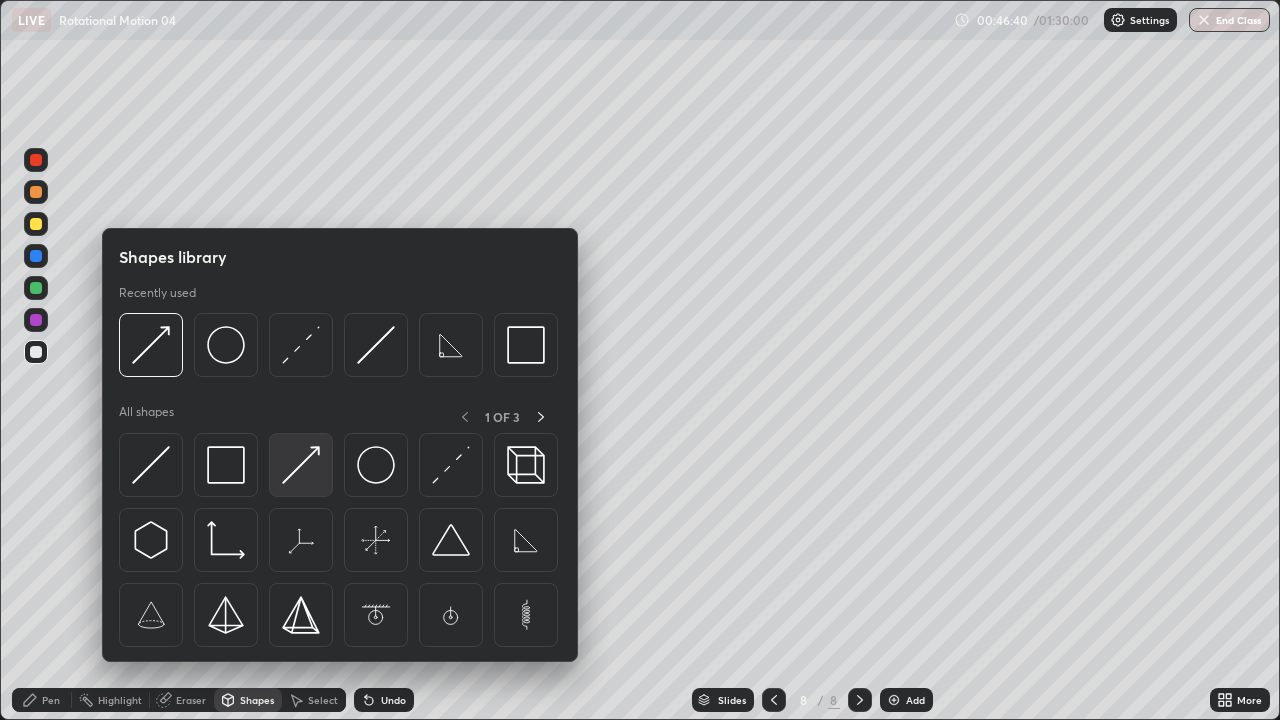 click at bounding box center (301, 465) 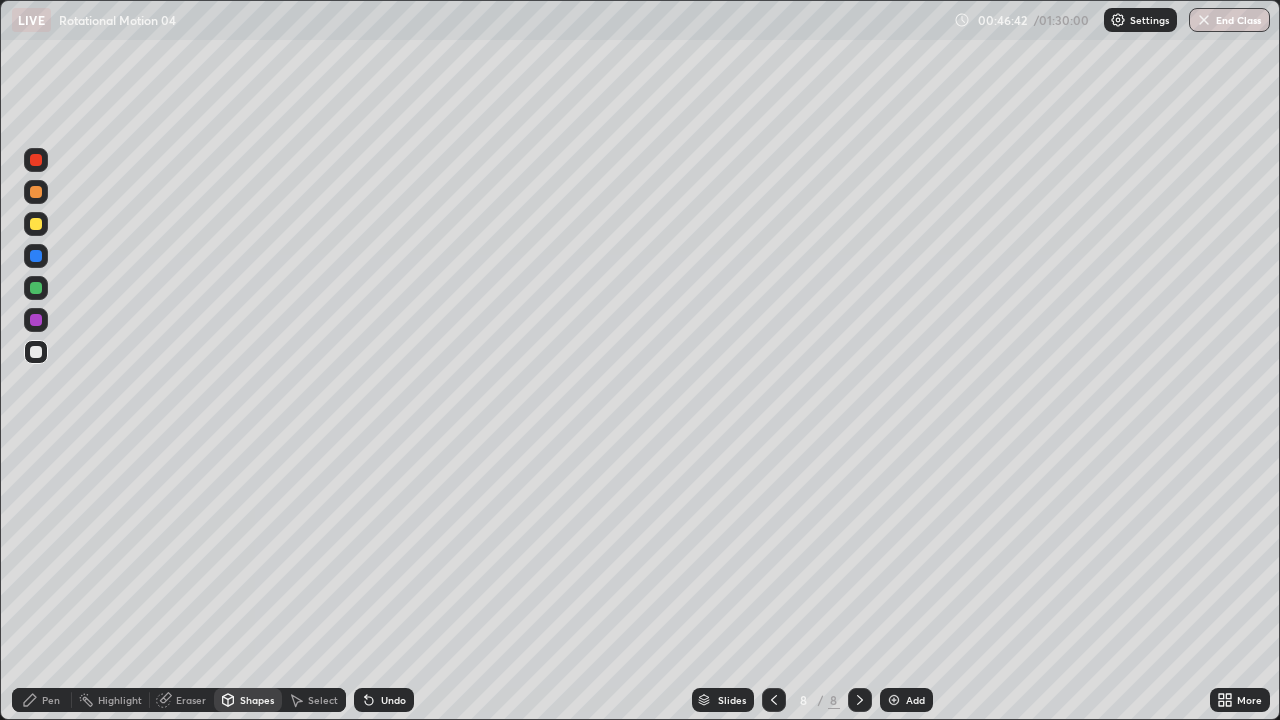 click on "Pen" at bounding box center (42, 700) 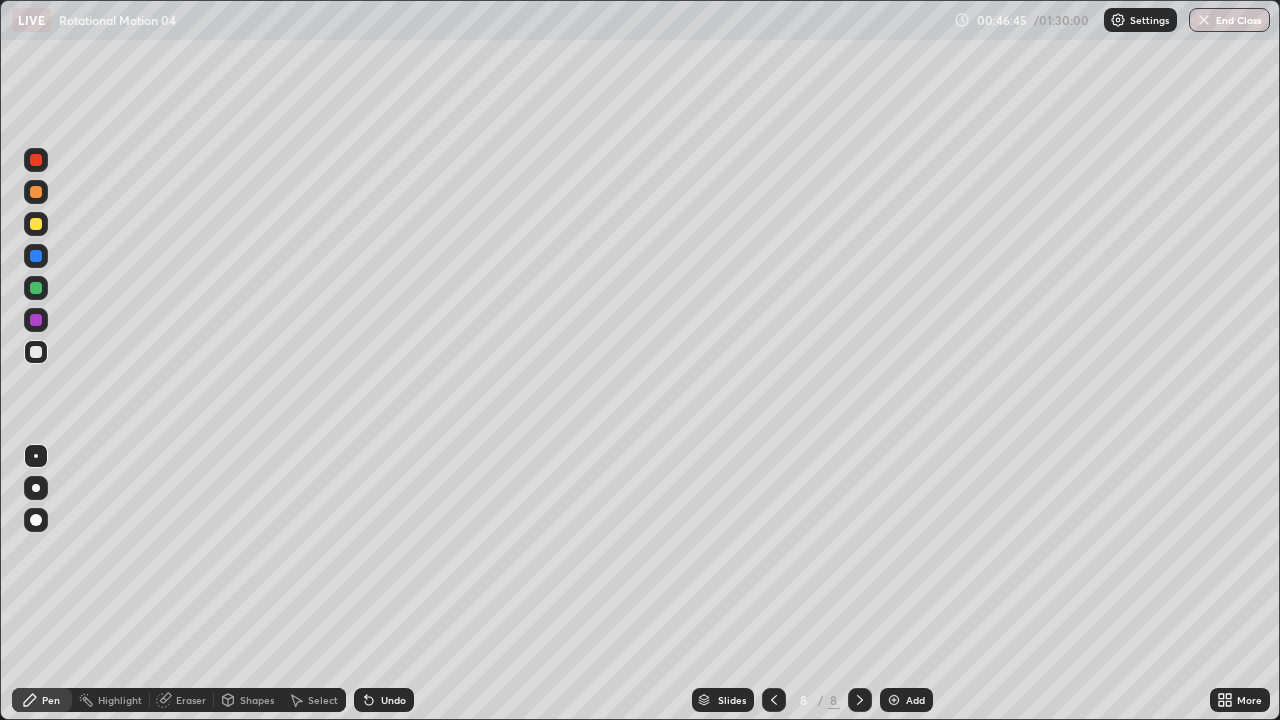 click 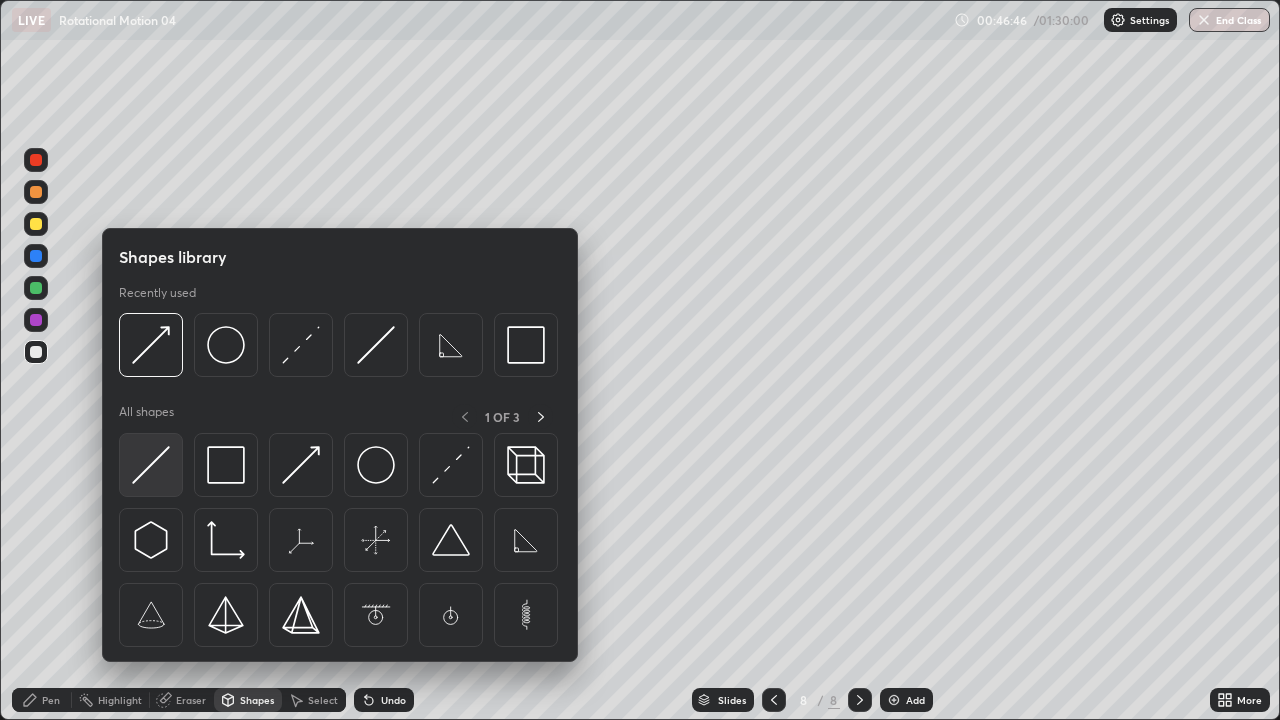 click at bounding box center [151, 465] 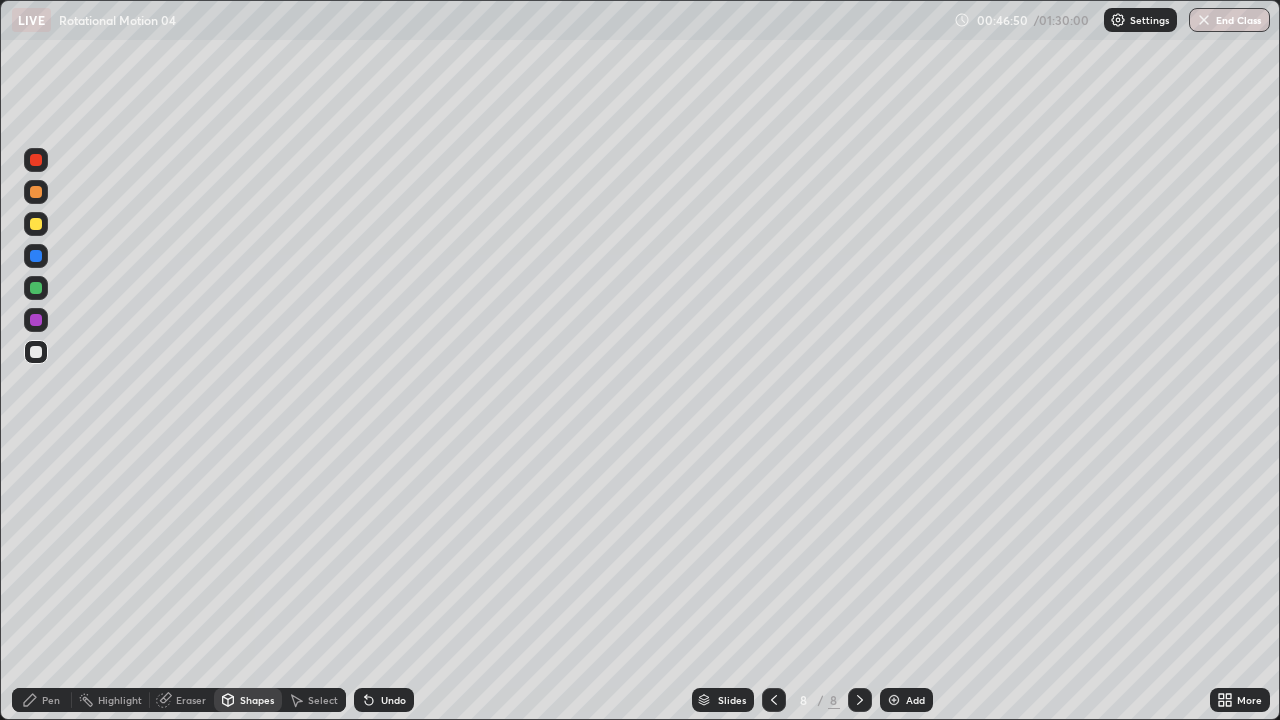 click on "Pen" at bounding box center [42, 700] 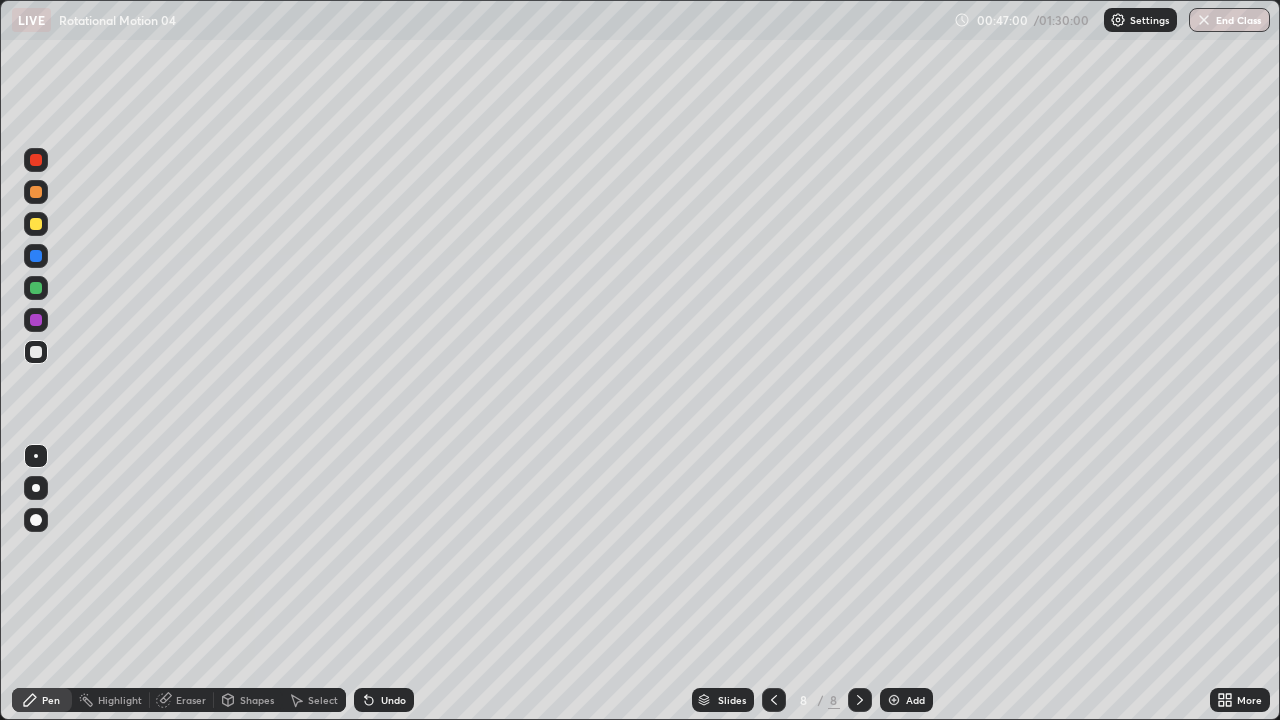 click on "Undo" at bounding box center [393, 700] 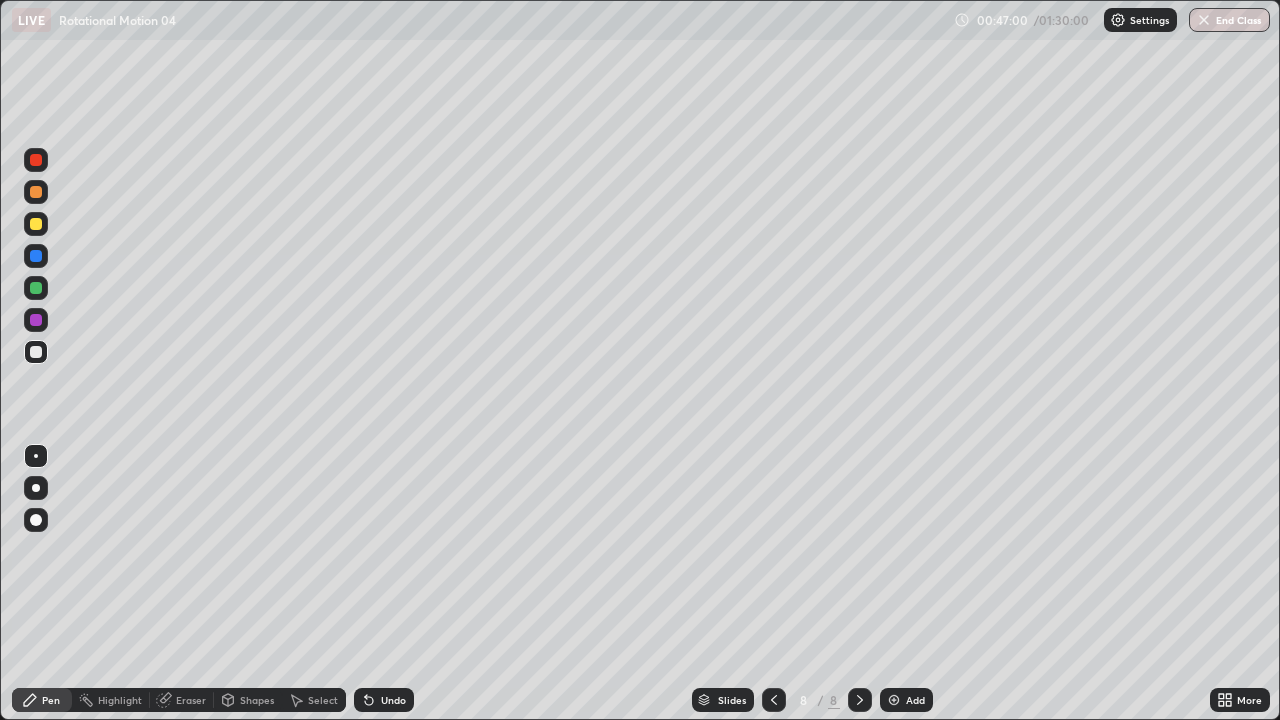 click on "Undo" at bounding box center [393, 700] 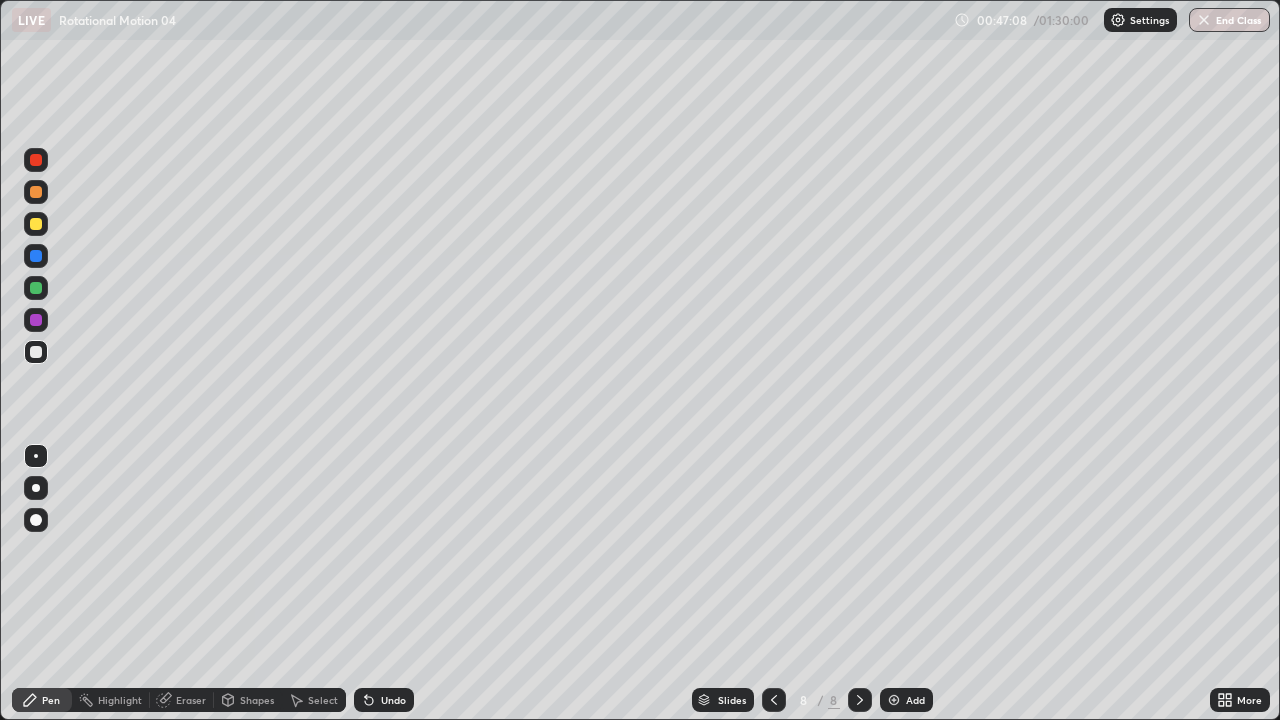 click on "Undo" at bounding box center (393, 700) 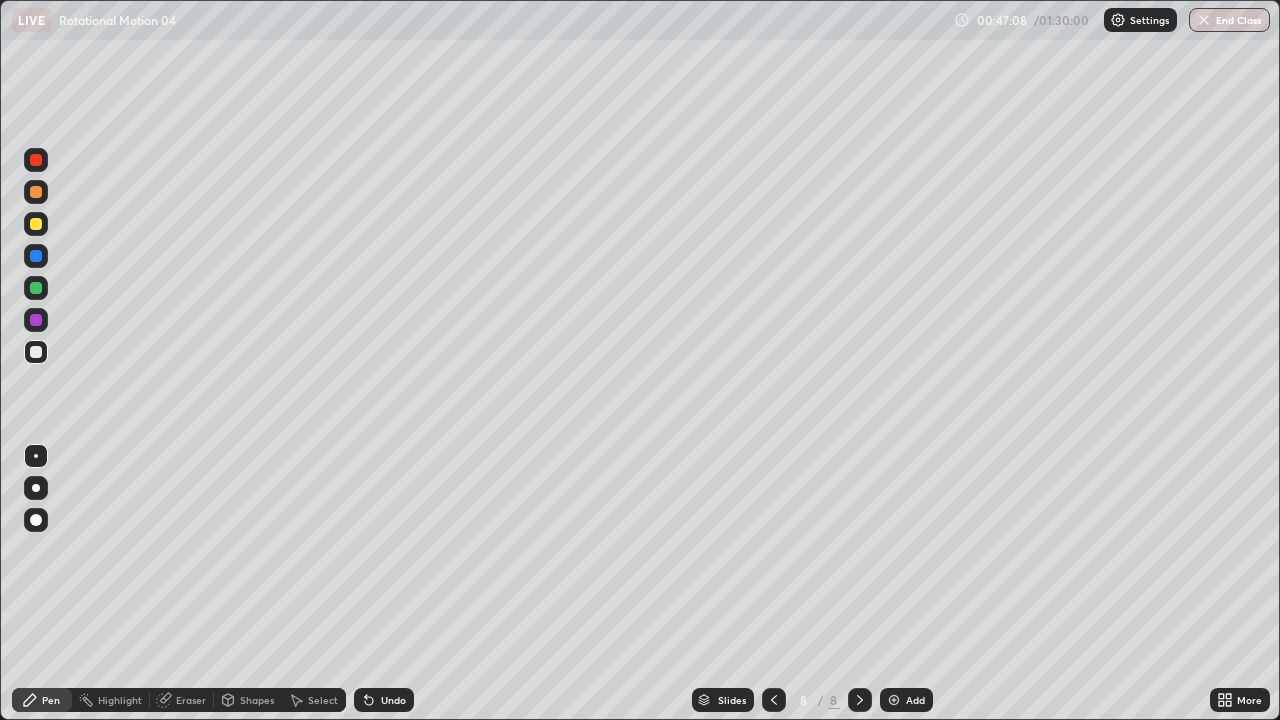 click 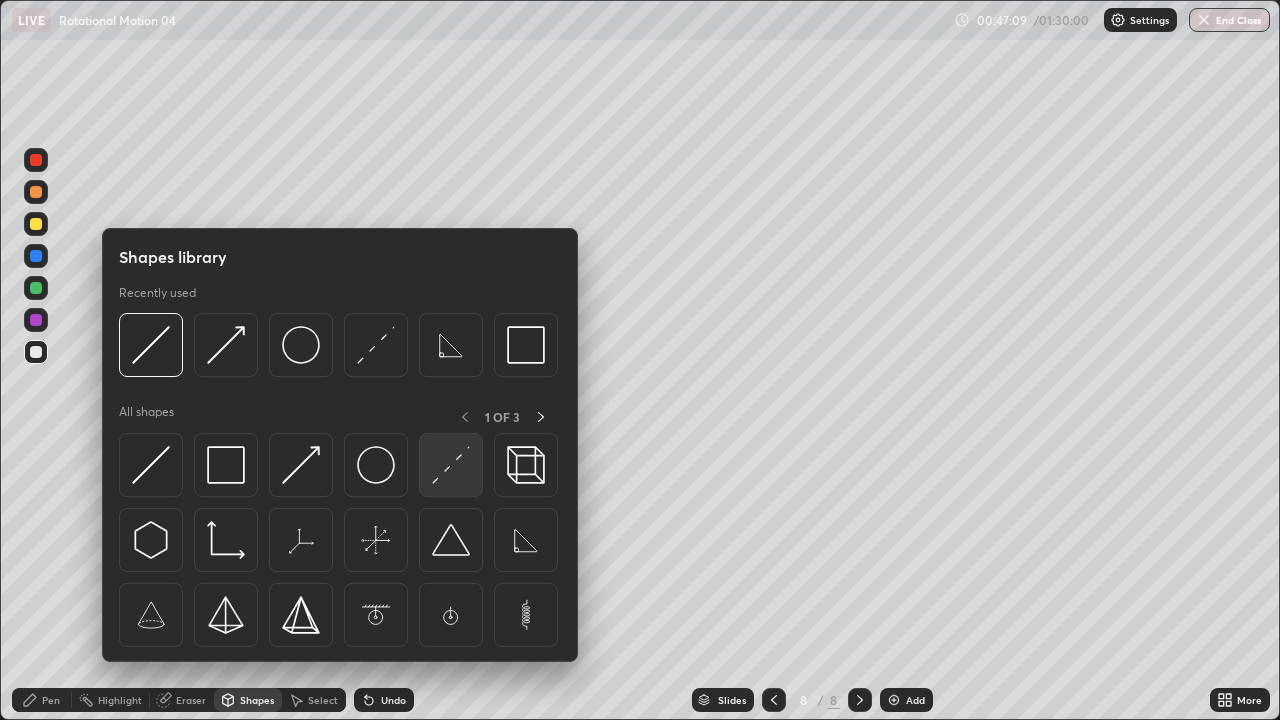 click at bounding box center (451, 465) 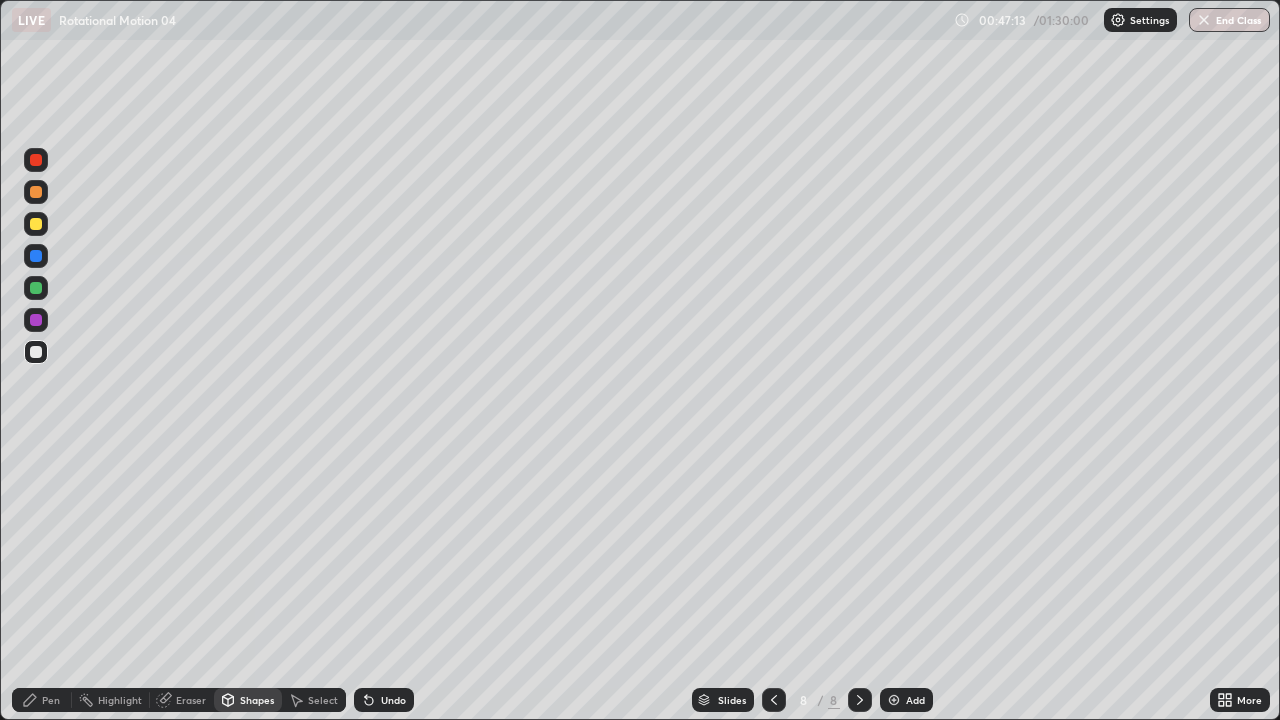 click 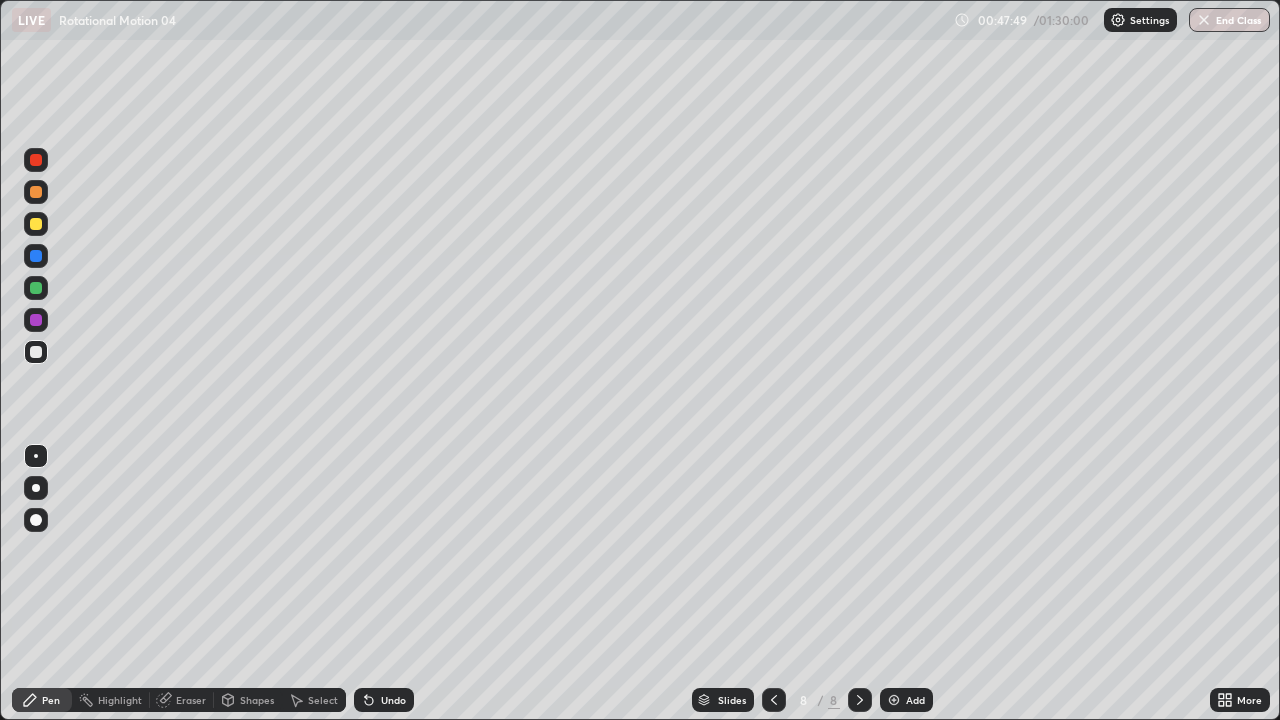 click on "Eraser" at bounding box center [182, 700] 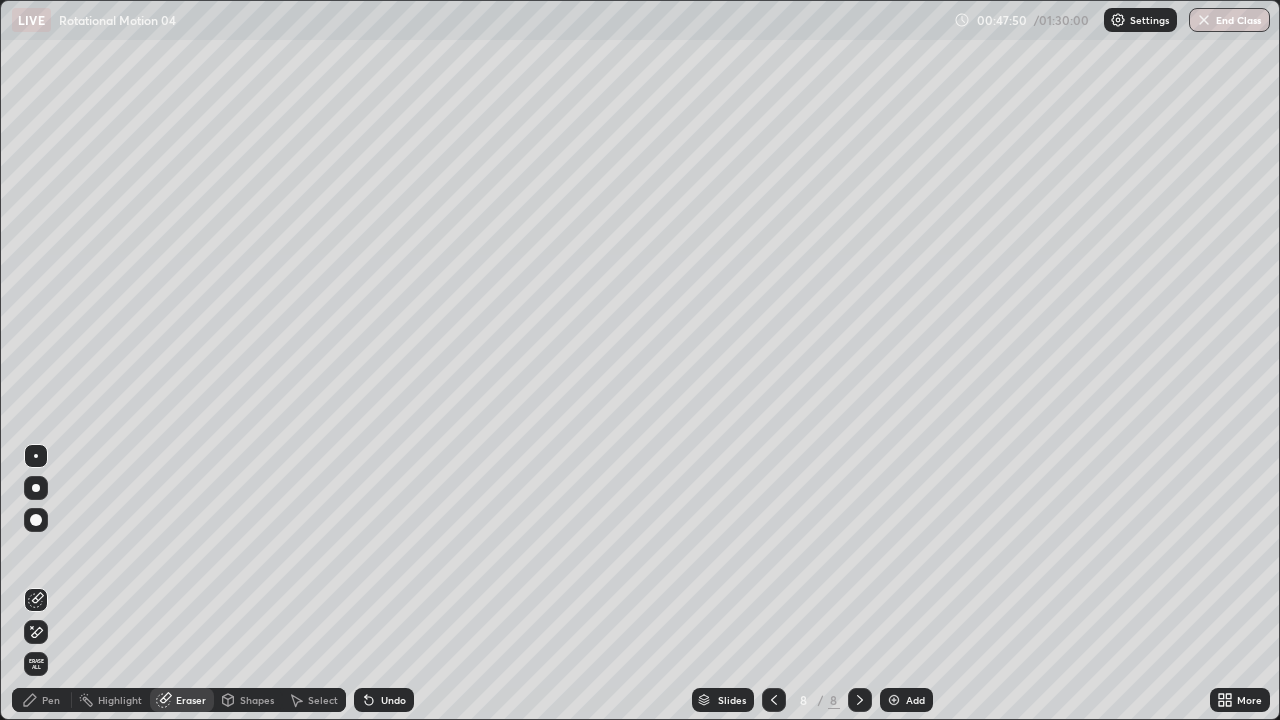 click at bounding box center [36, 456] 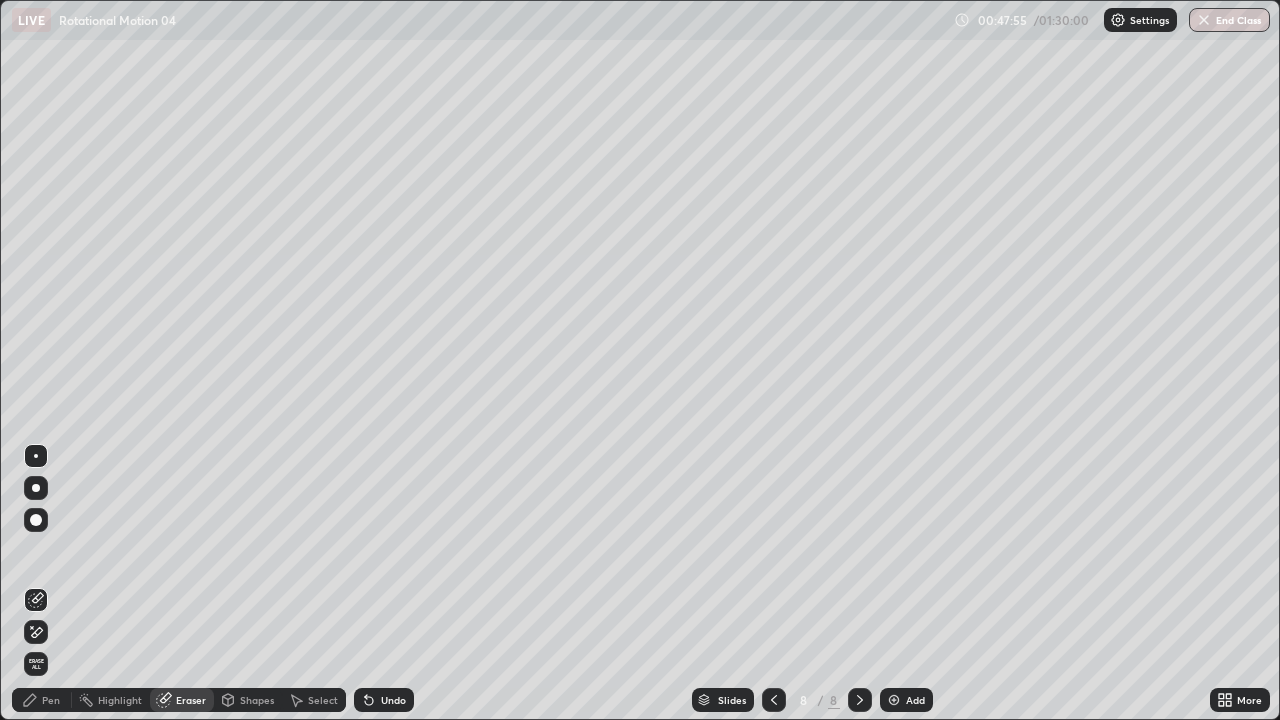 click on "Pen" at bounding box center (42, 700) 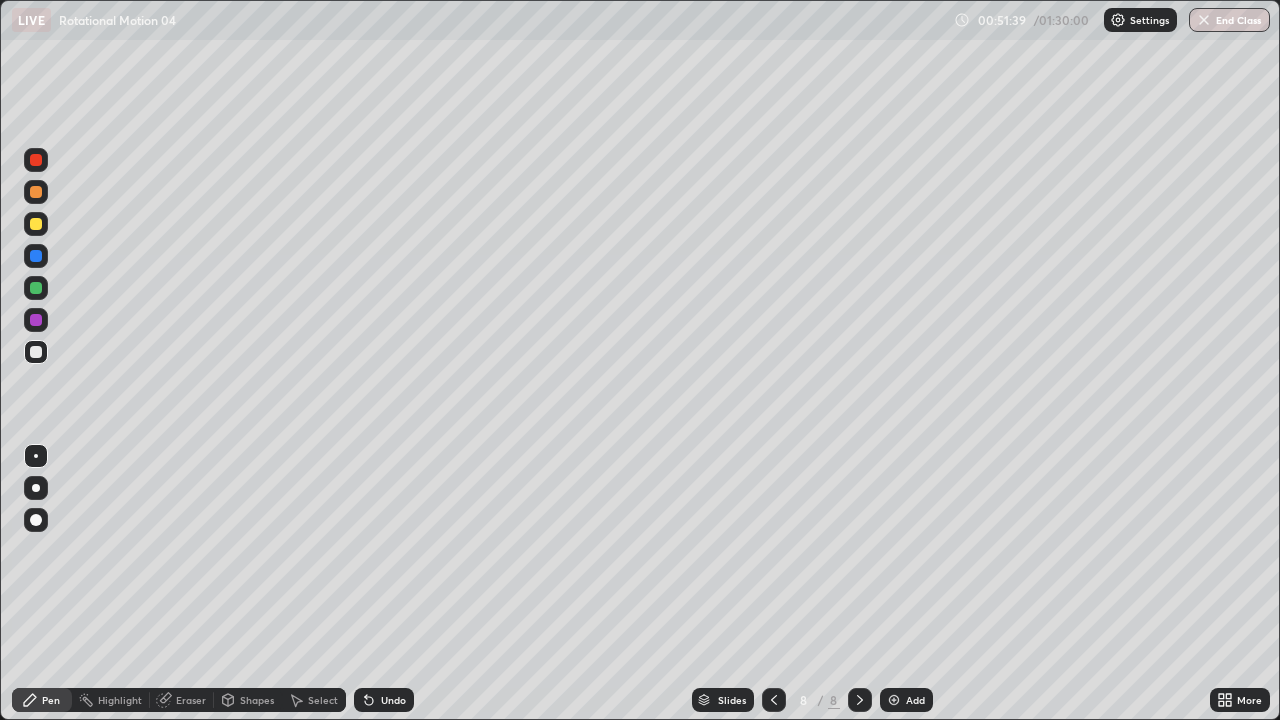 click at bounding box center [36, 224] 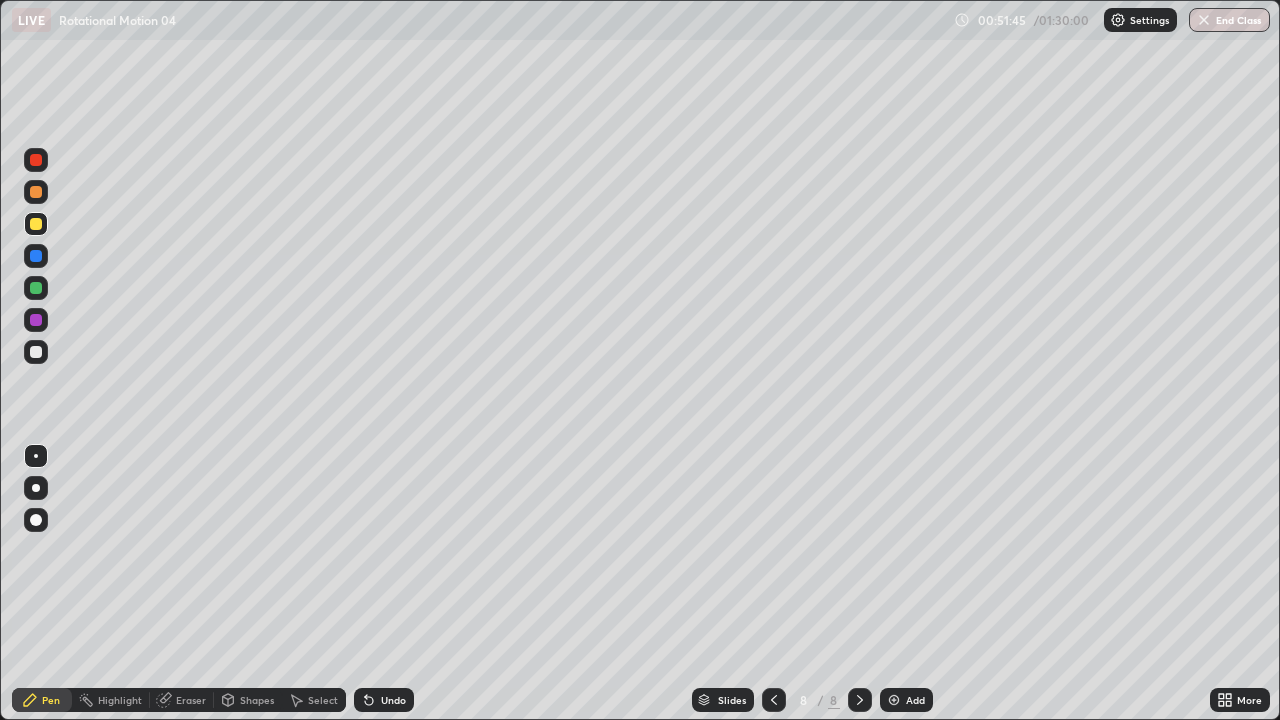 click on "Undo" at bounding box center (393, 700) 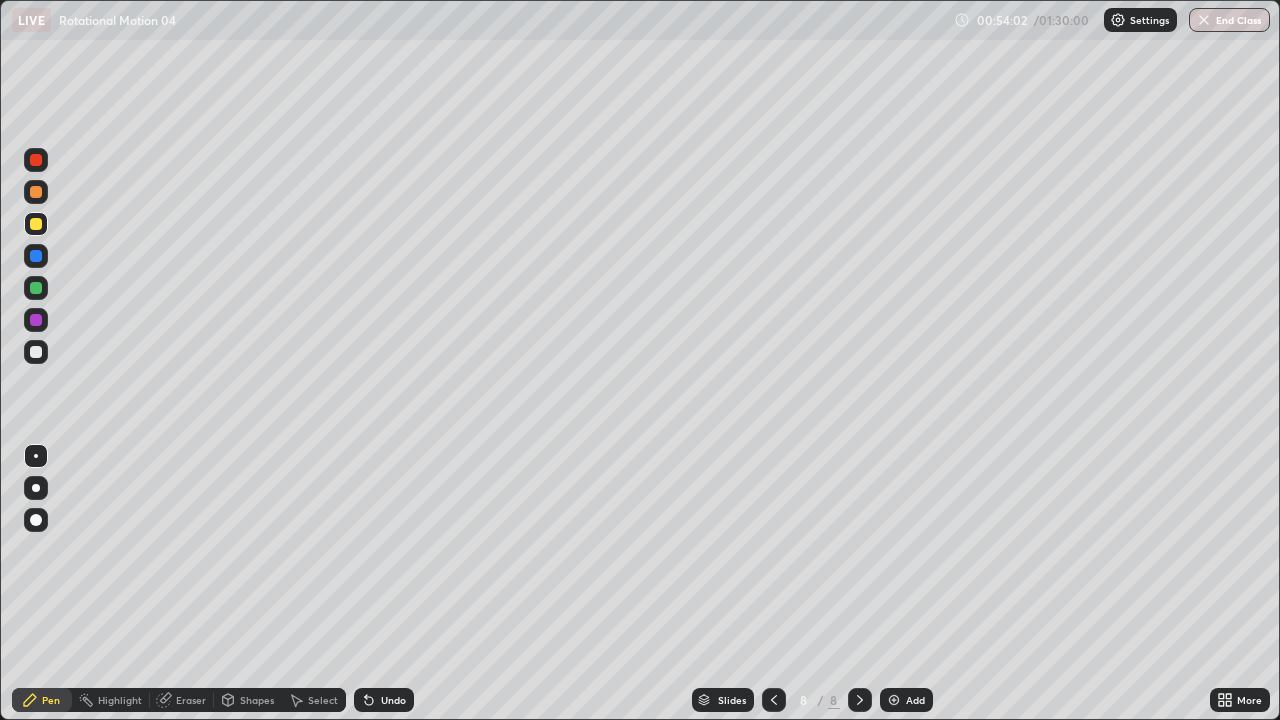 click at bounding box center (36, 288) 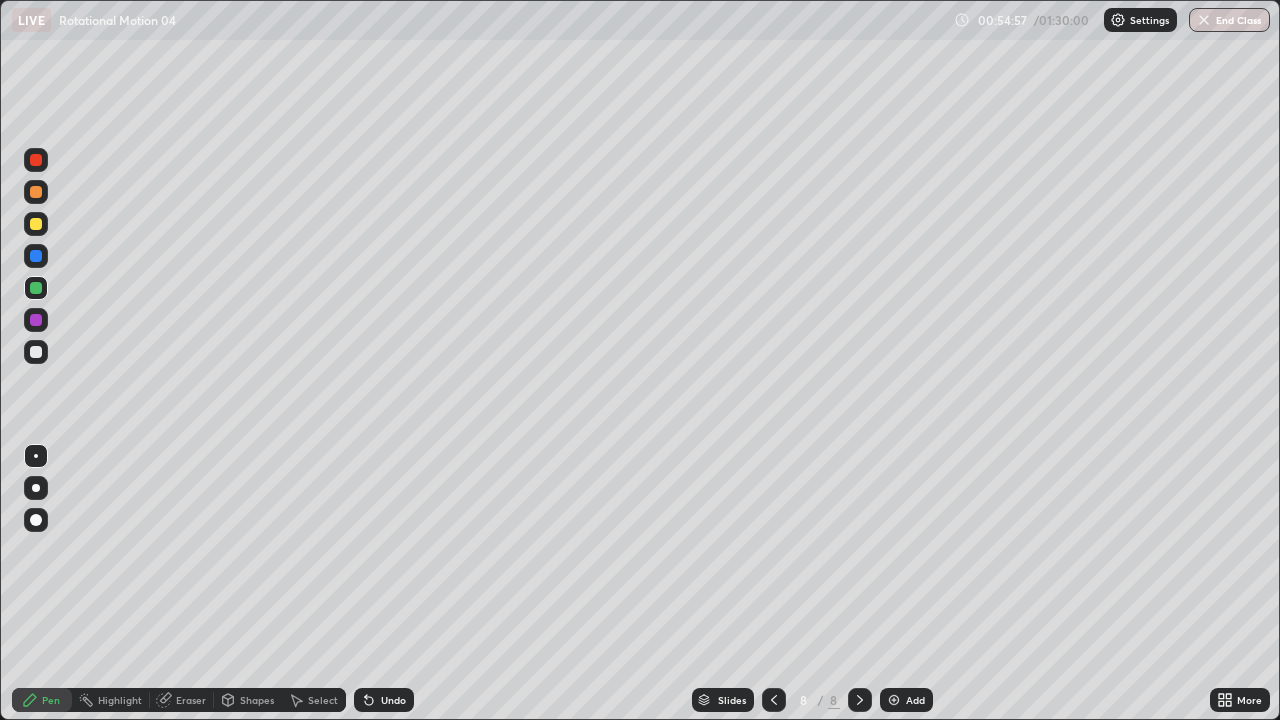 click 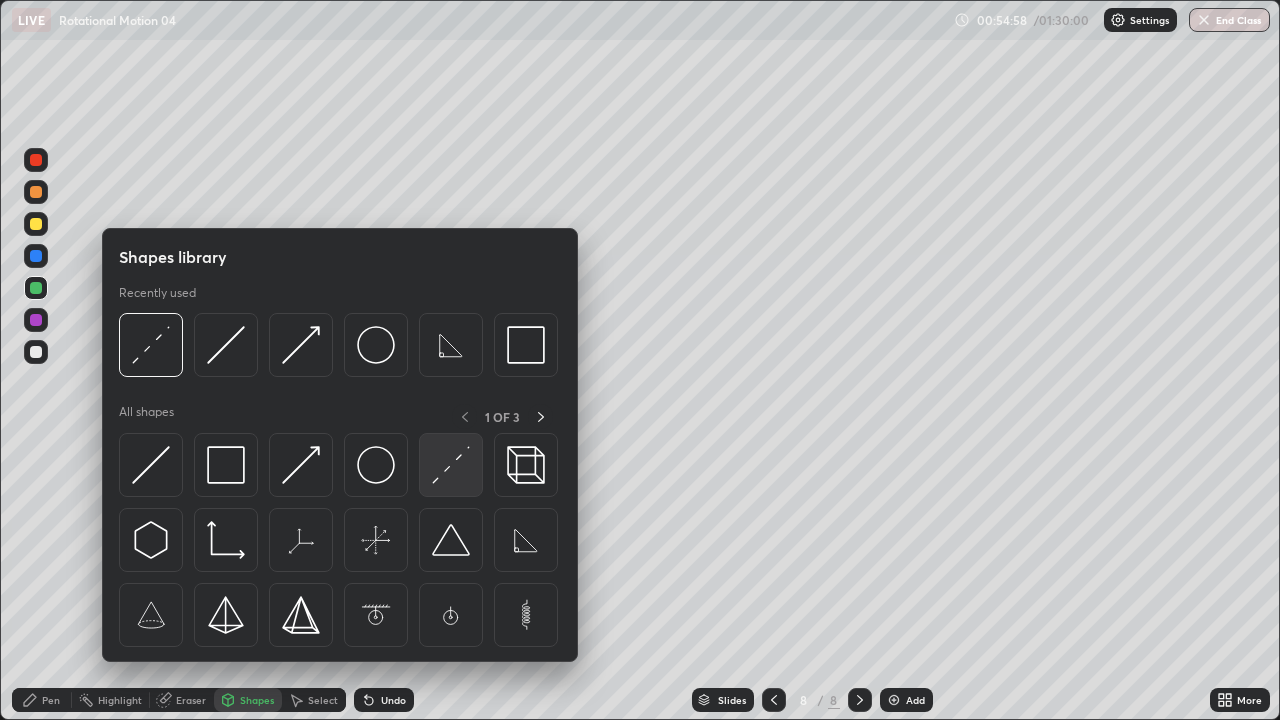 click at bounding box center (451, 465) 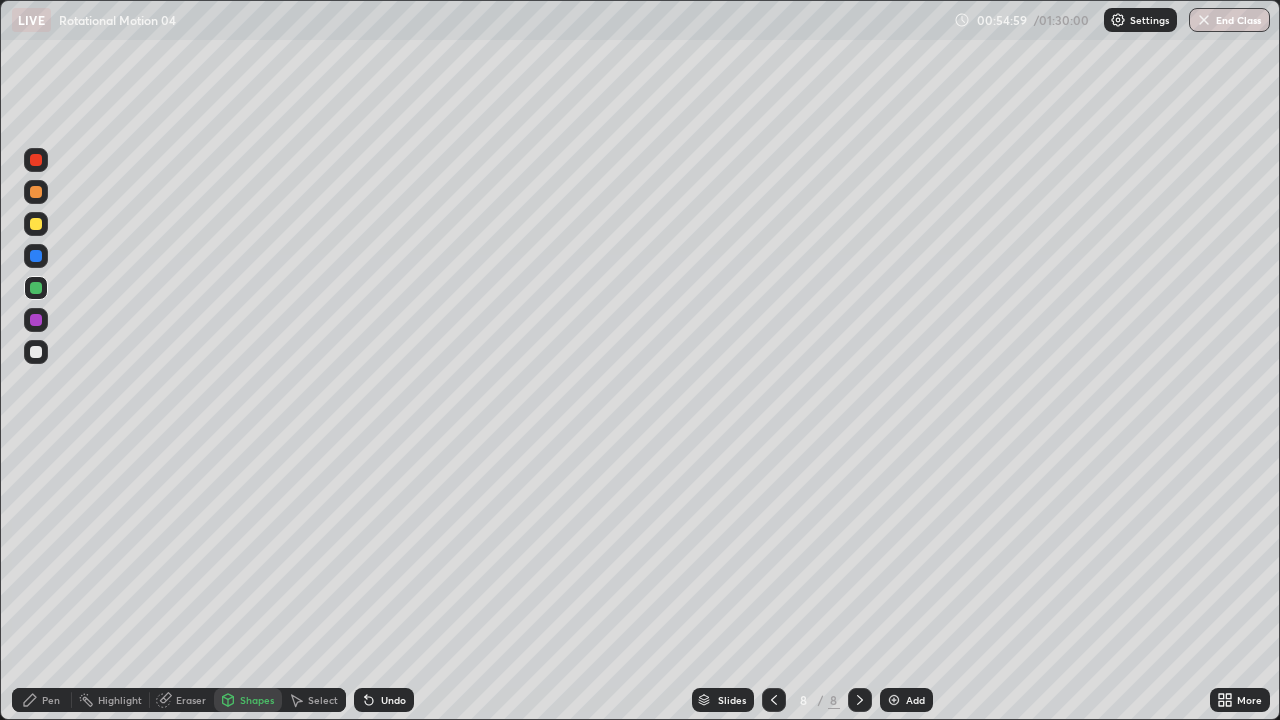 click at bounding box center [36, 288] 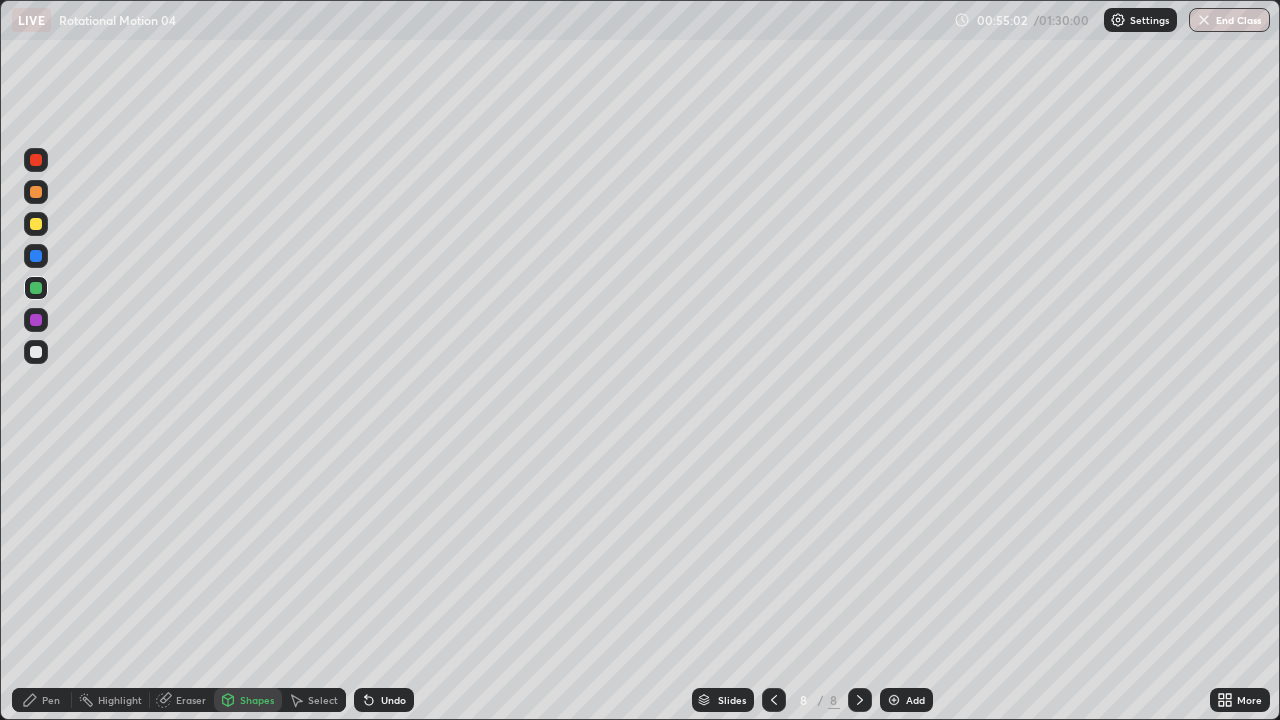 click at bounding box center [36, 320] 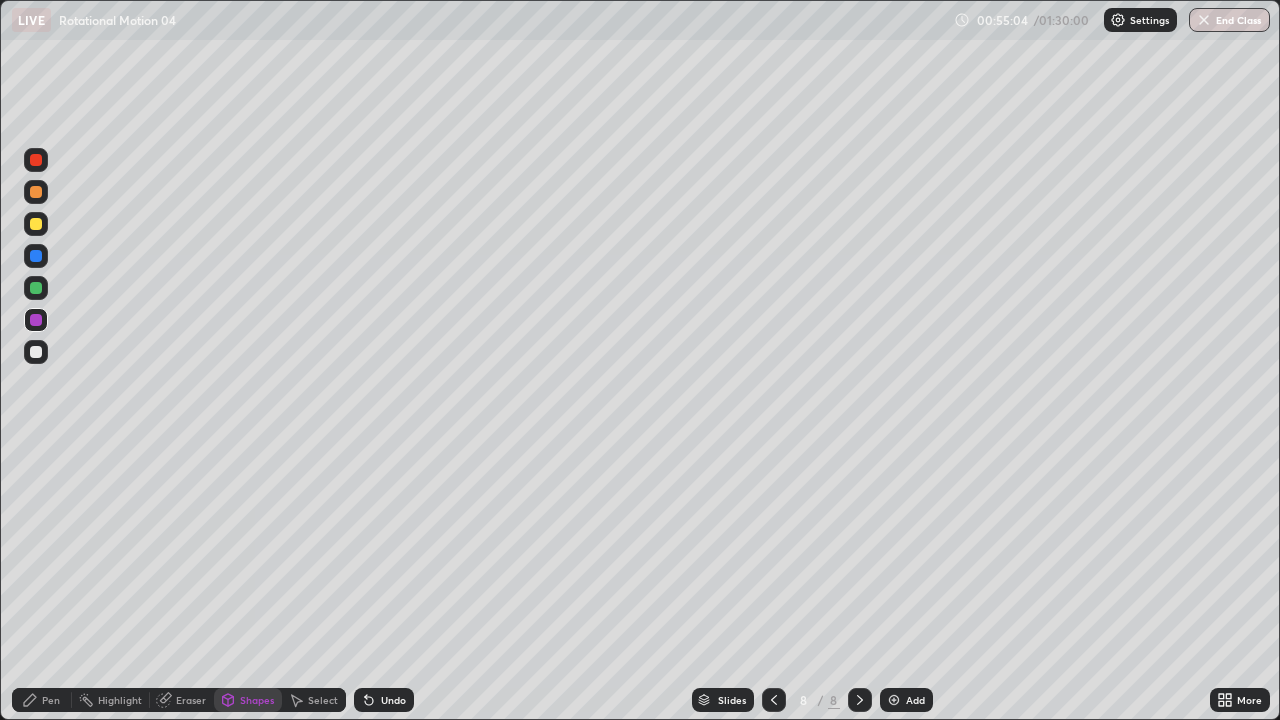 click on "Undo" at bounding box center [393, 700] 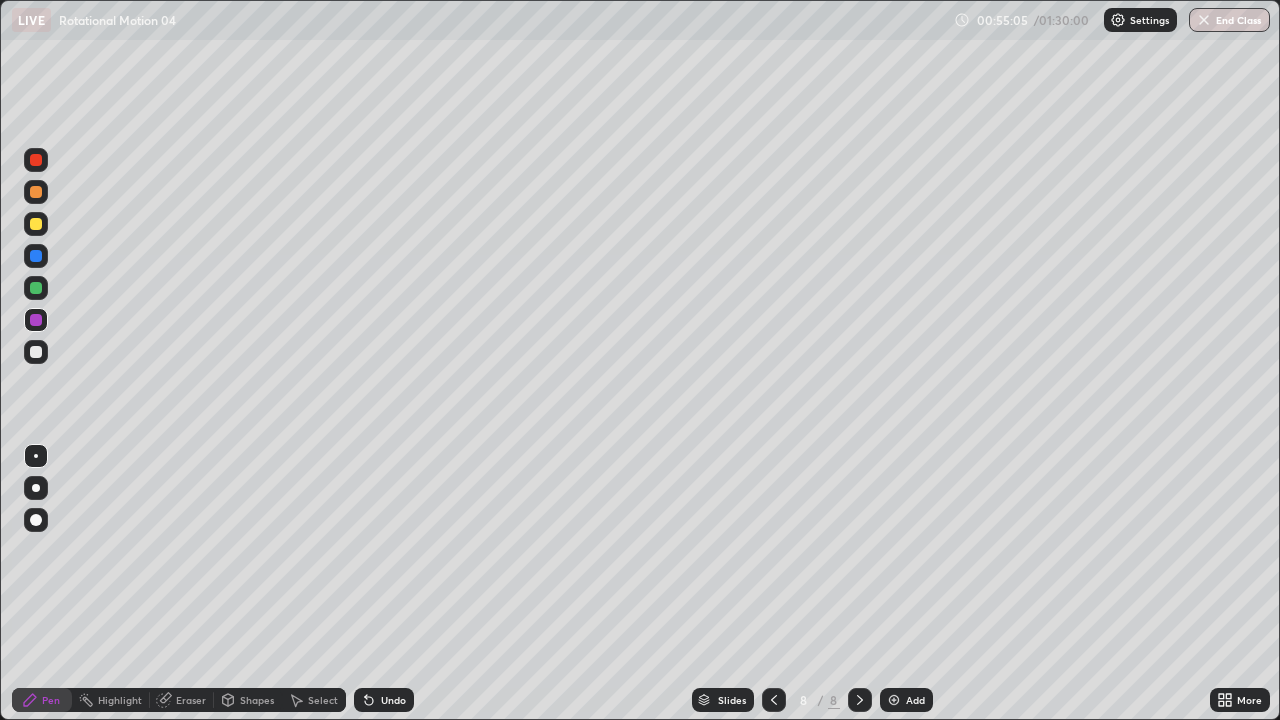 click at bounding box center (36, 320) 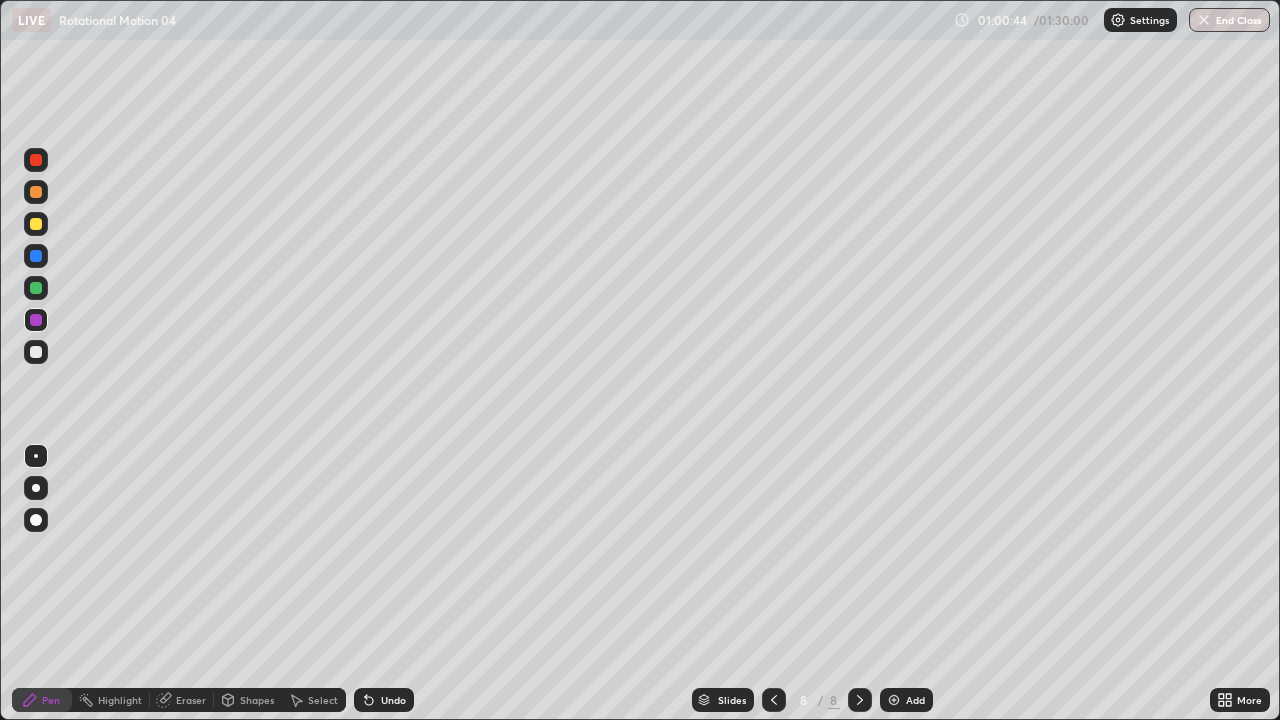 click at bounding box center (36, 224) 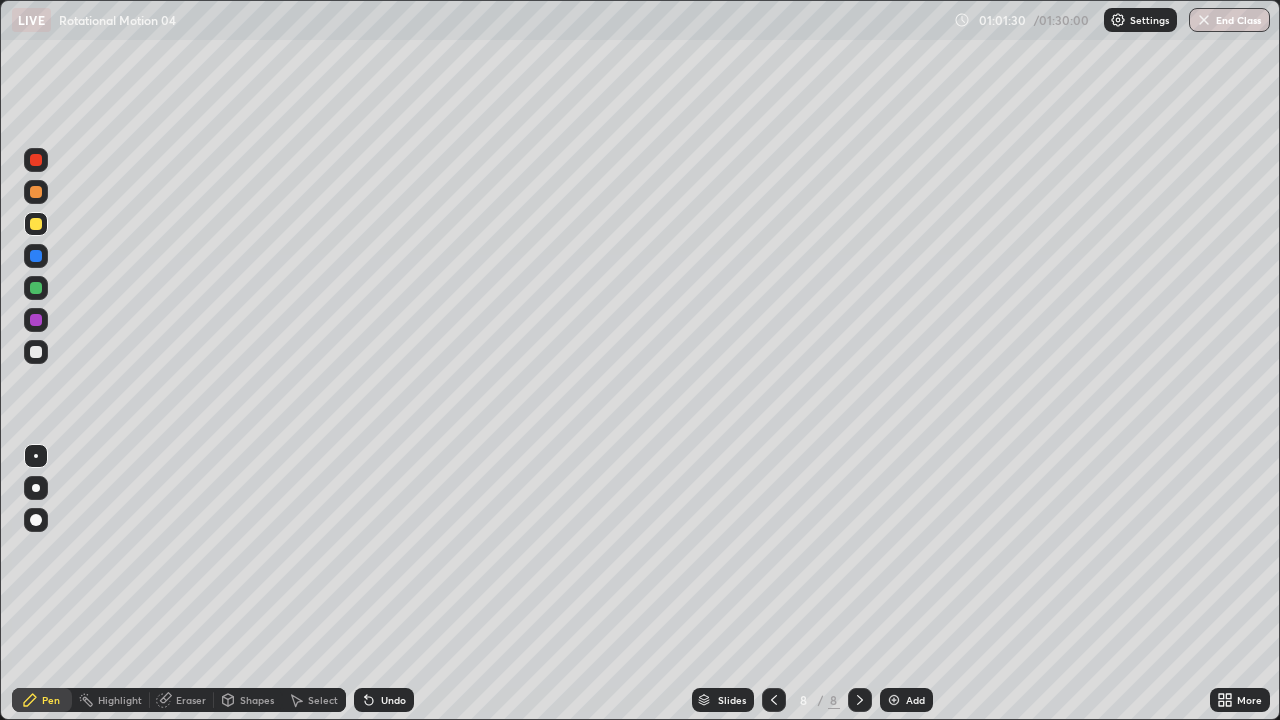 click on "Undo" at bounding box center (384, 700) 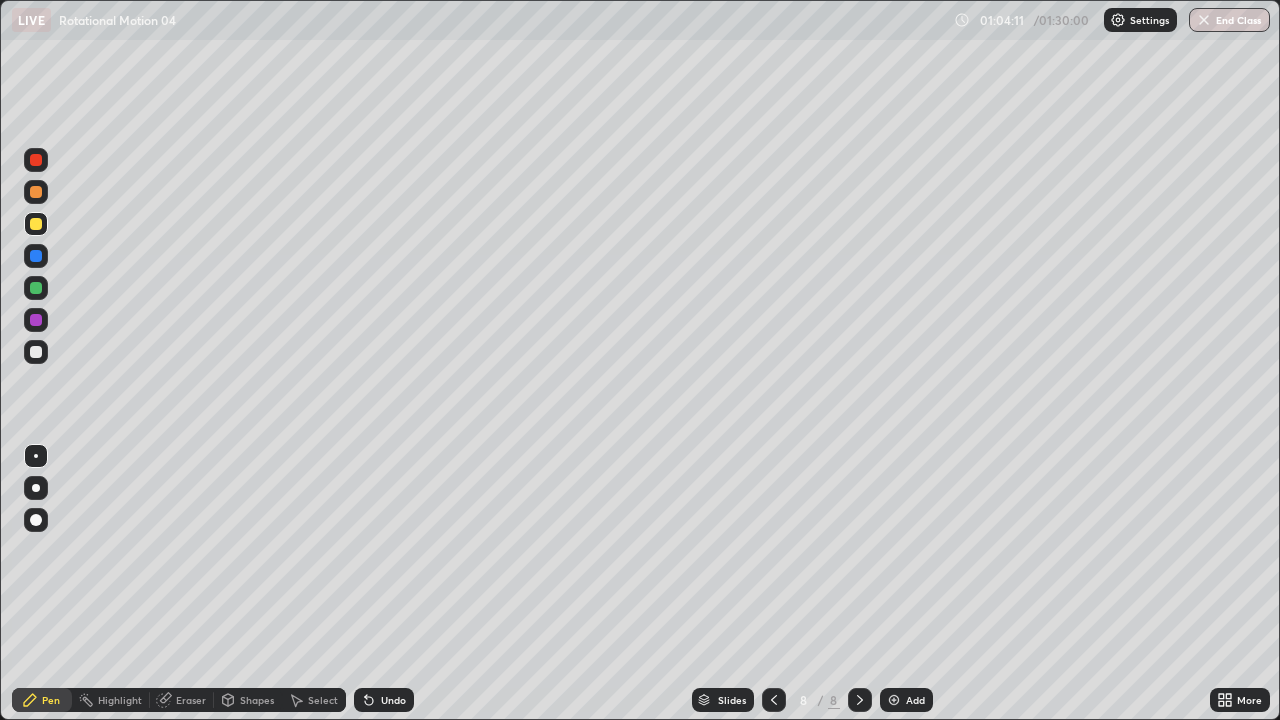 click at bounding box center (894, 700) 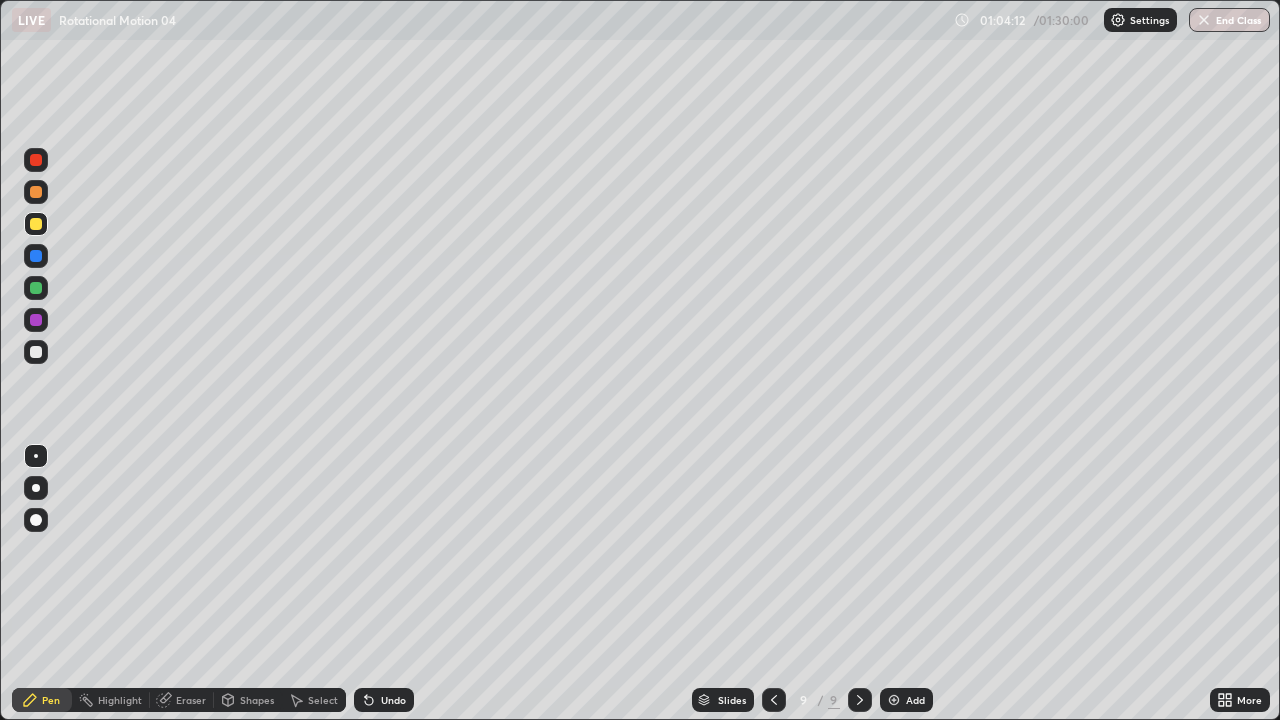 click on "Shapes" at bounding box center [248, 700] 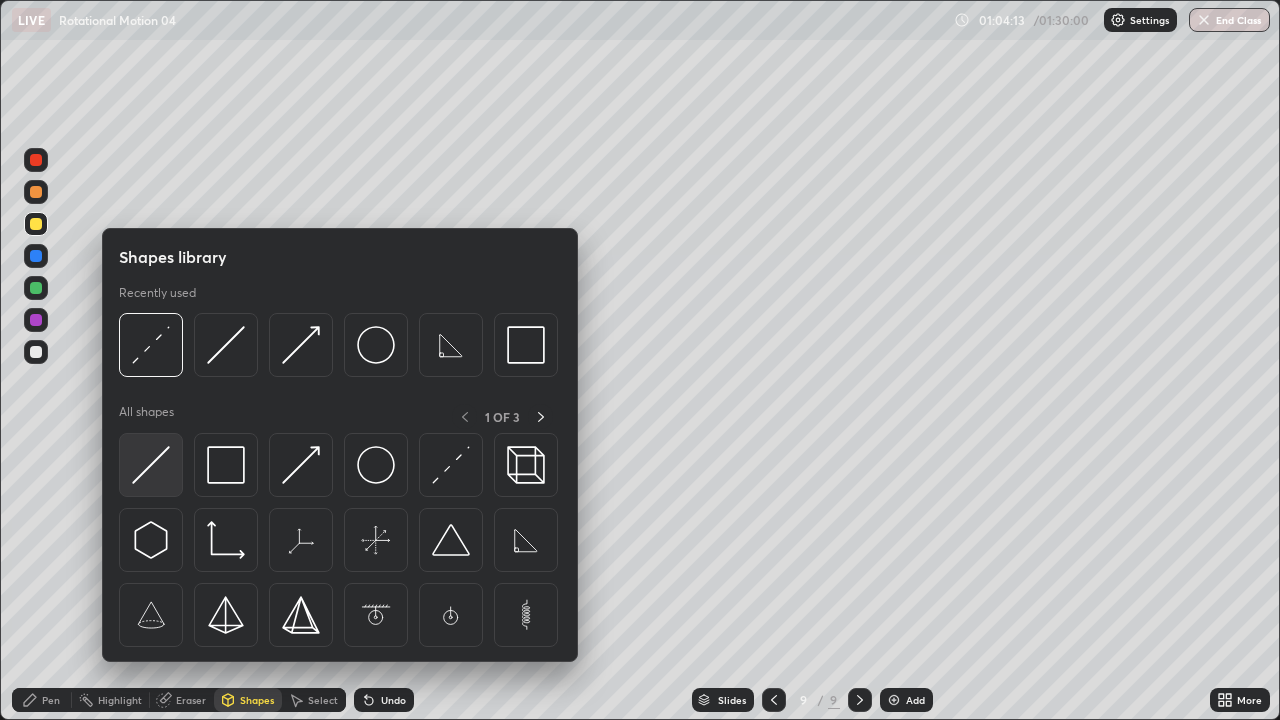 click at bounding box center [151, 465] 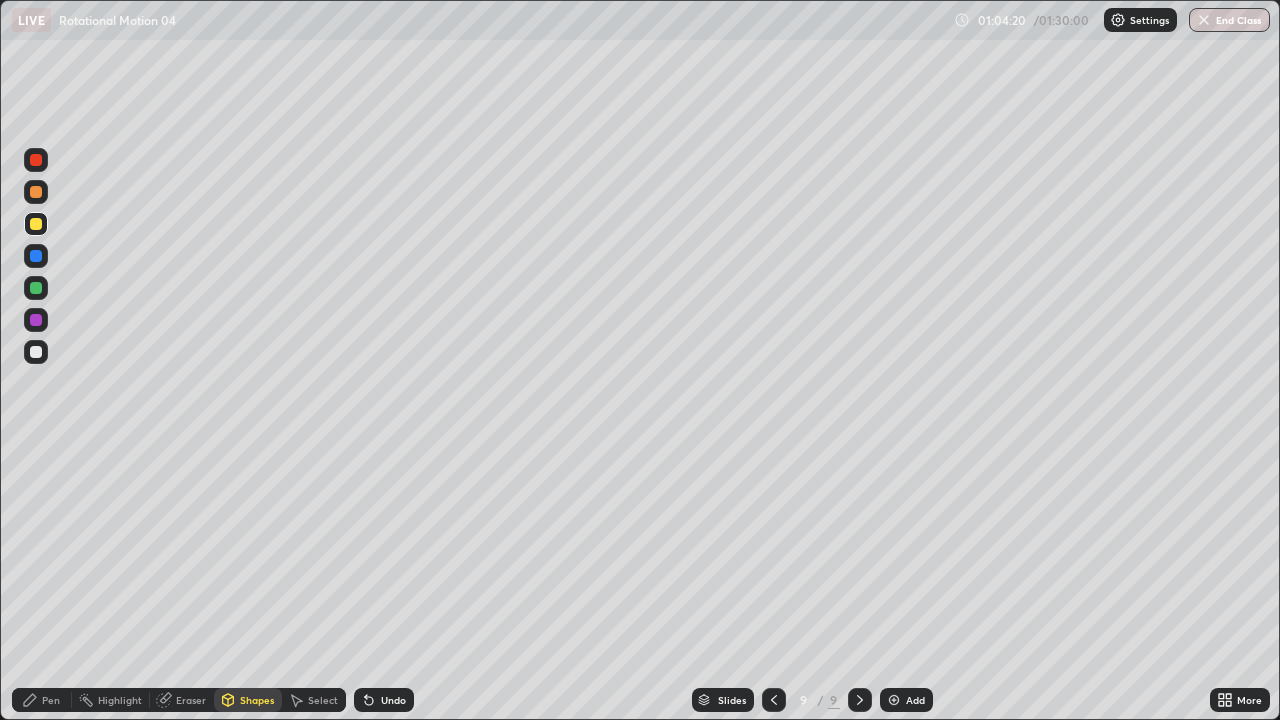 click on "Shapes" at bounding box center [248, 700] 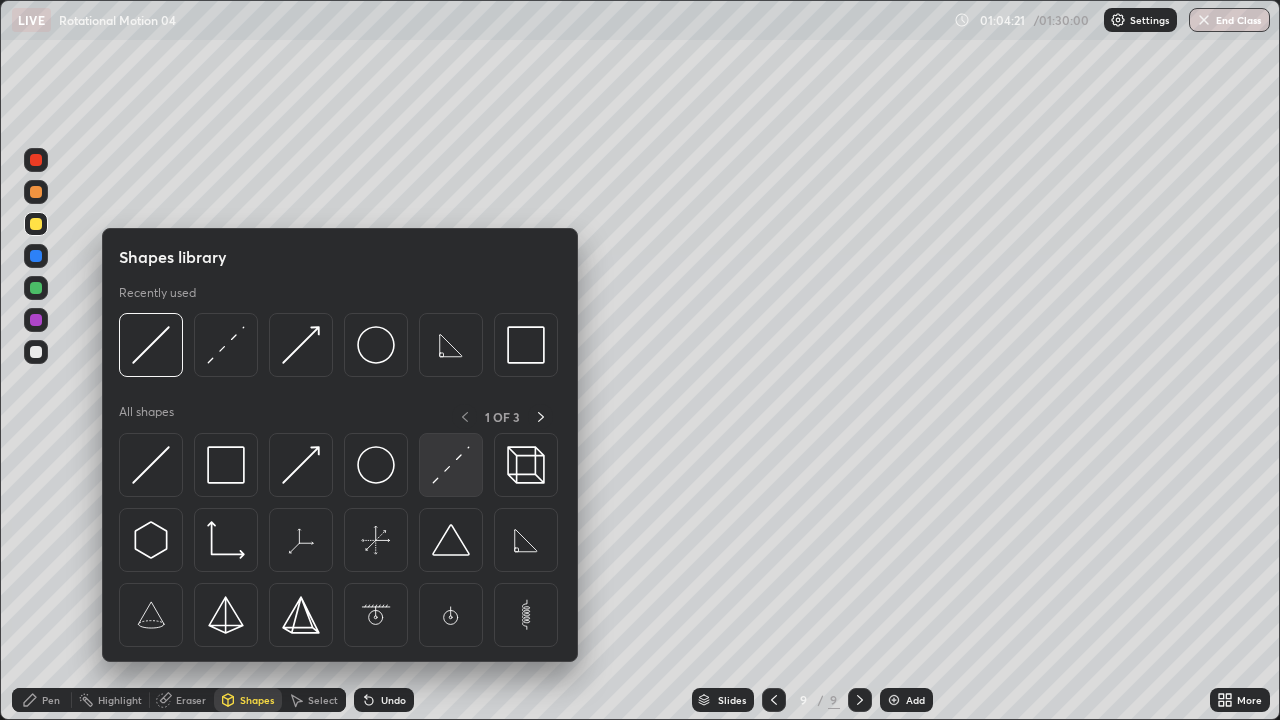 click at bounding box center [451, 465] 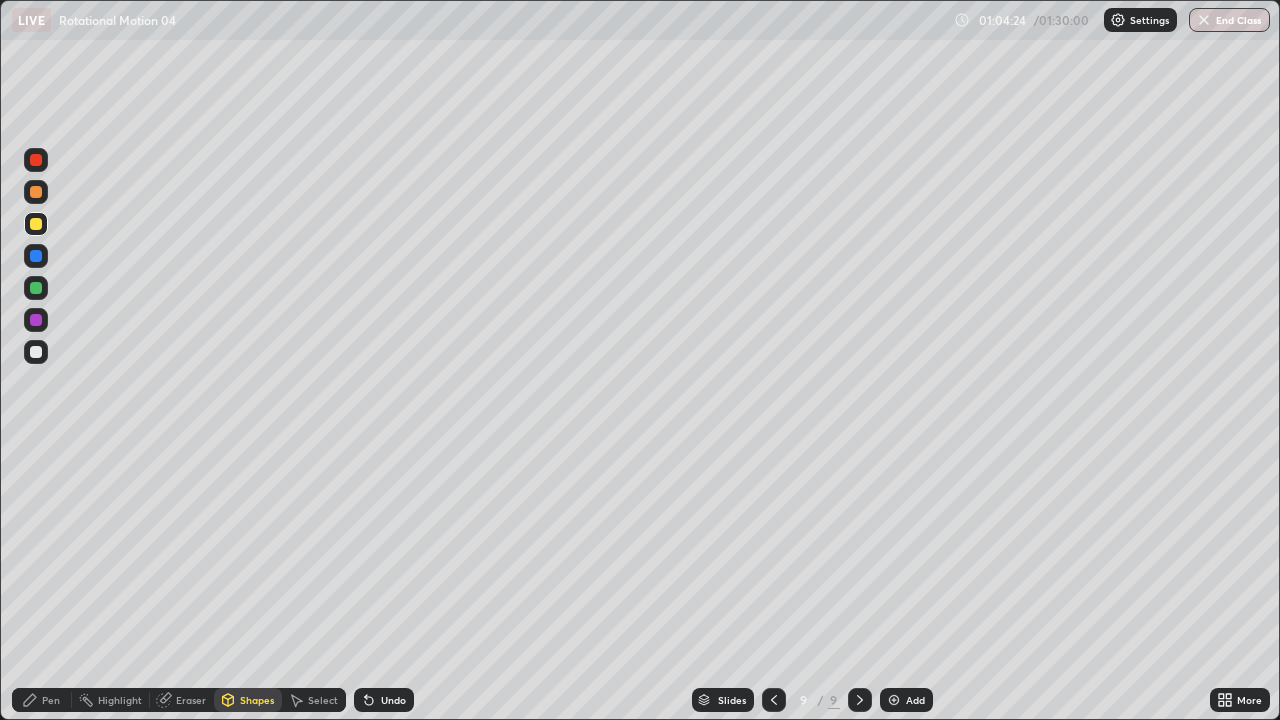 click on "Pen" at bounding box center [51, 700] 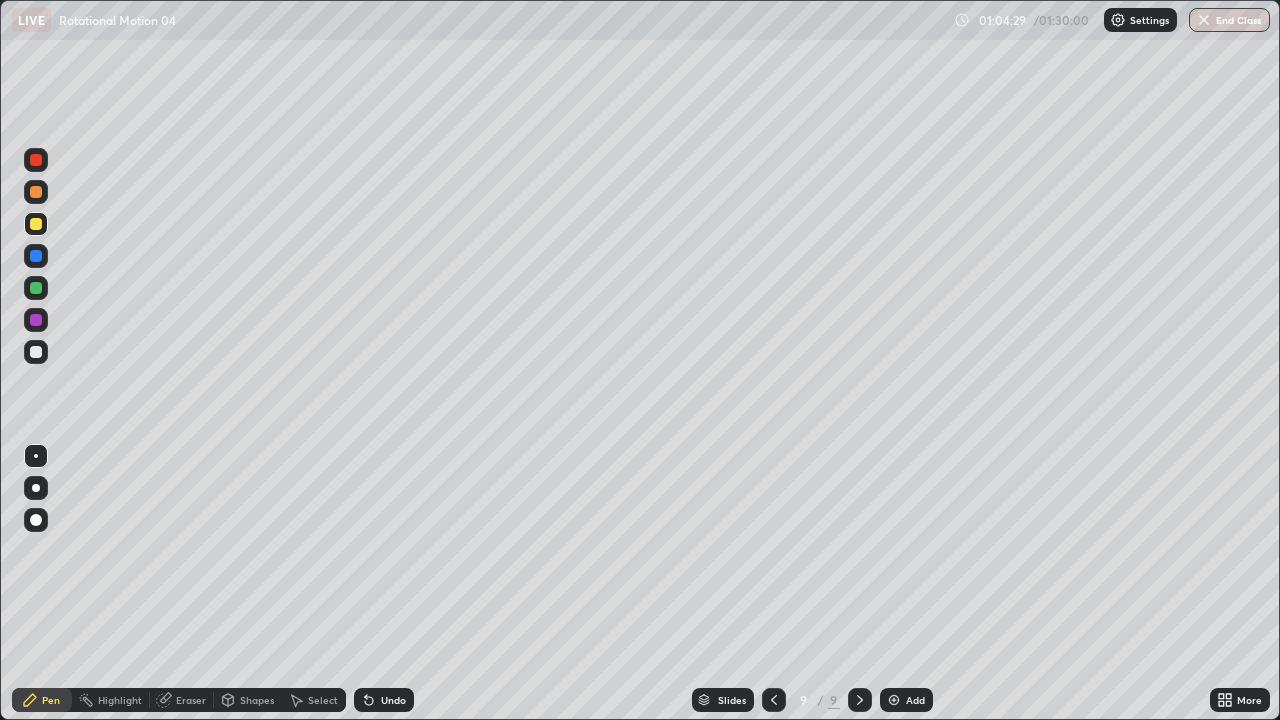click on "Shapes" at bounding box center [257, 700] 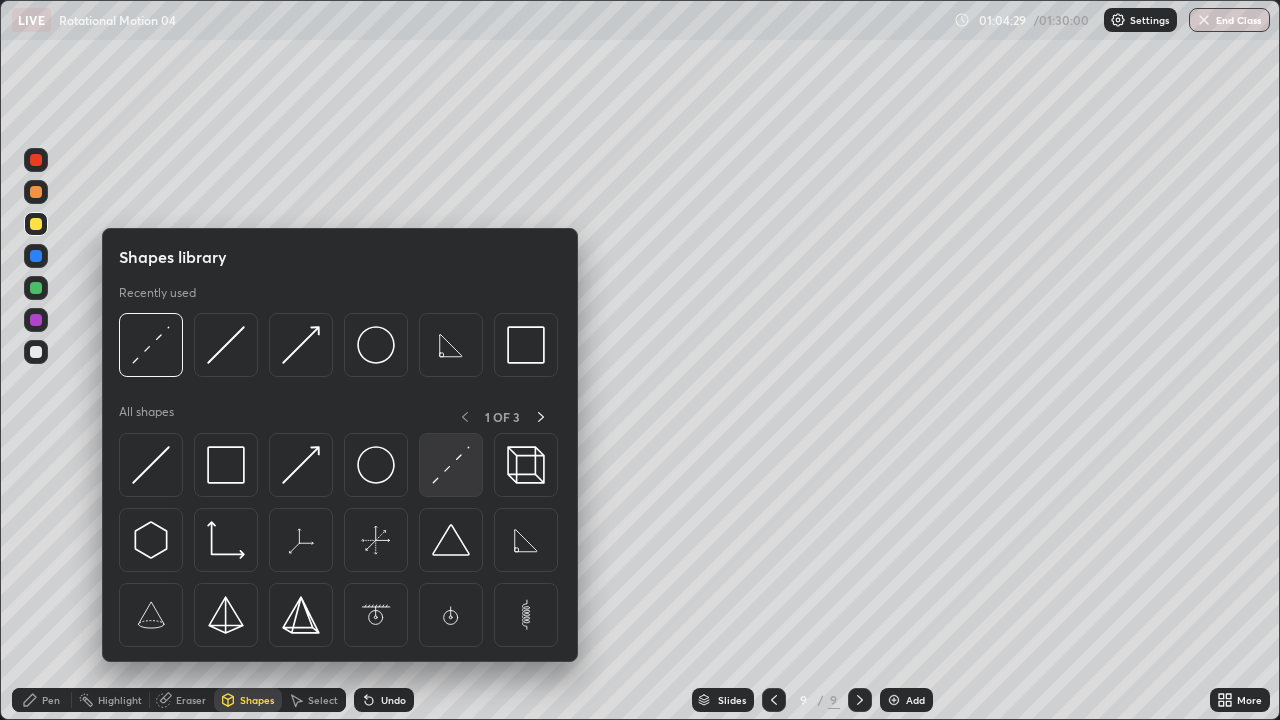 click at bounding box center (451, 465) 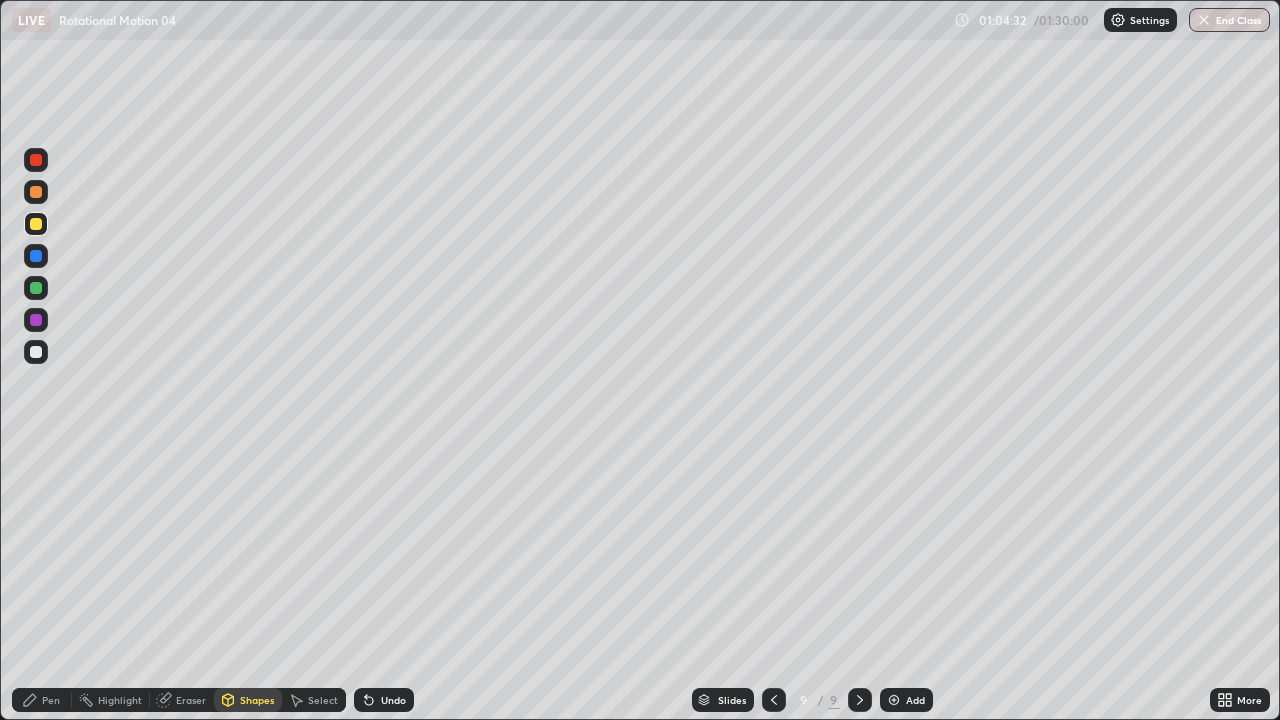 click 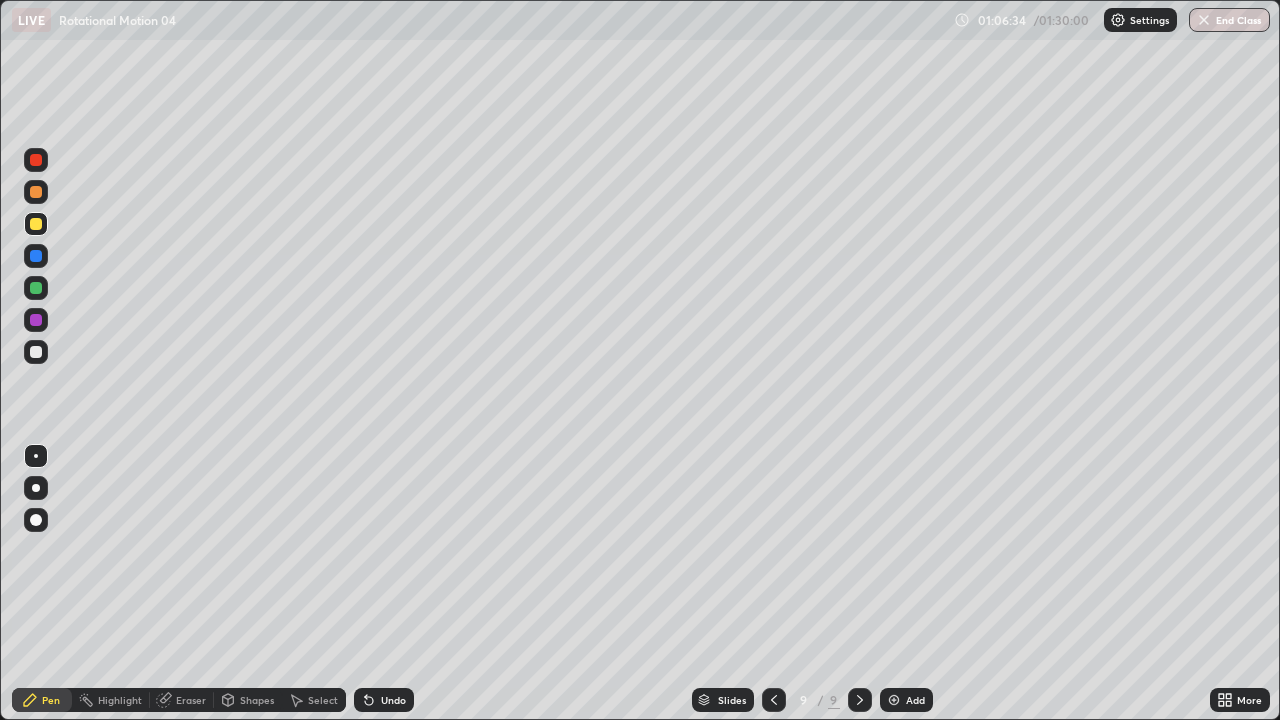 click on "Shapes" at bounding box center (248, 700) 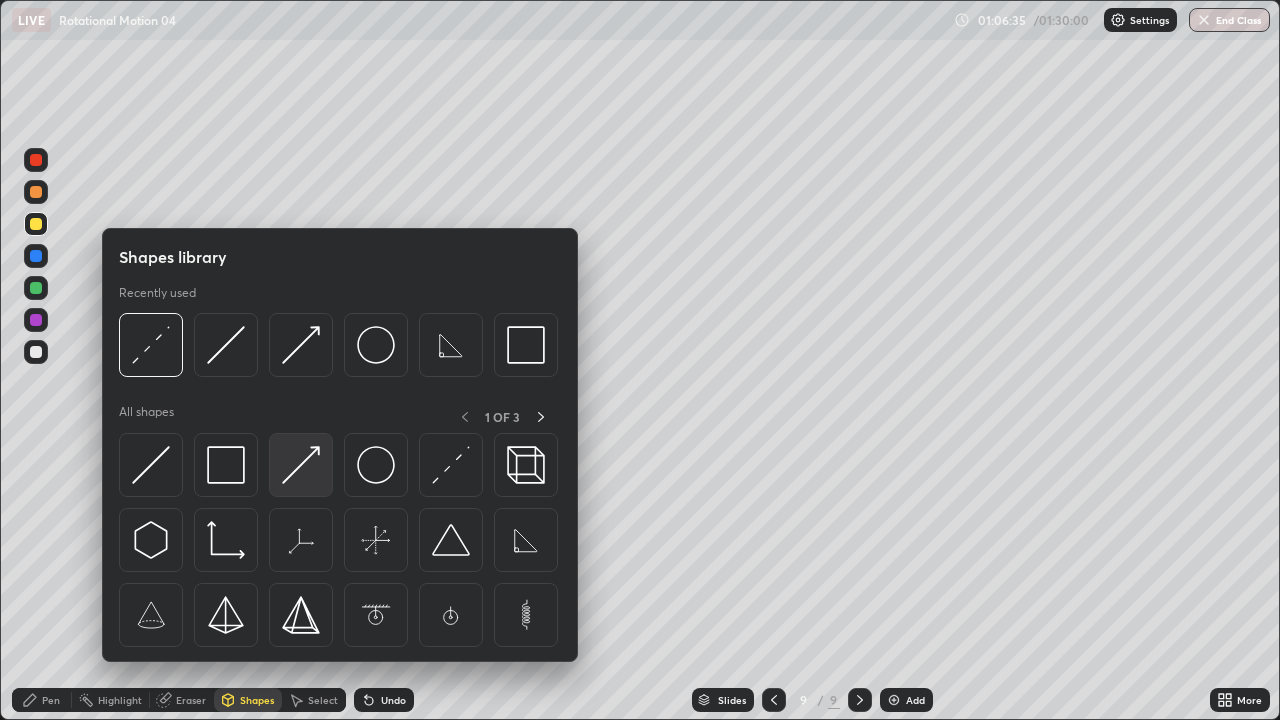 click at bounding box center [301, 465] 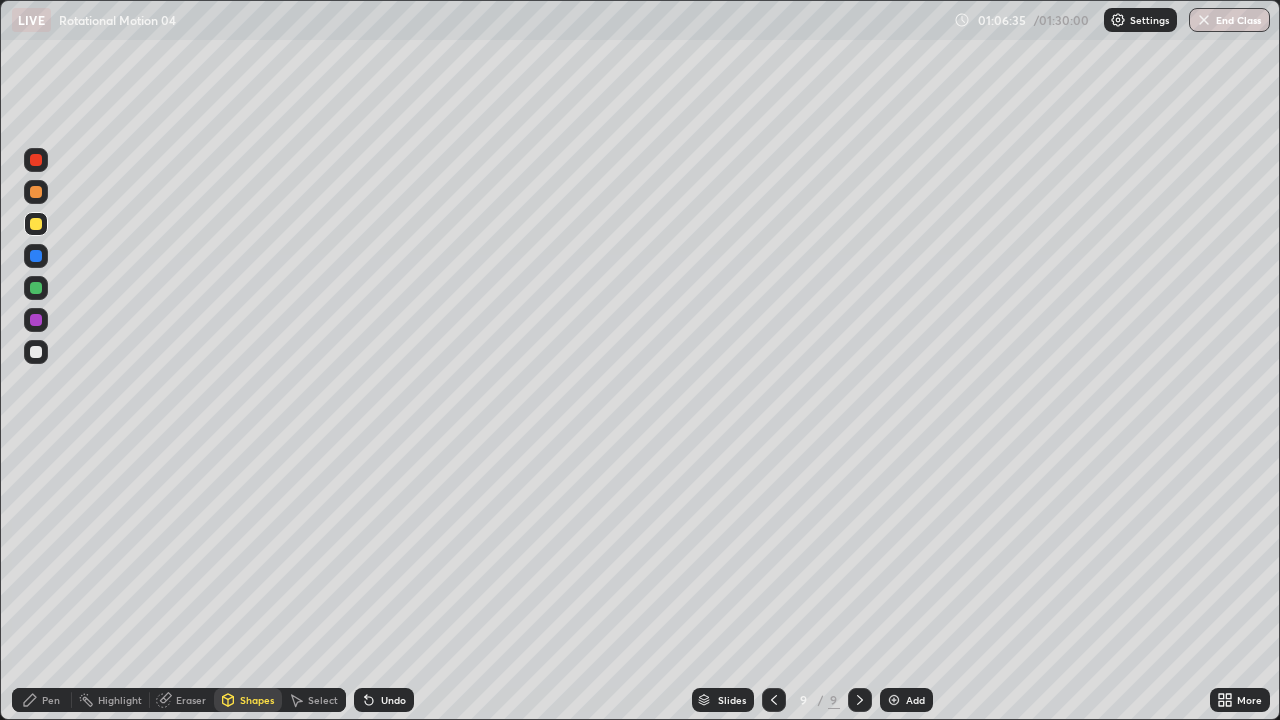 click at bounding box center [36, 288] 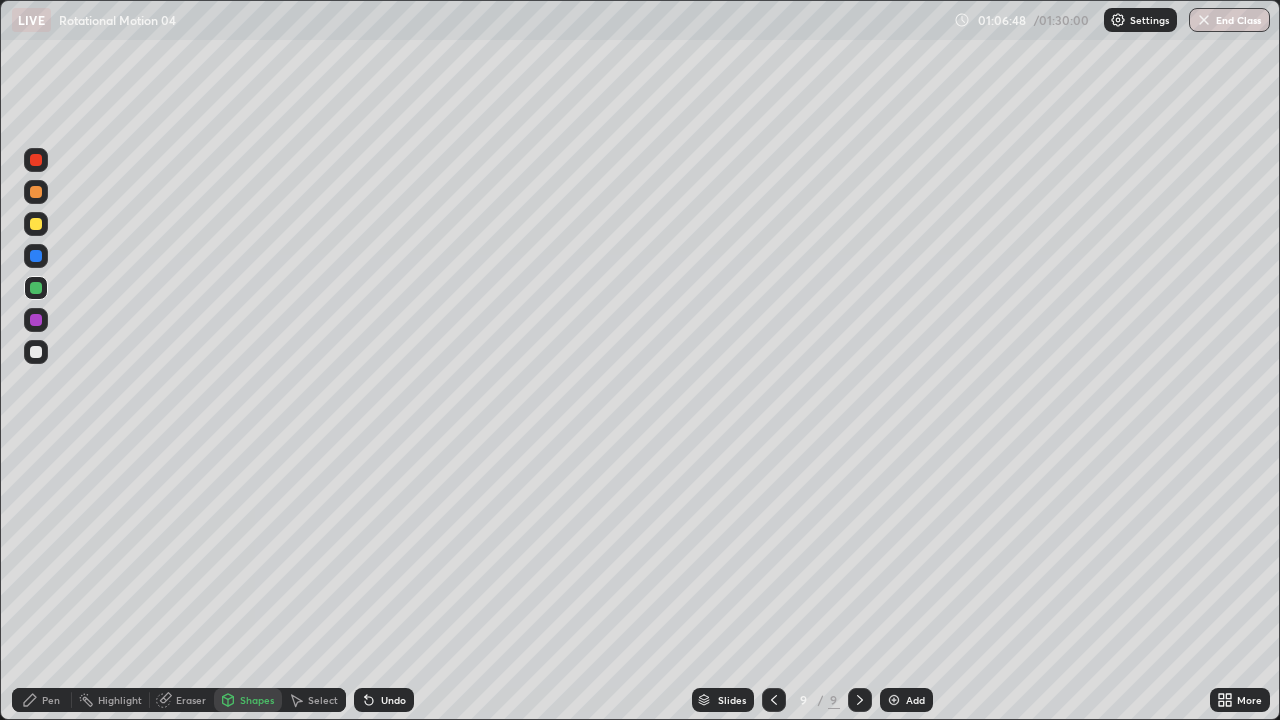 click on "Pen" at bounding box center [42, 700] 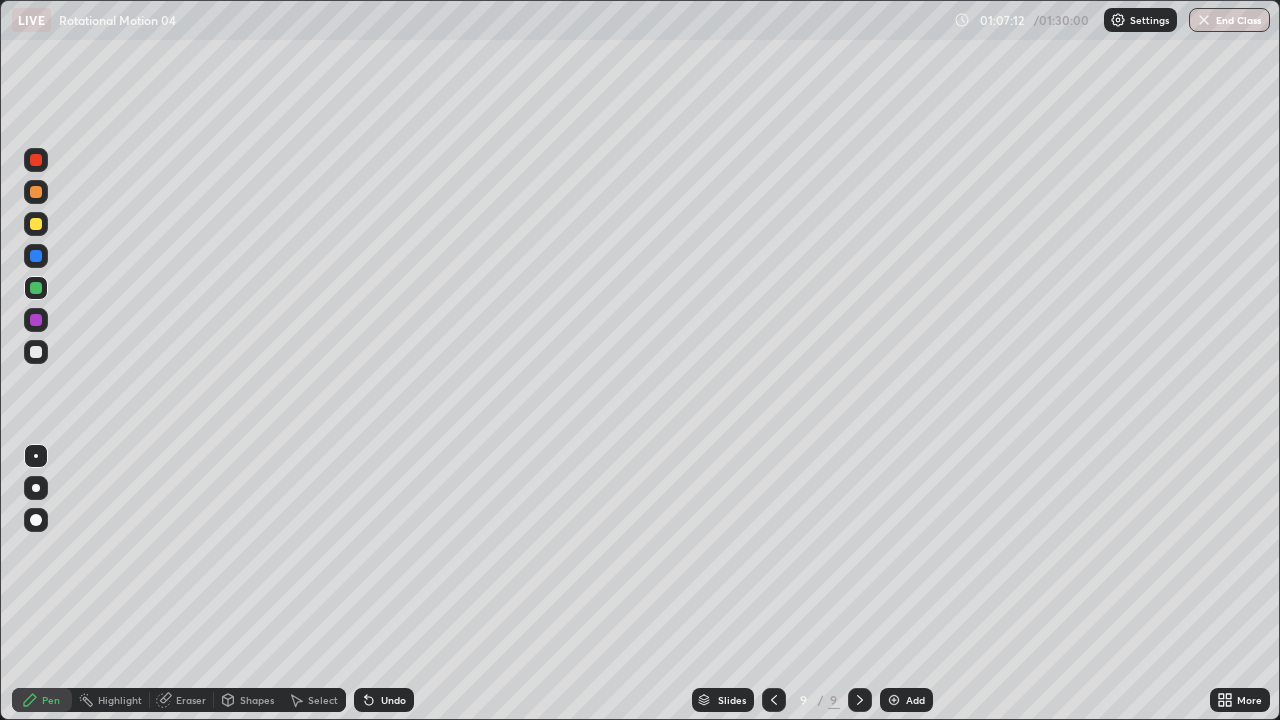 click at bounding box center (36, 256) 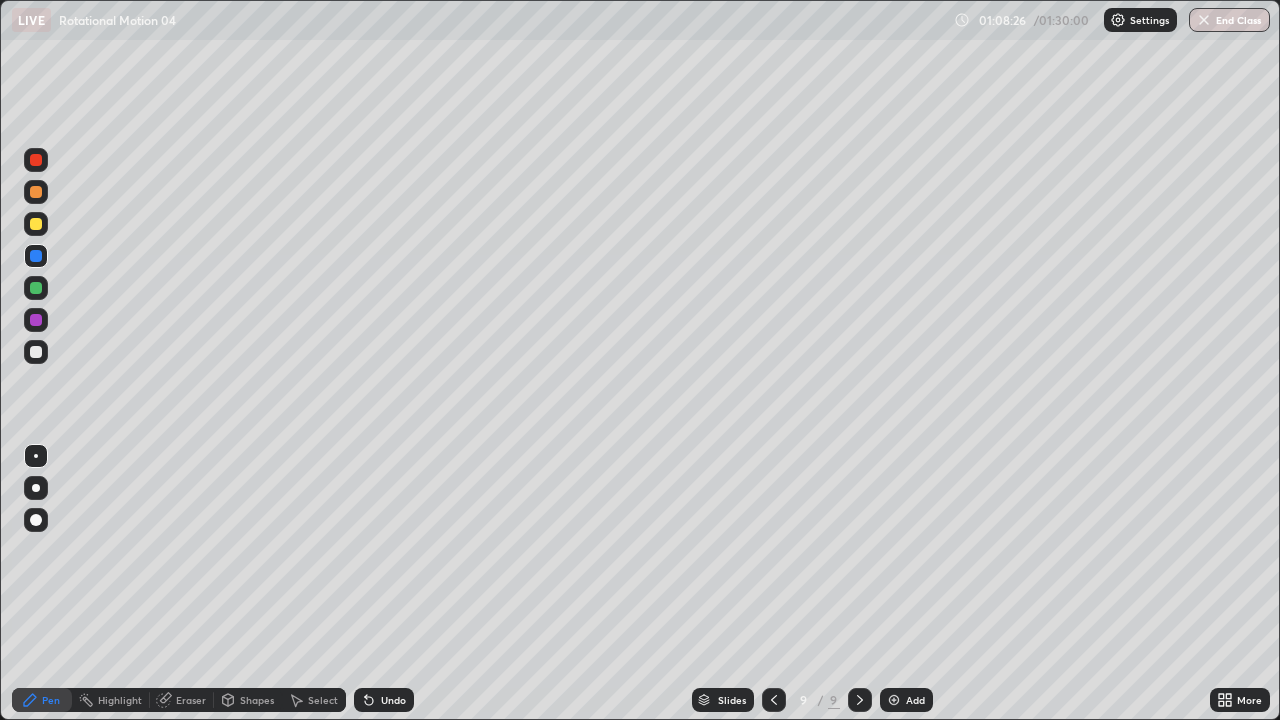 click 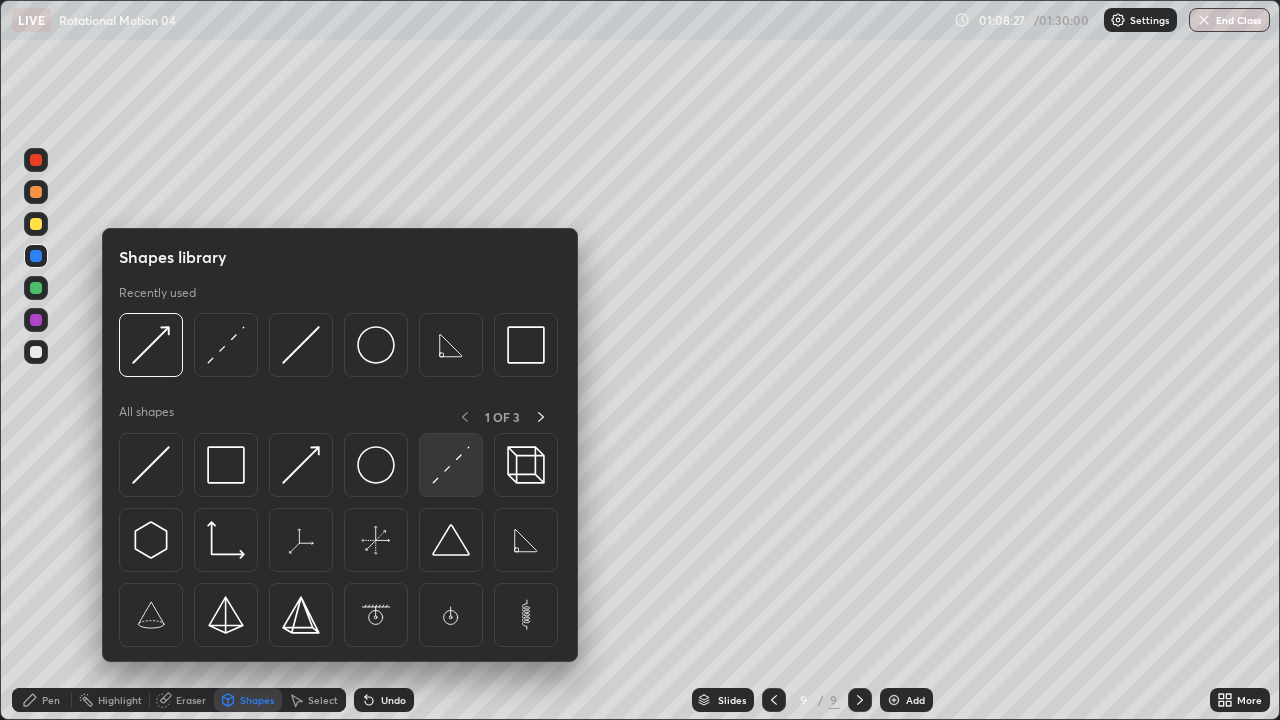 click at bounding box center [451, 465] 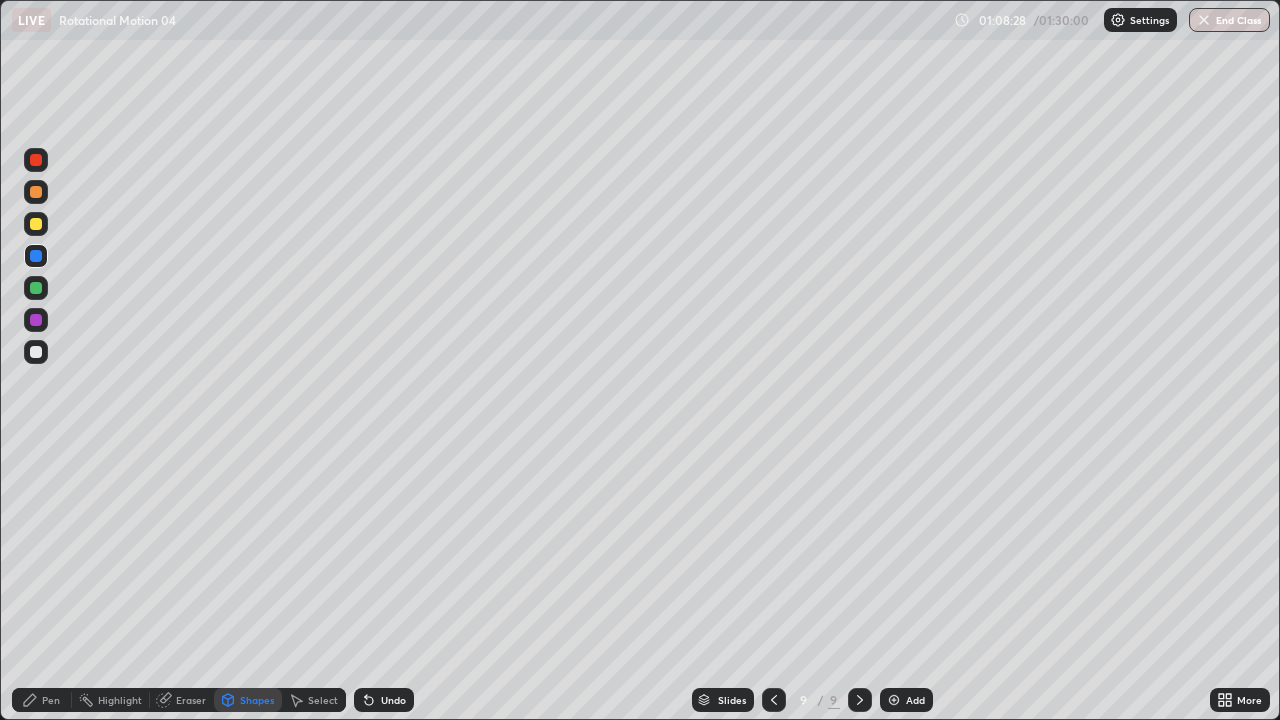 click at bounding box center [36, 160] 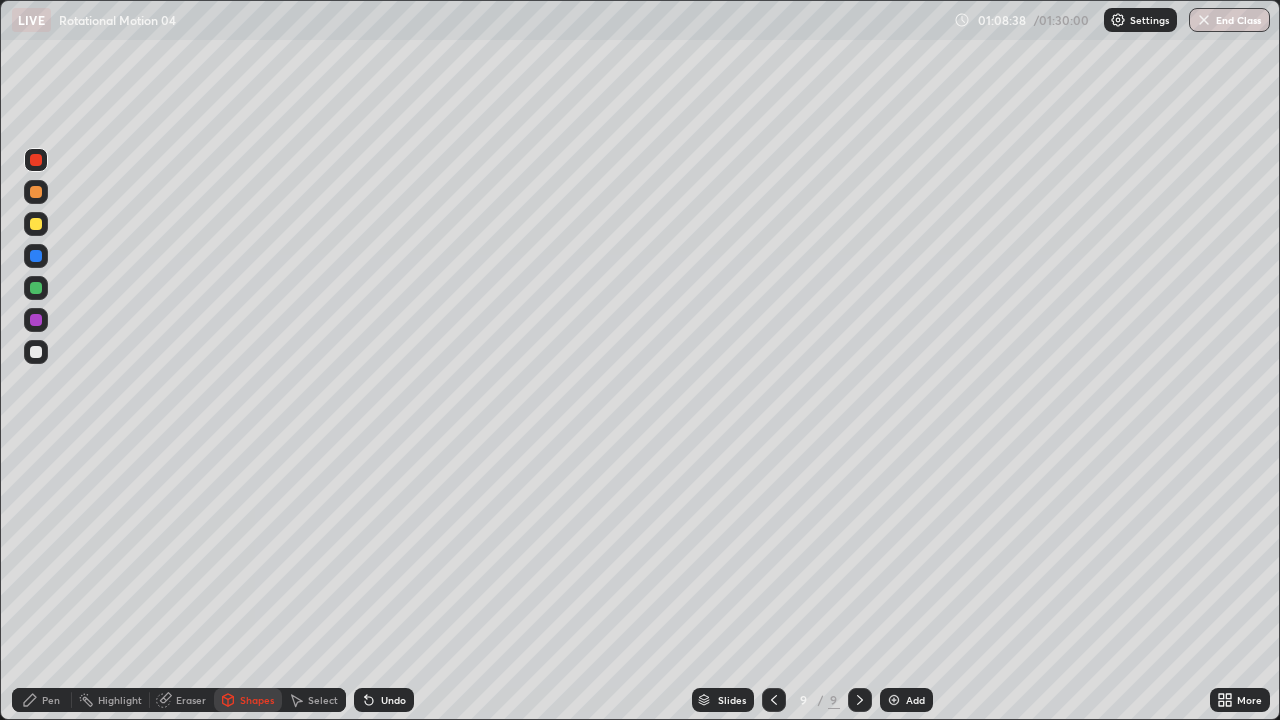 click on "Pen" at bounding box center (51, 700) 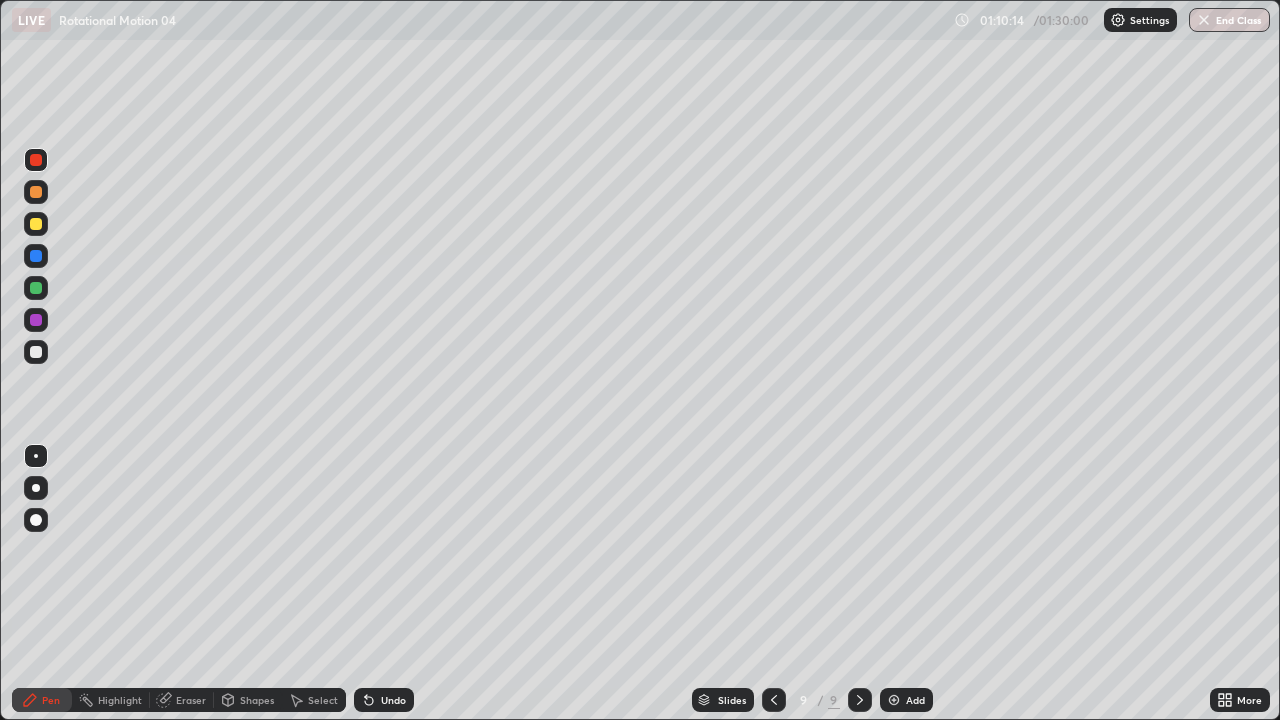 click on "Add" at bounding box center (906, 700) 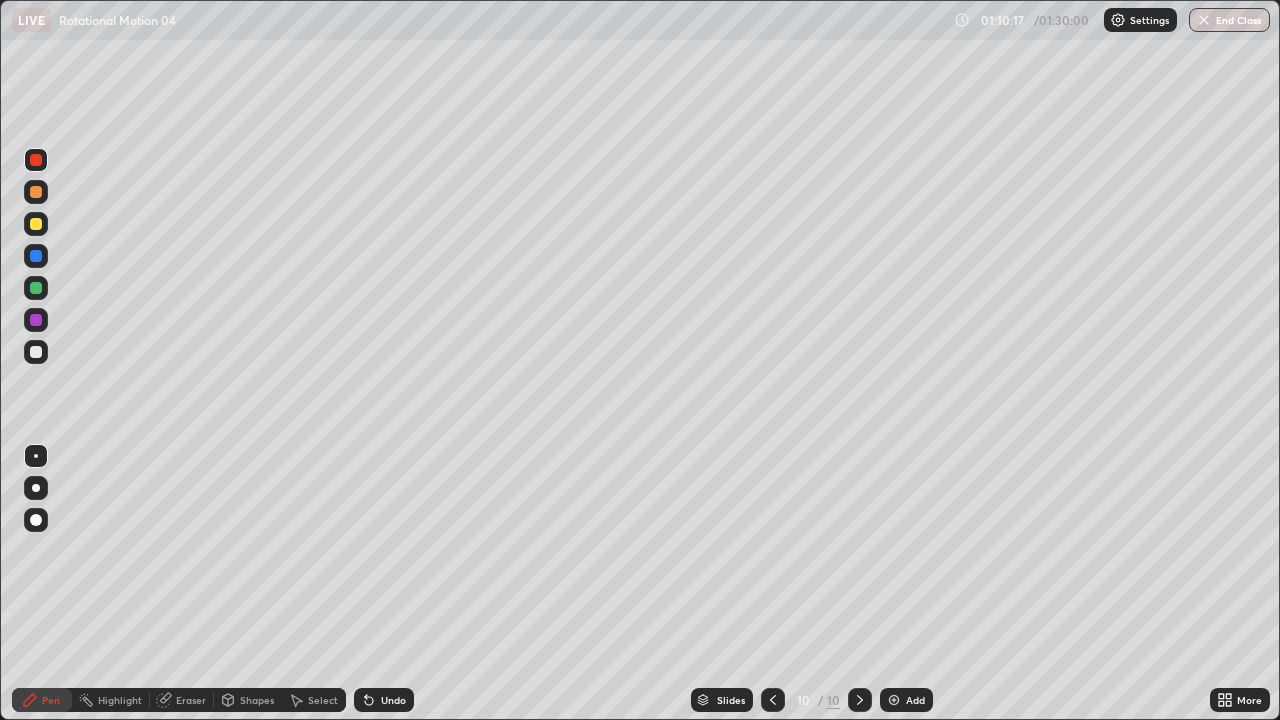 click at bounding box center [36, 224] 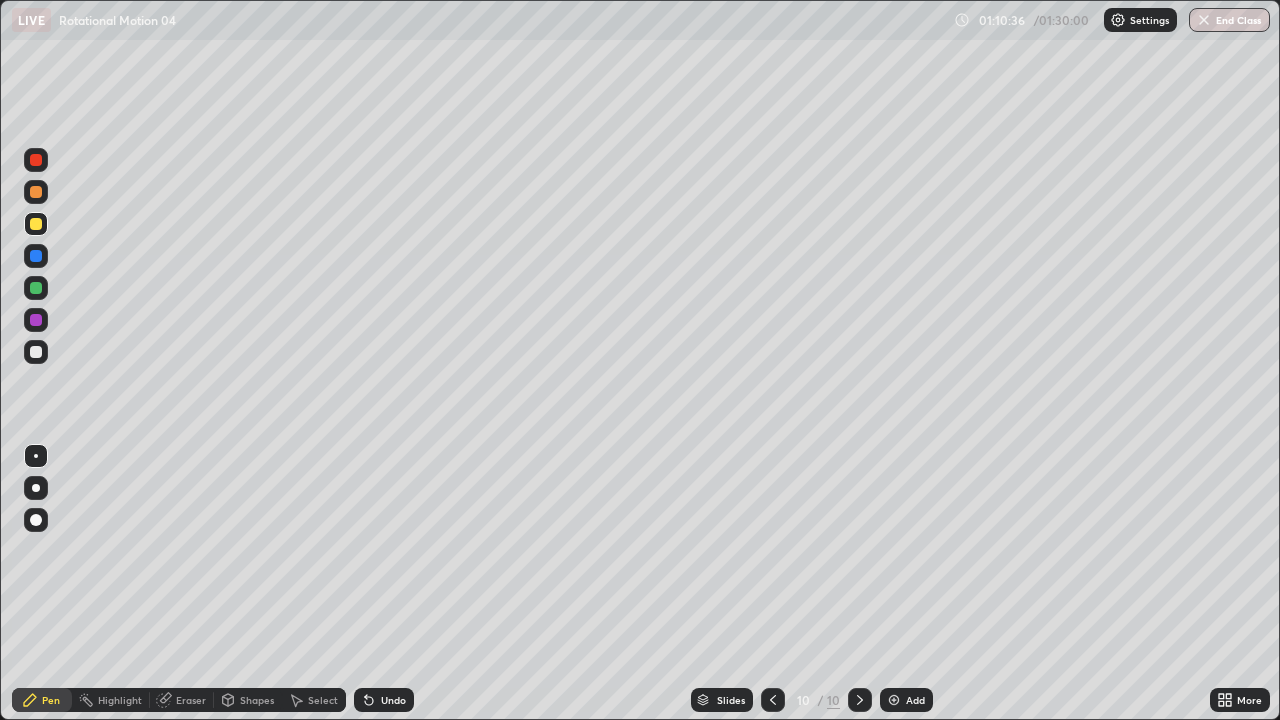 click 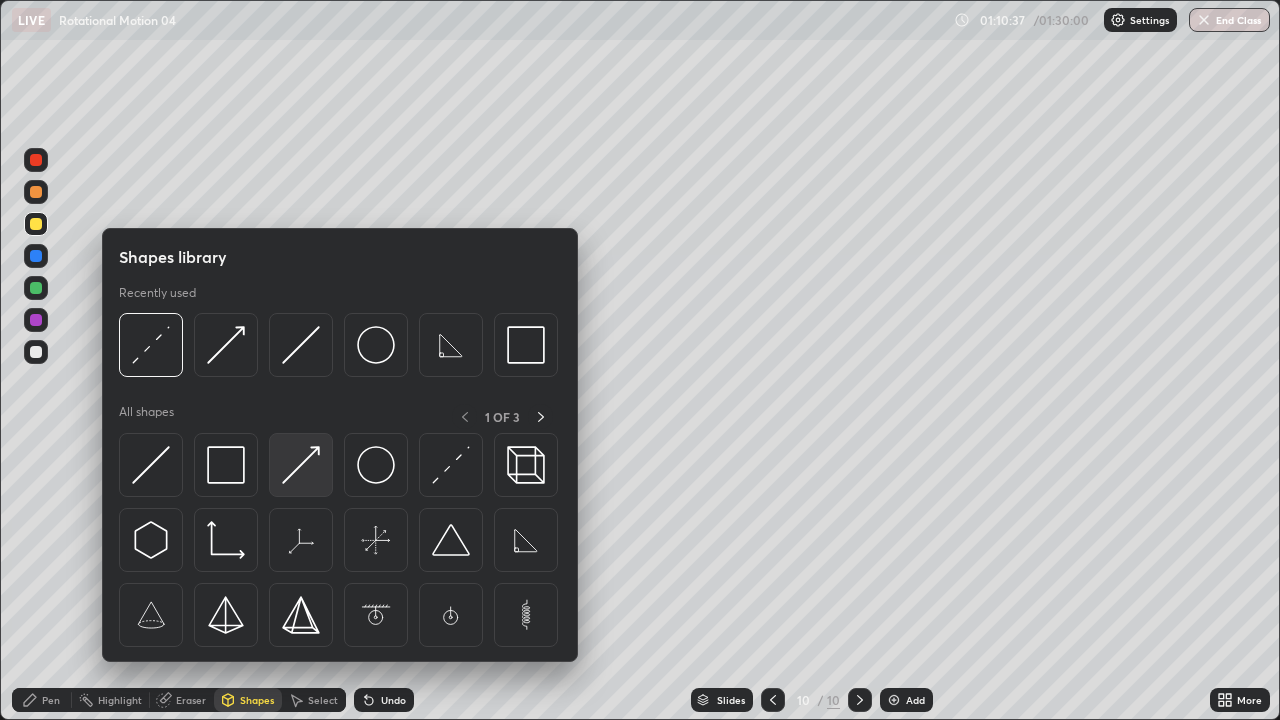 click at bounding box center [301, 465] 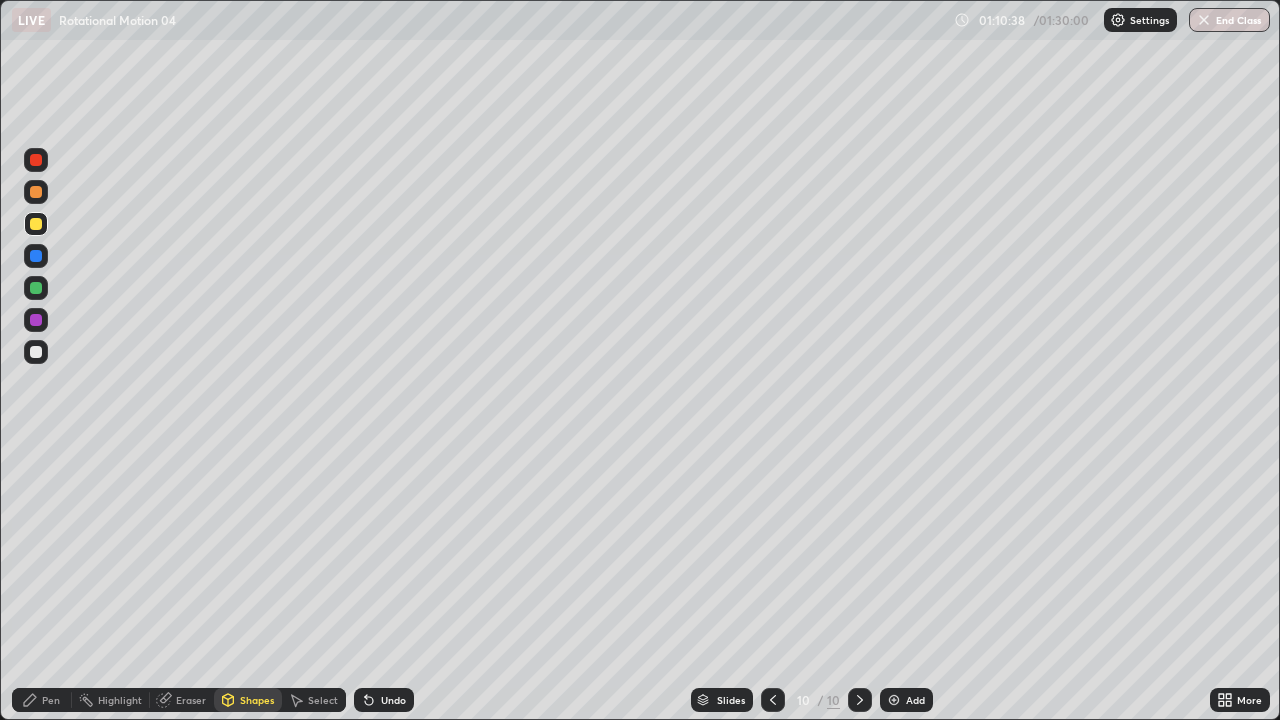 click at bounding box center [36, 224] 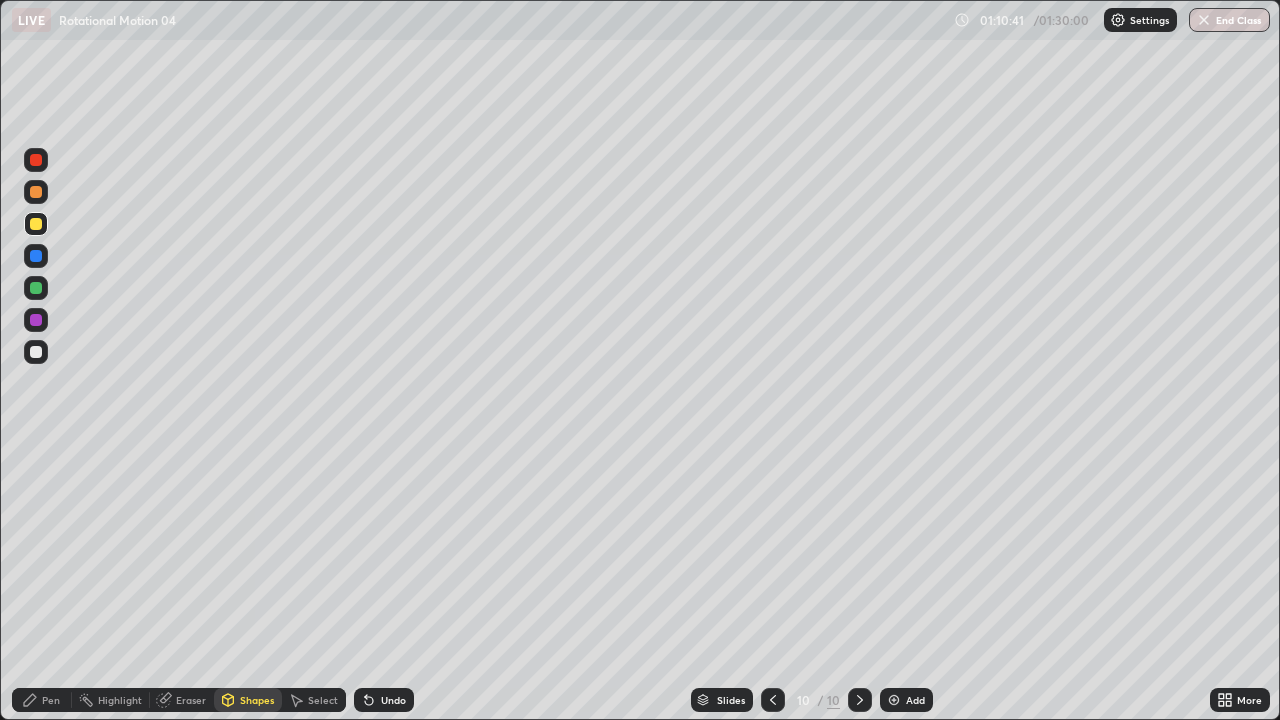click on "Pen" at bounding box center (42, 700) 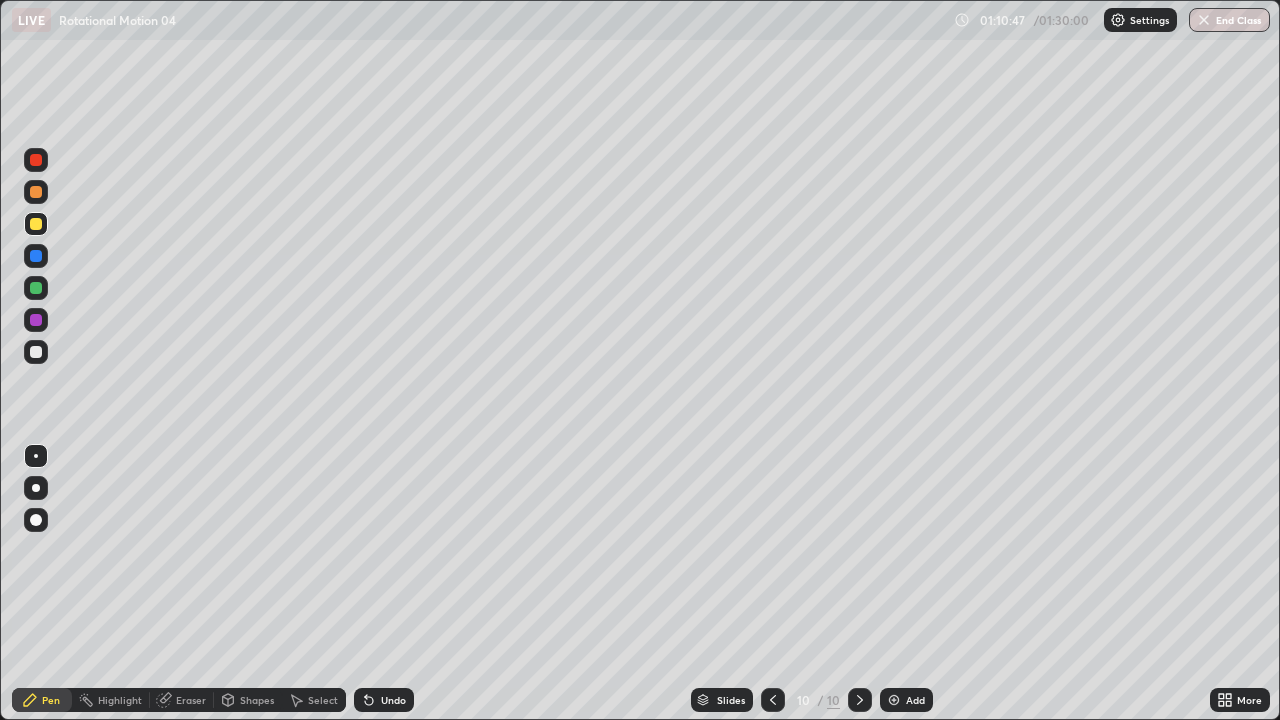 click on "Shapes" at bounding box center (257, 700) 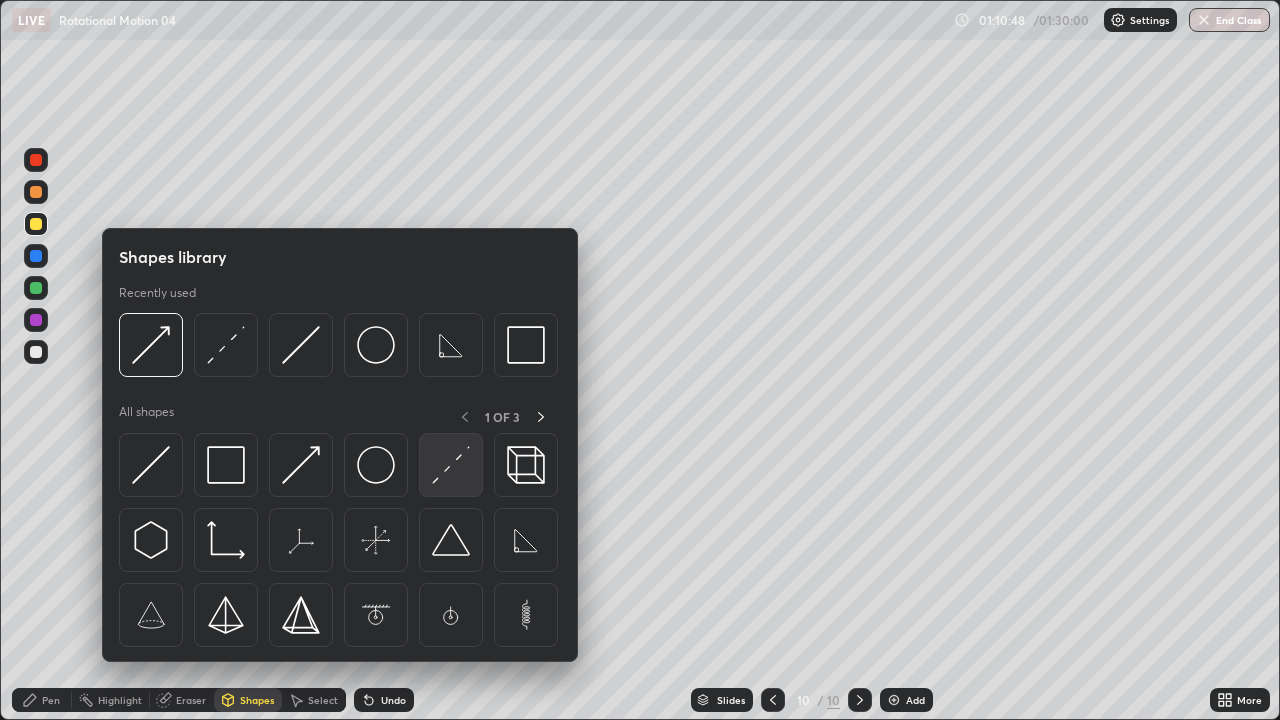 click at bounding box center [451, 465] 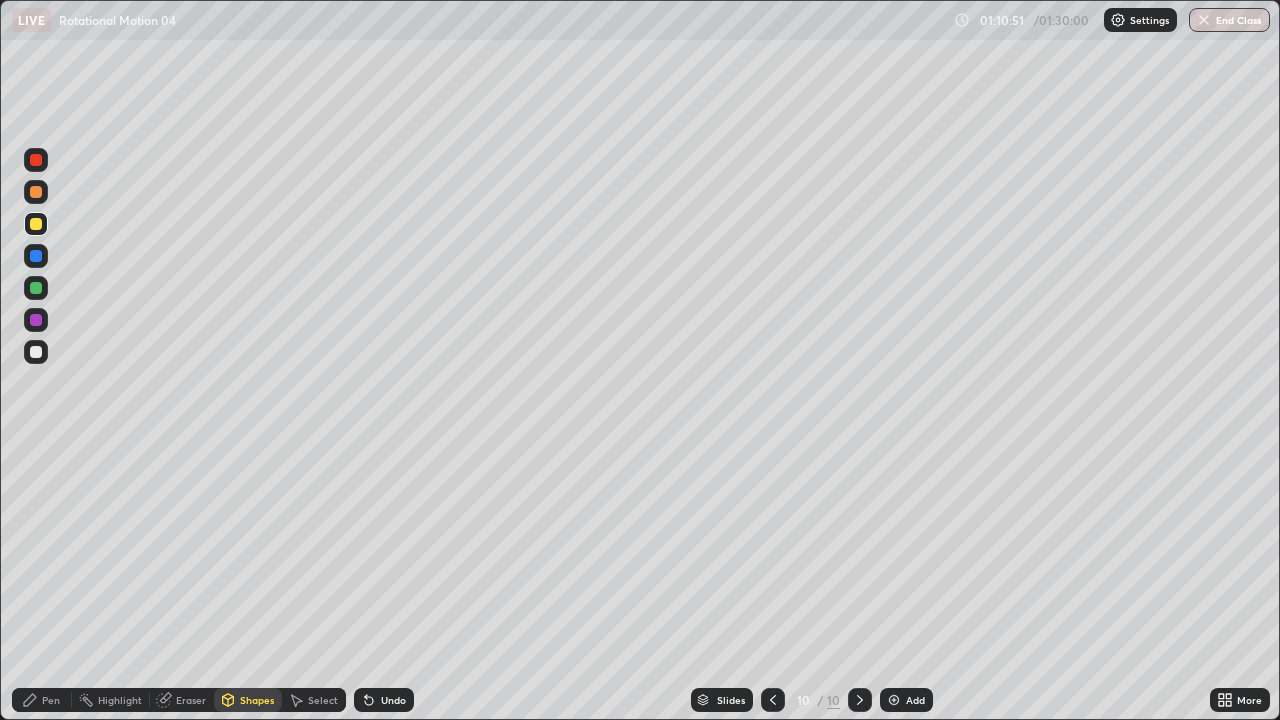 click on "Pen" at bounding box center (51, 700) 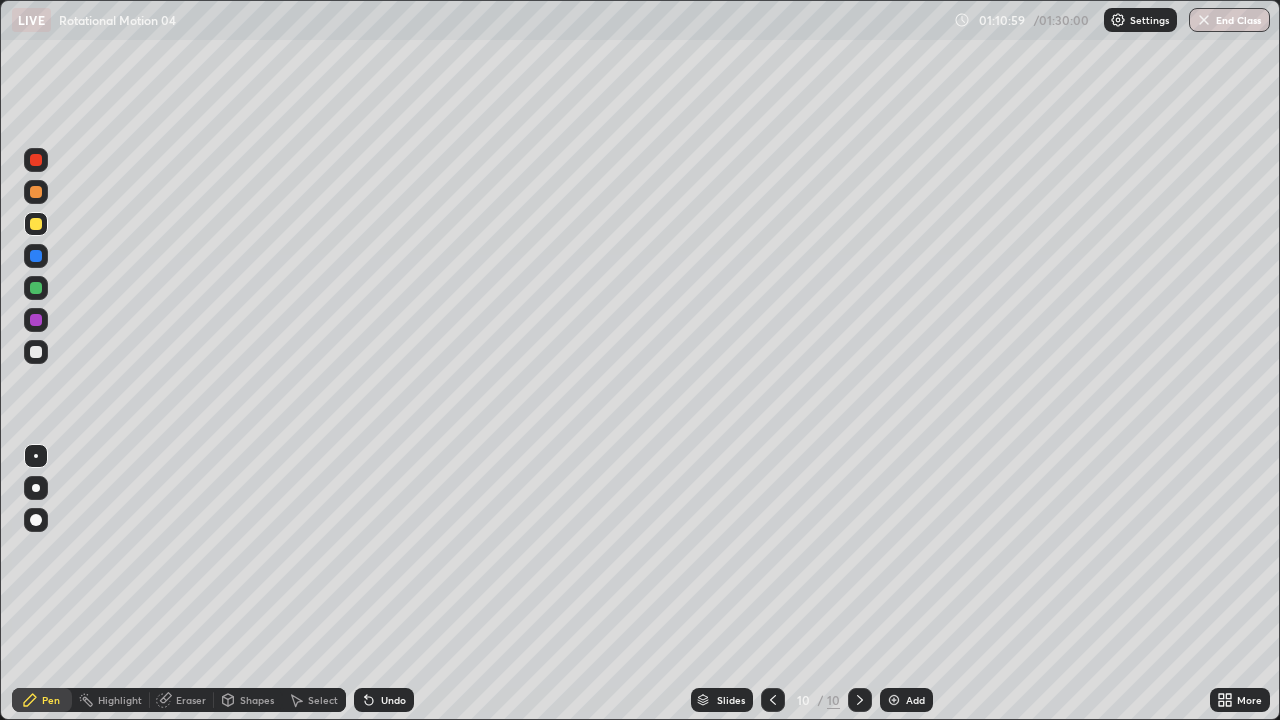 click on "Shapes" at bounding box center (257, 700) 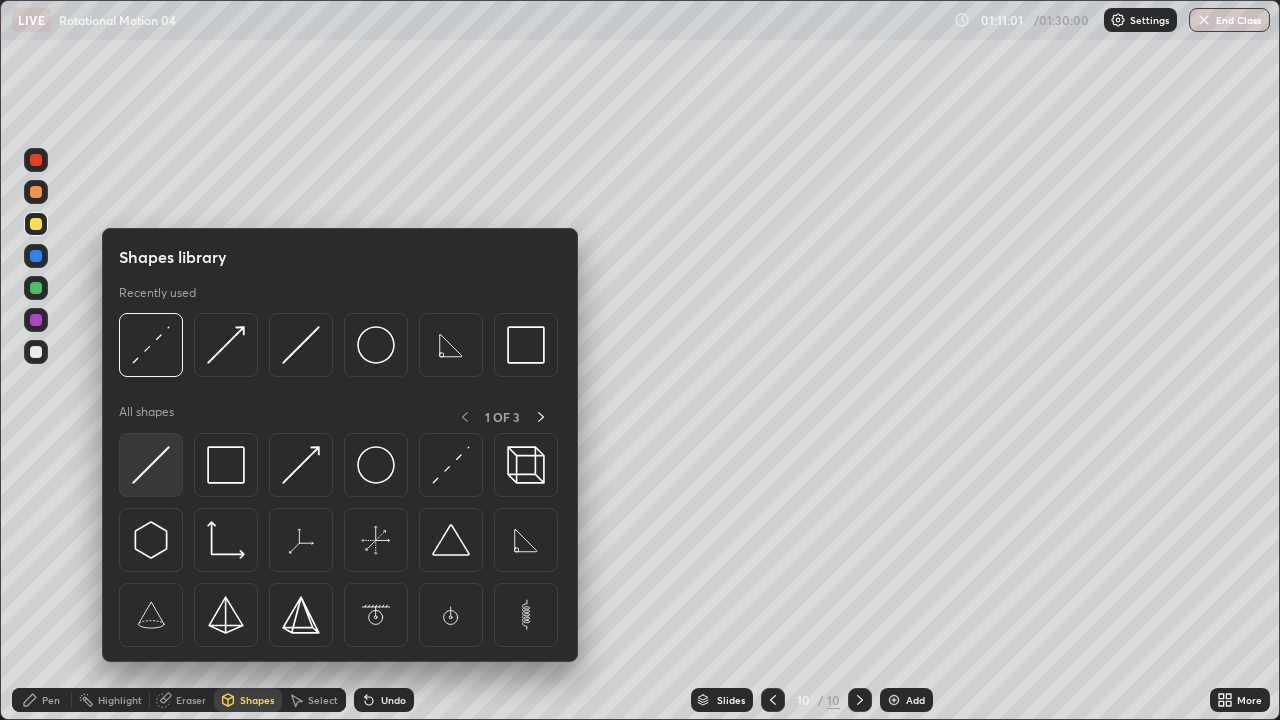 click at bounding box center [151, 465] 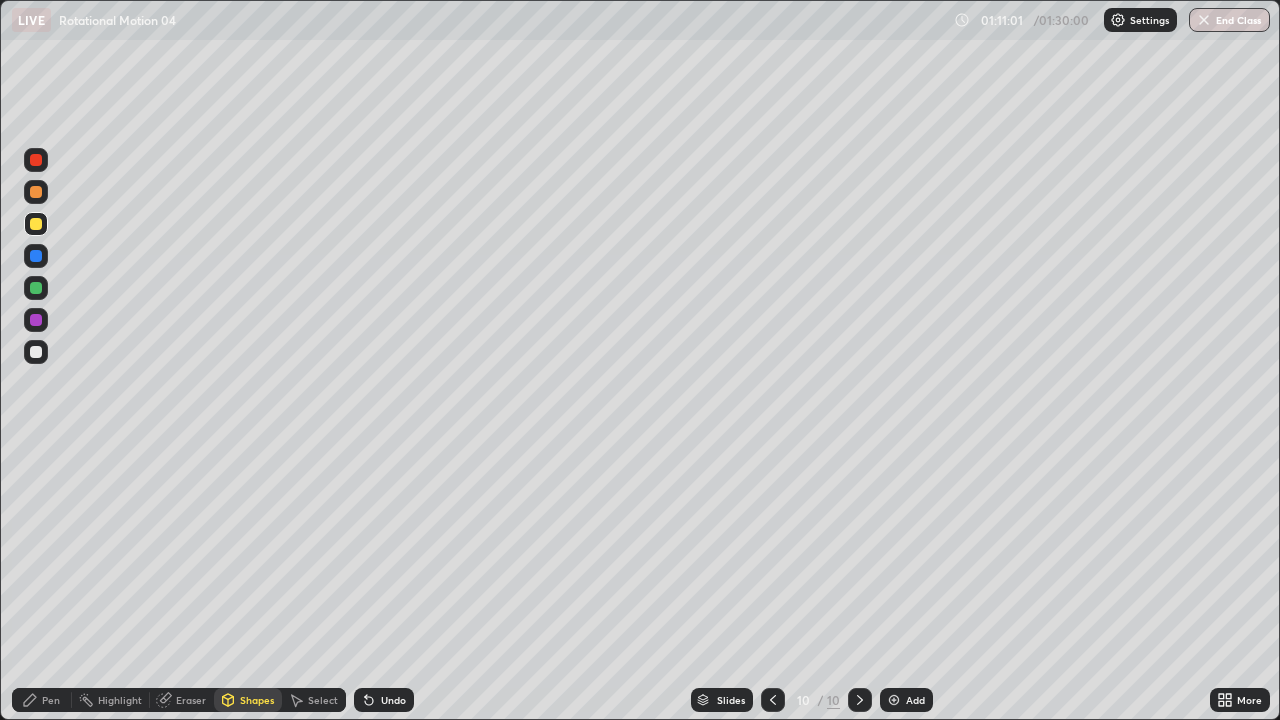 click at bounding box center (36, 288) 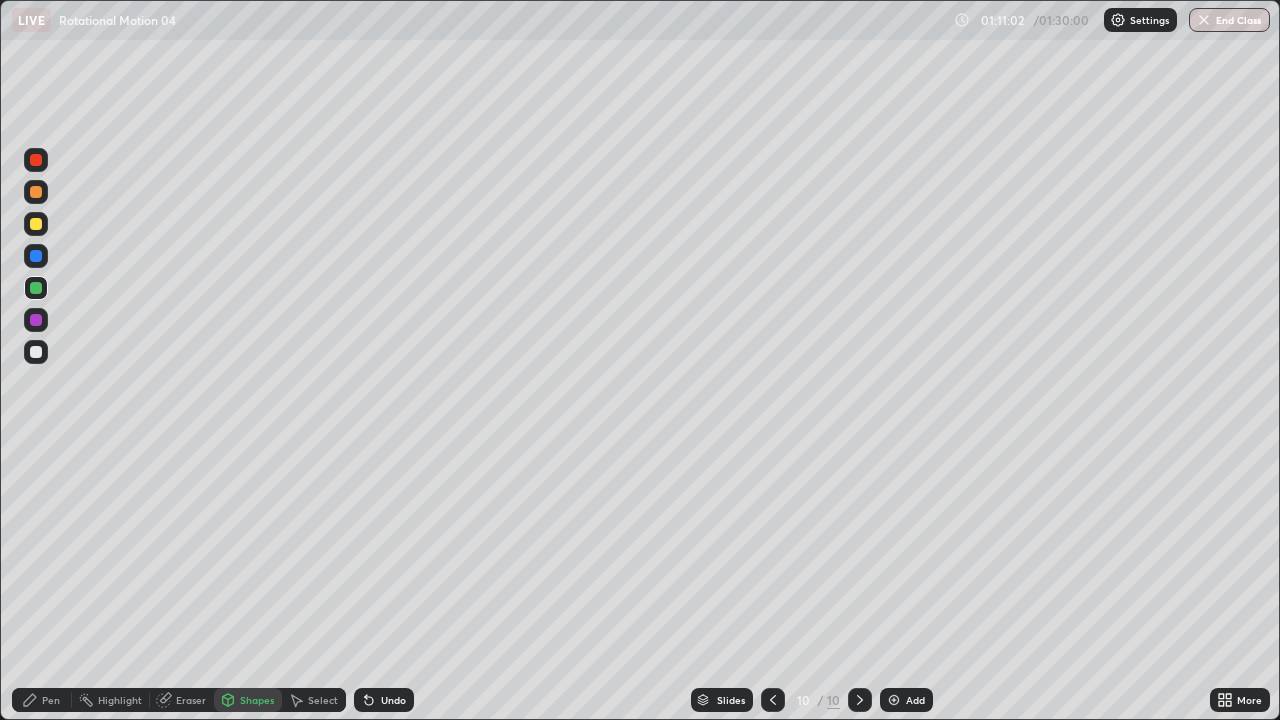 click at bounding box center (36, 224) 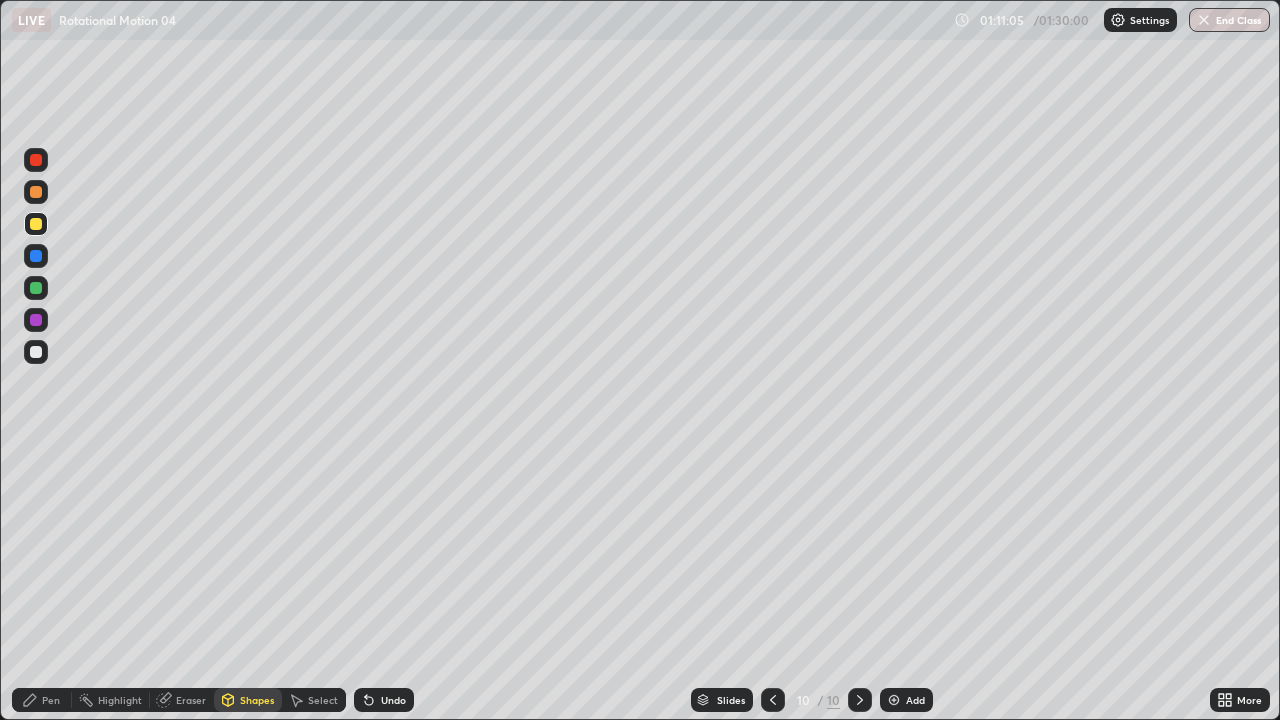 click on "Pen" at bounding box center (51, 700) 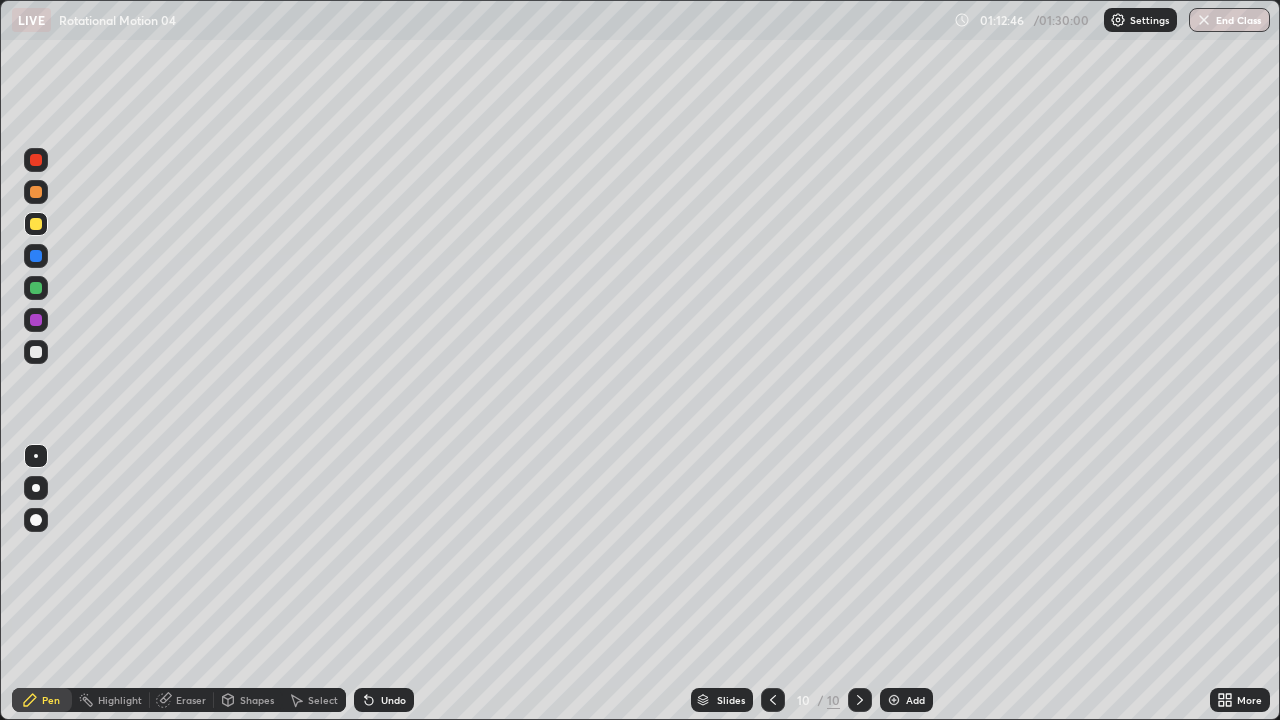 click on "Eraser" at bounding box center (182, 700) 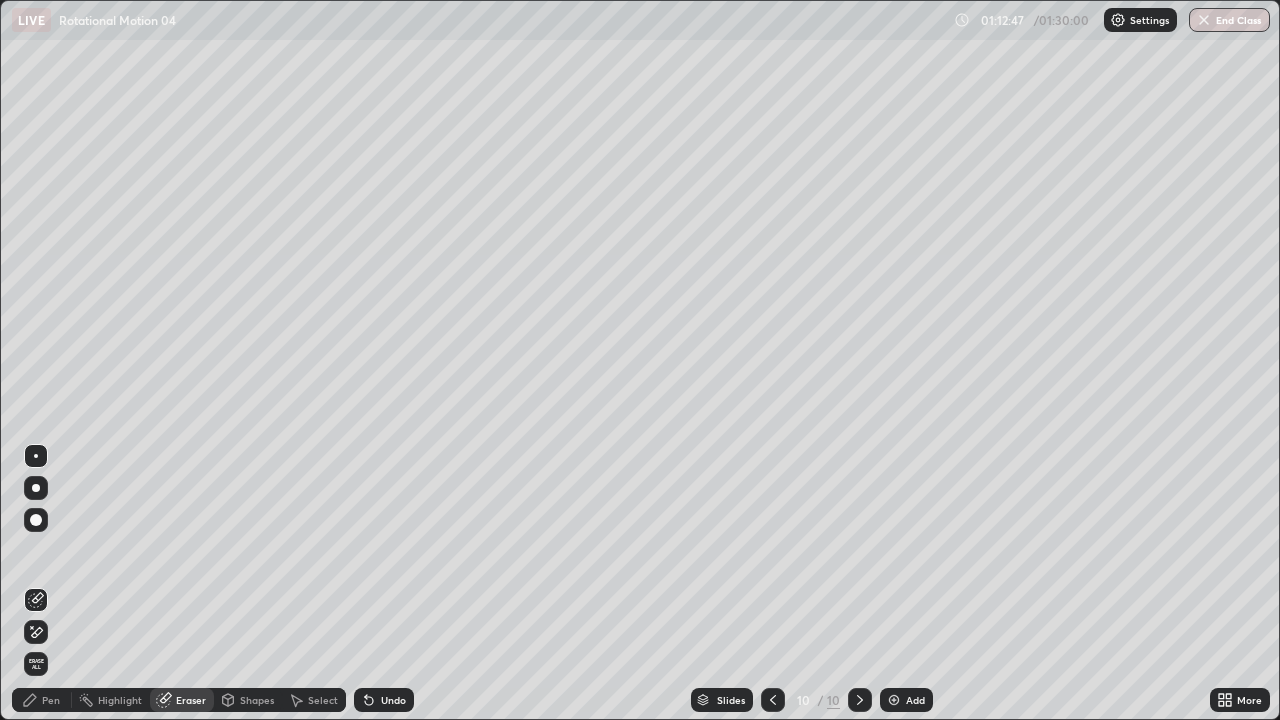 click at bounding box center [36, 520] 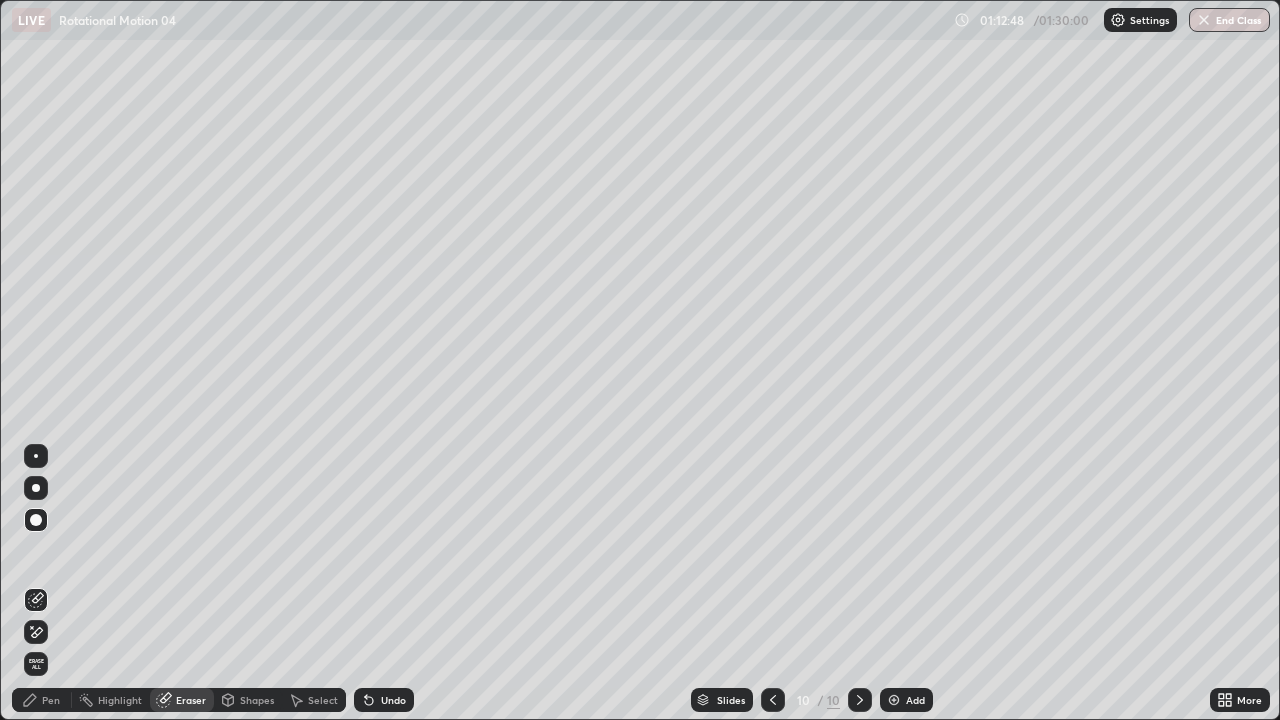click on "Pen" at bounding box center (51, 700) 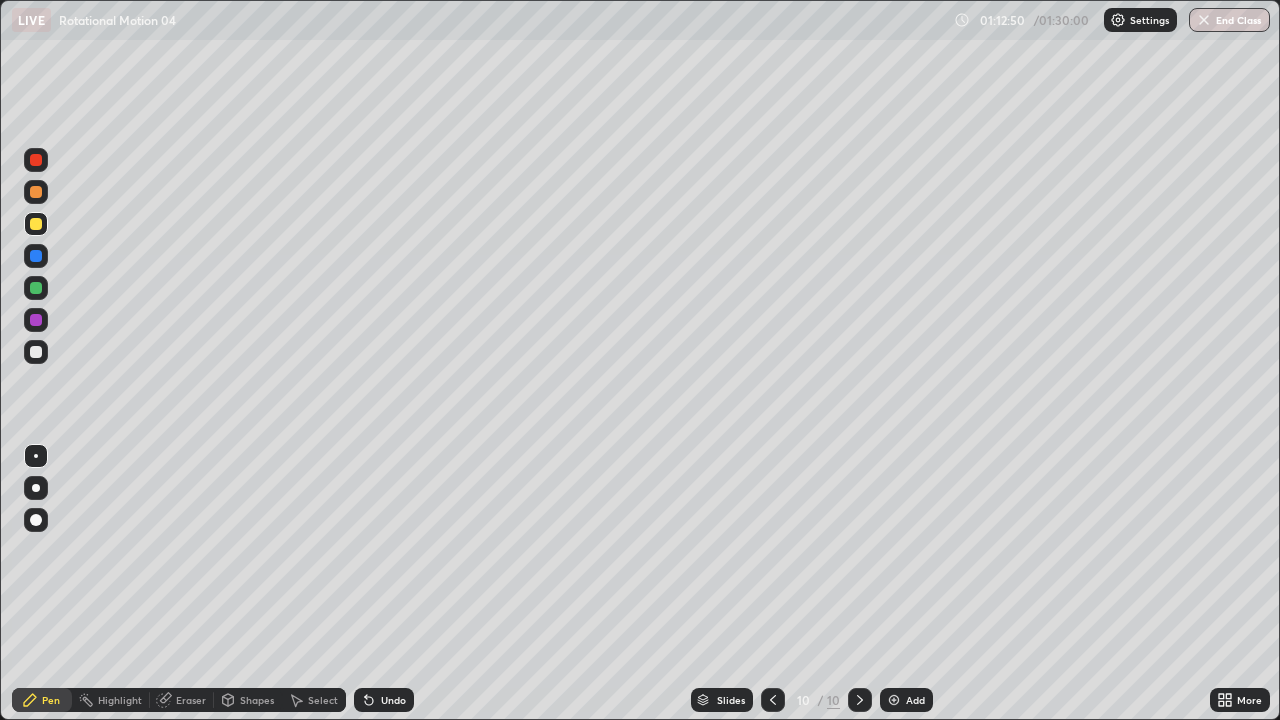 click on "Eraser" at bounding box center (182, 700) 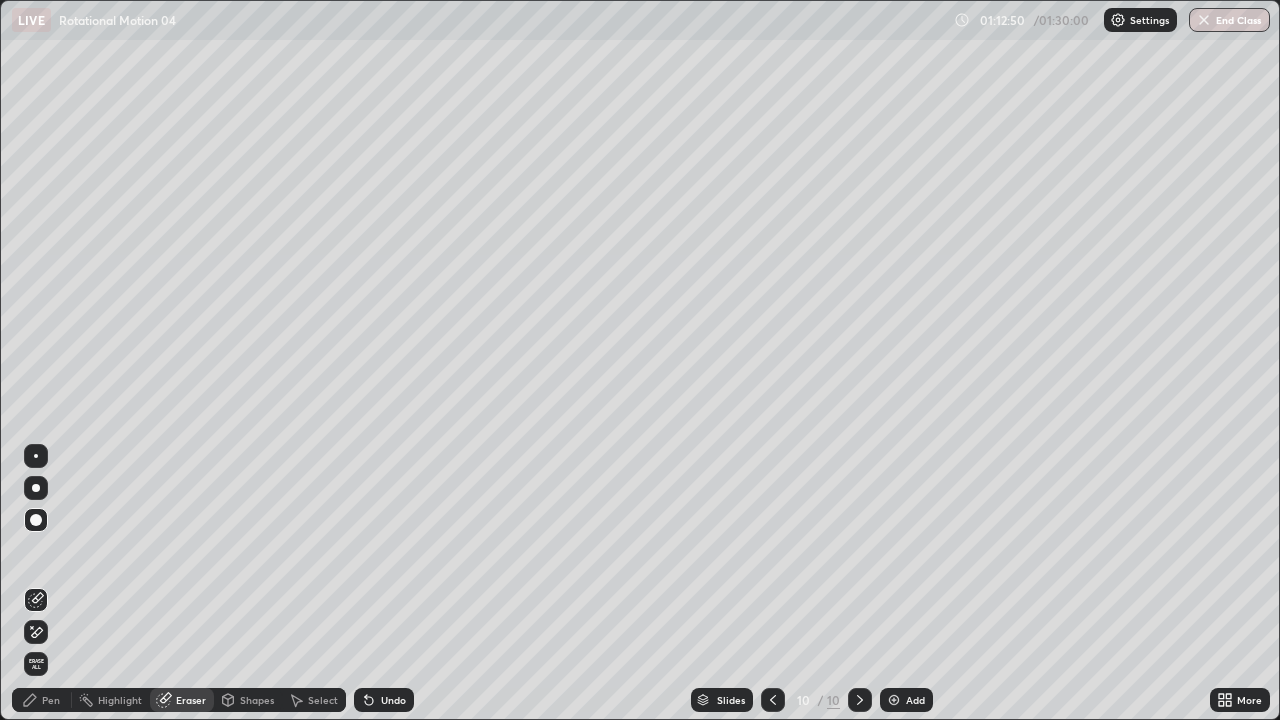click at bounding box center (36, 520) 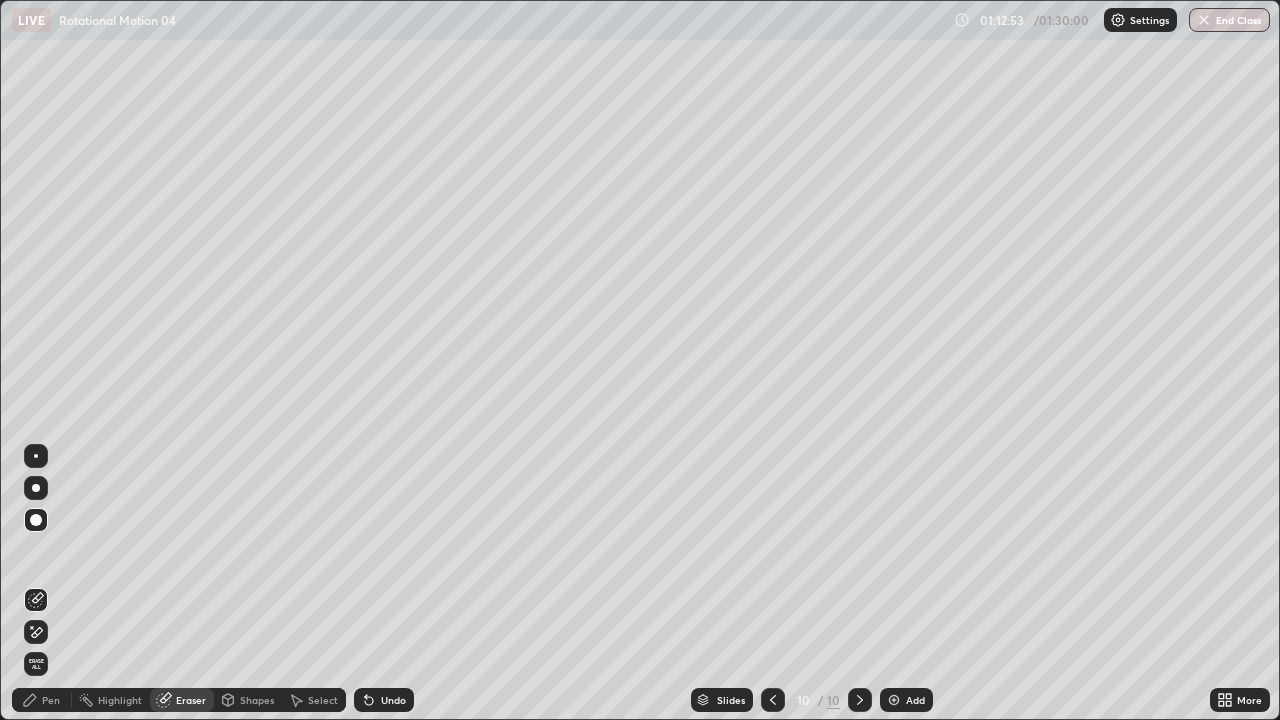 click on "Pen" at bounding box center (51, 700) 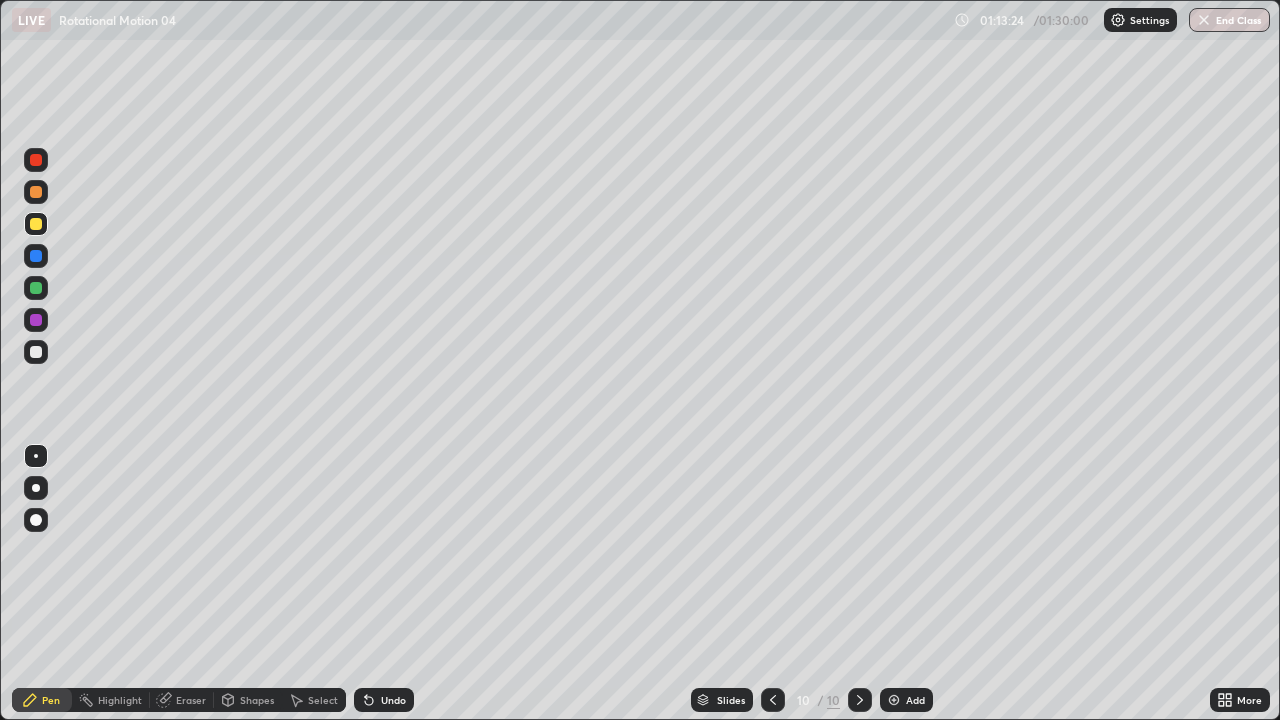 click on "Eraser" at bounding box center (182, 700) 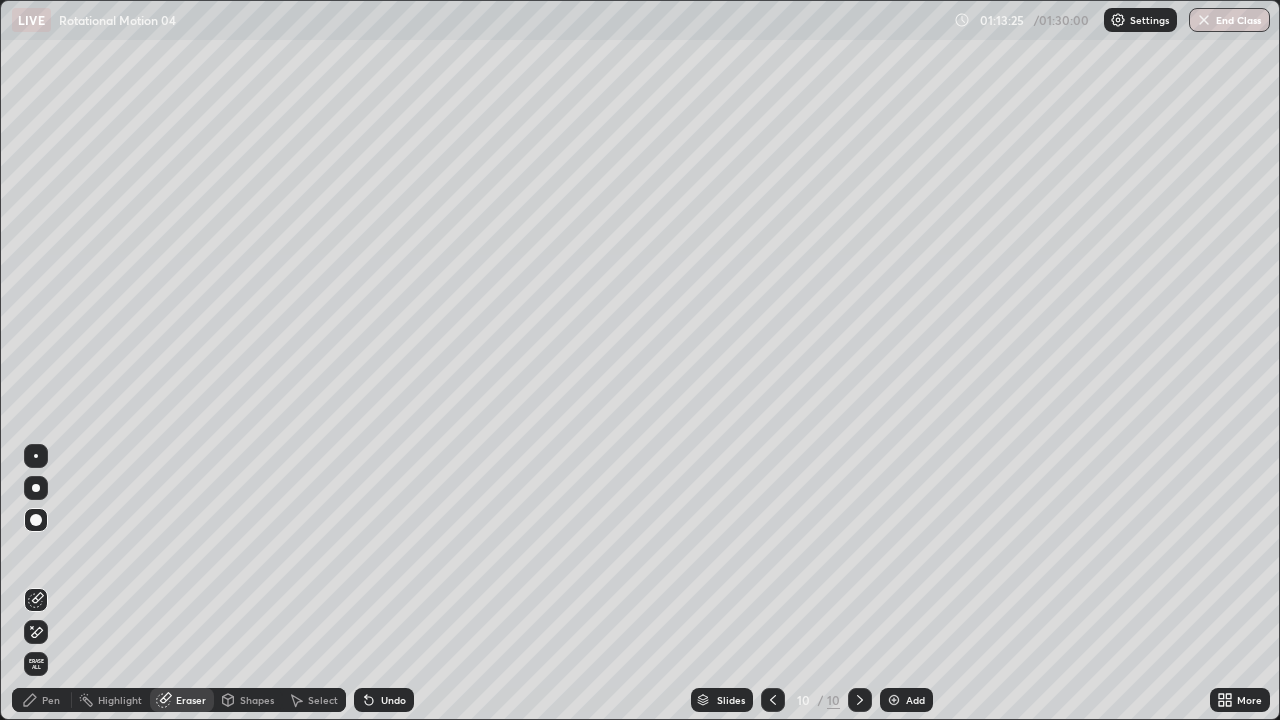 click at bounding box center (36, 520) 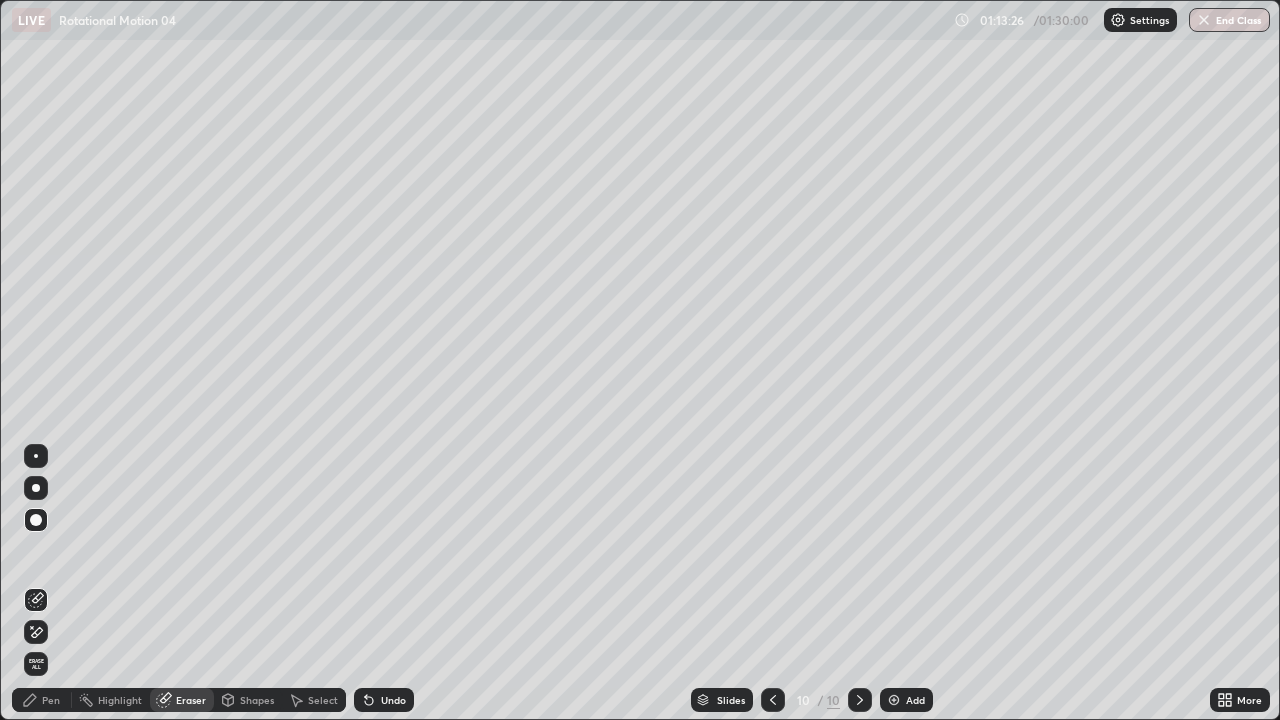 click on "Pen" at bounding box center (42, 700) 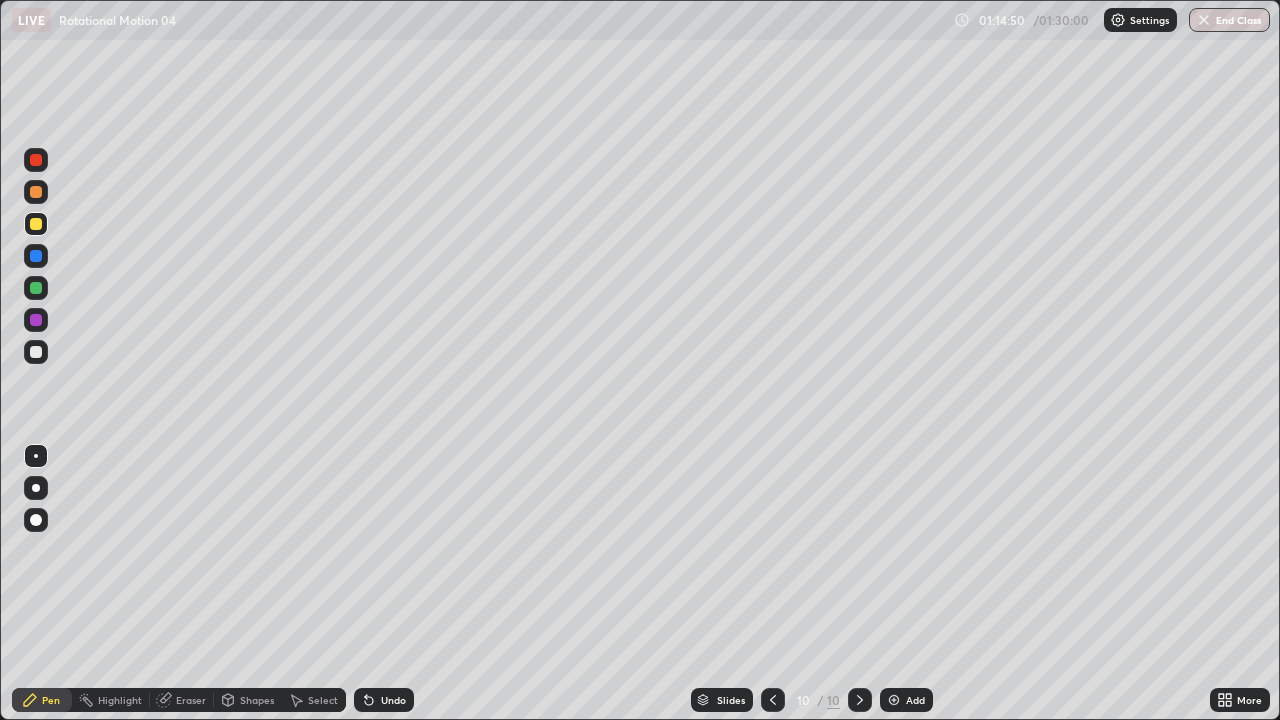 click on "Undo" at bounding box center [393, 700] 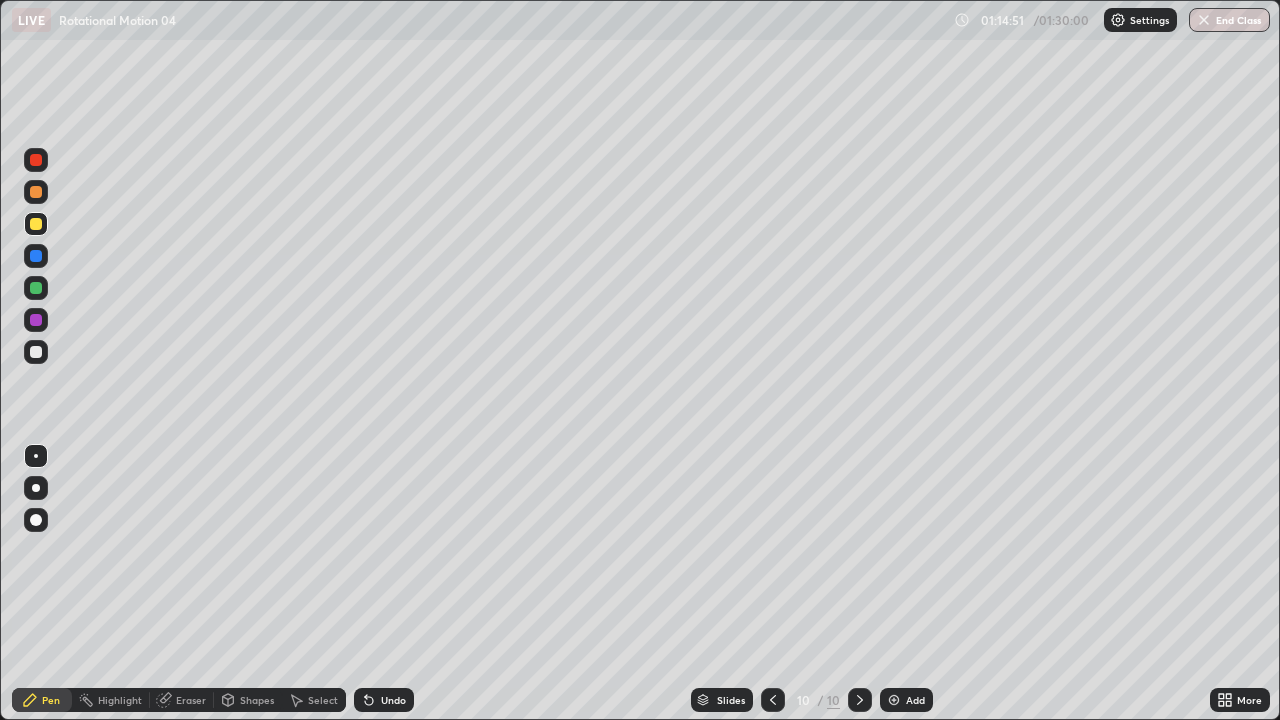 click on "Undo" at bounding box center [393, 700] 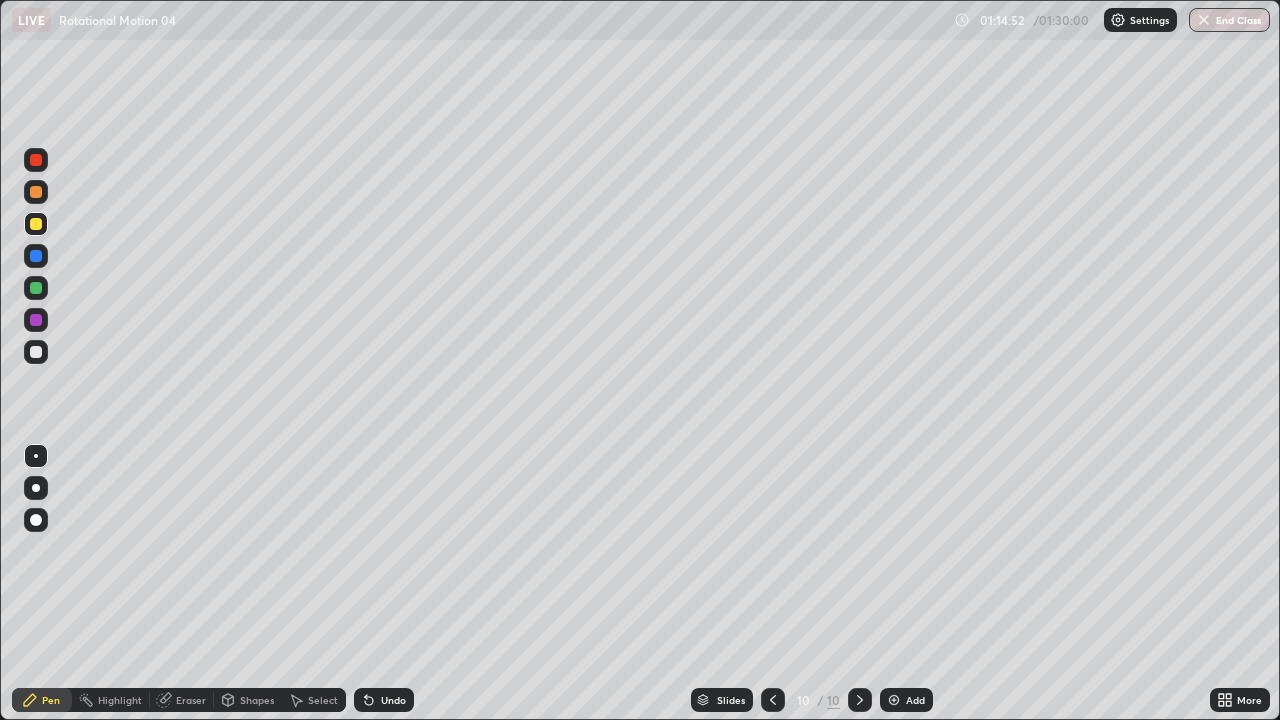 click on "Undo" at bounding box center [393, 700] 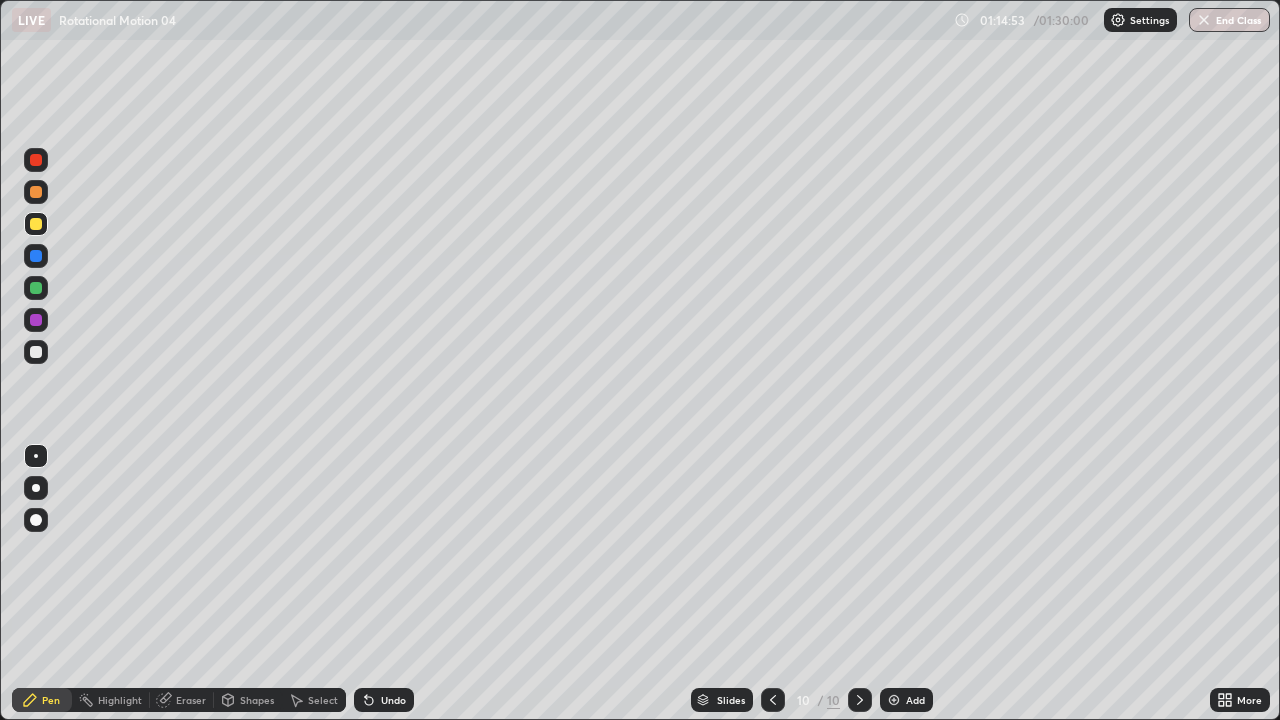 click on "Undo" at bounding box center [393, 700] 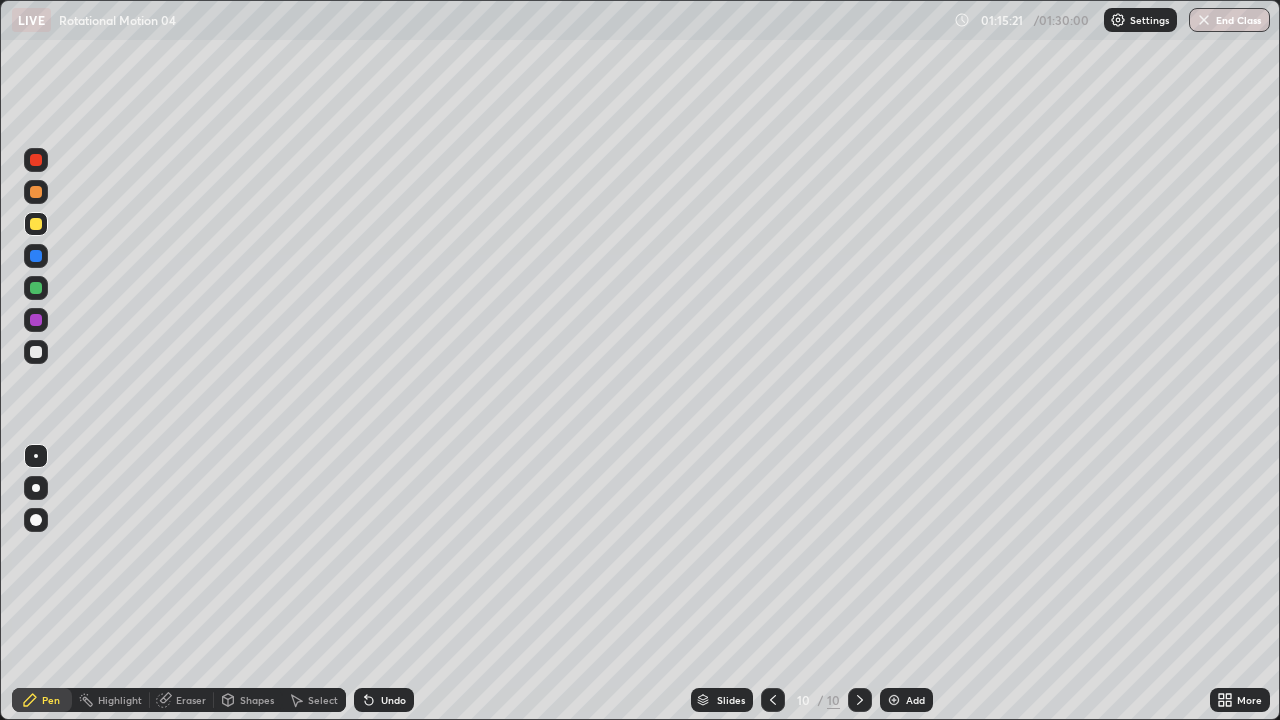 click on "Pen" at bounding box center (51, 700) 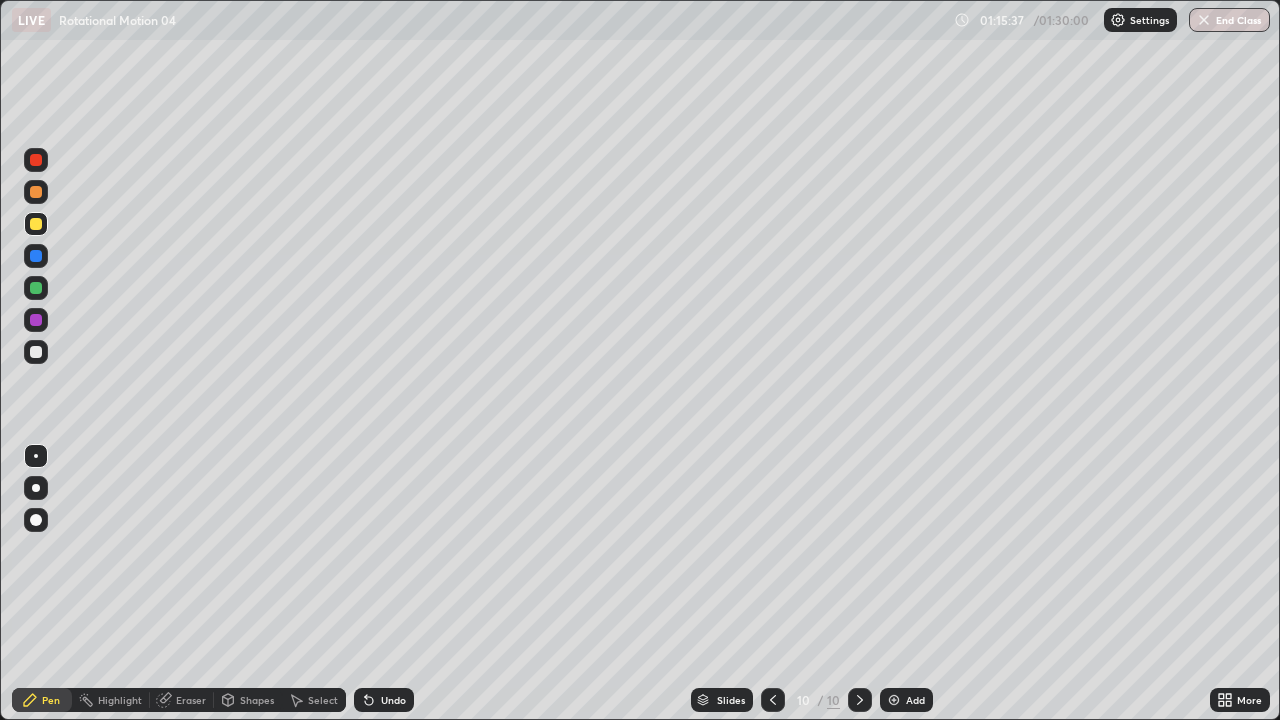click on "Shapes" at bounding box center [257, 700] 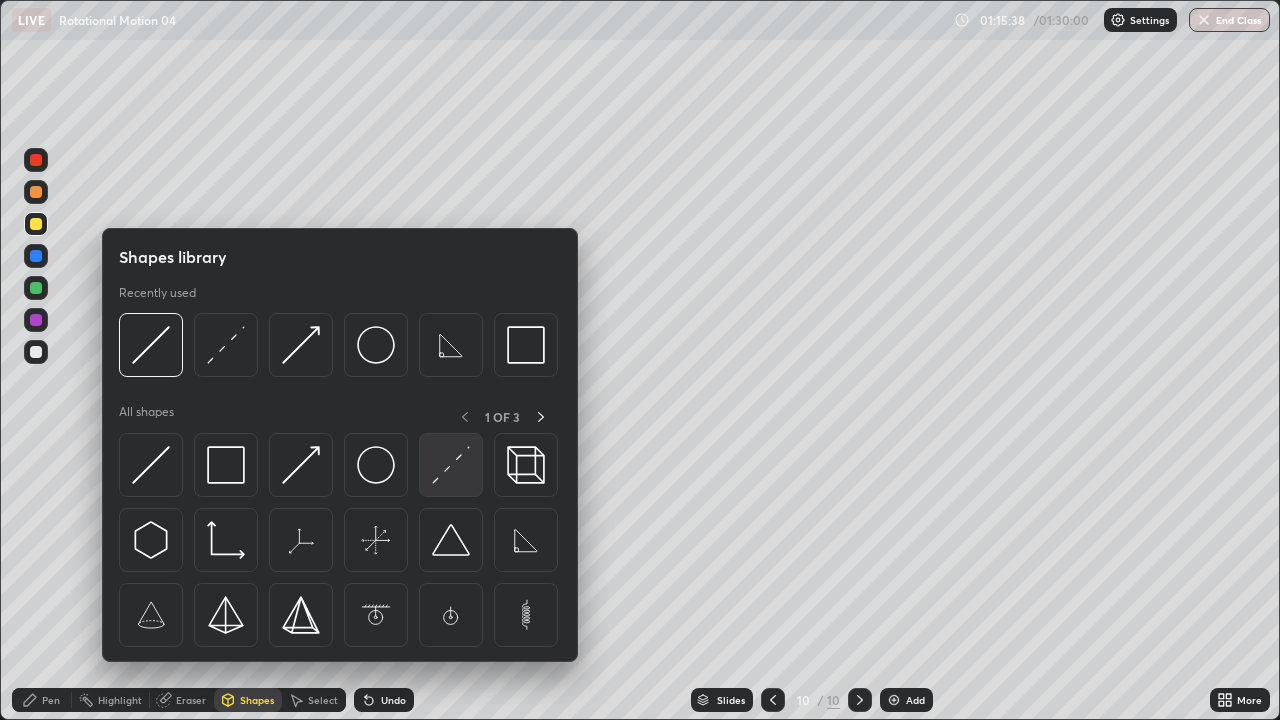 click at bounding box center (451, 465) 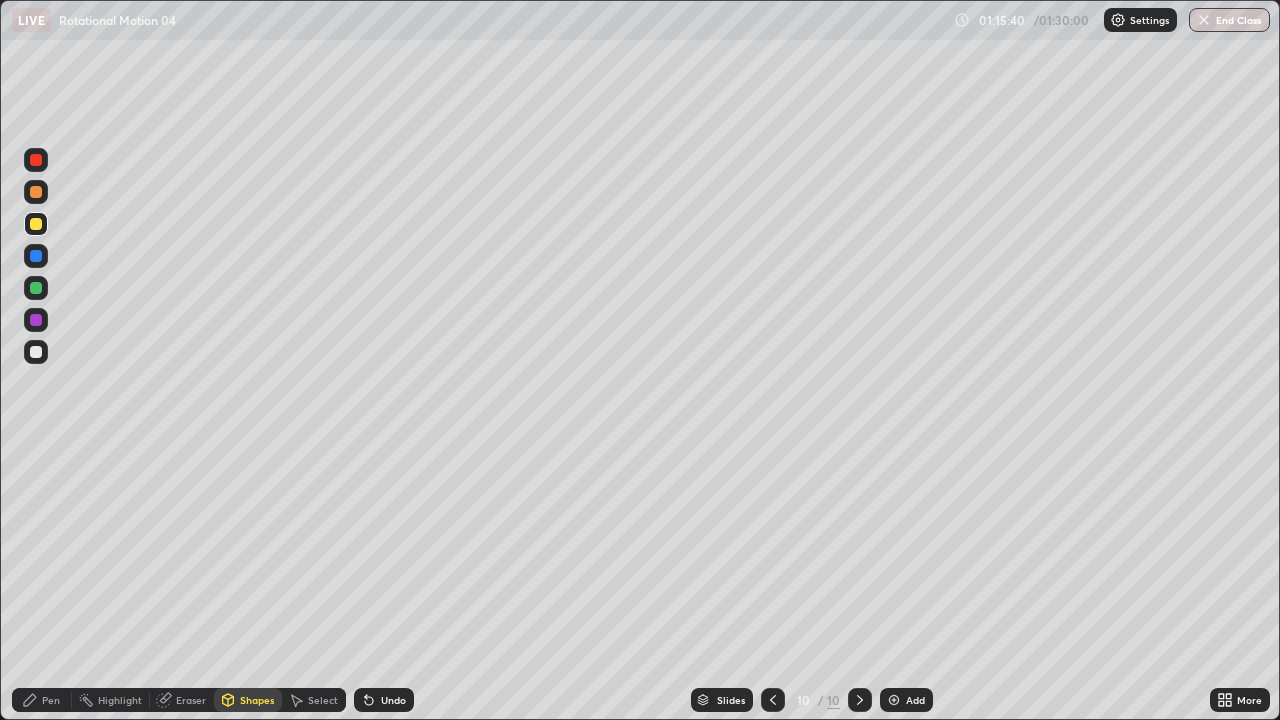 click at bounding box center (36, 352) 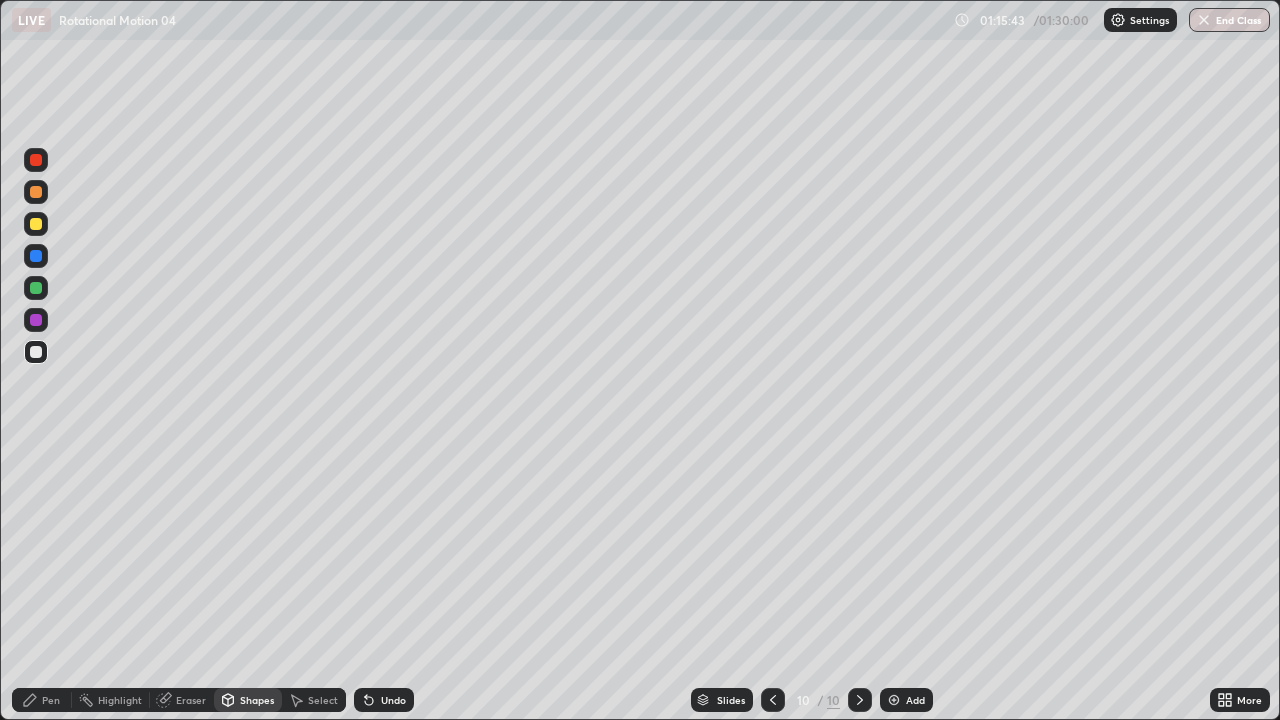 click on "Pen" at bounding box center (51, 700) 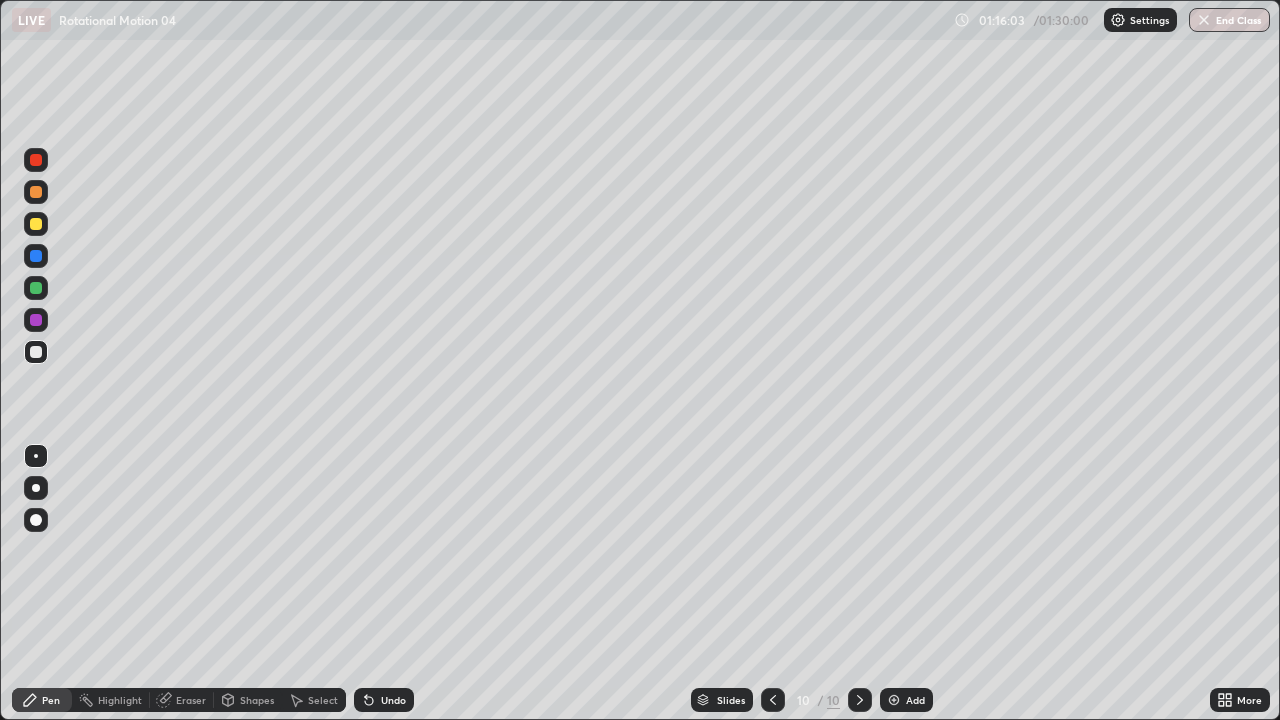 click 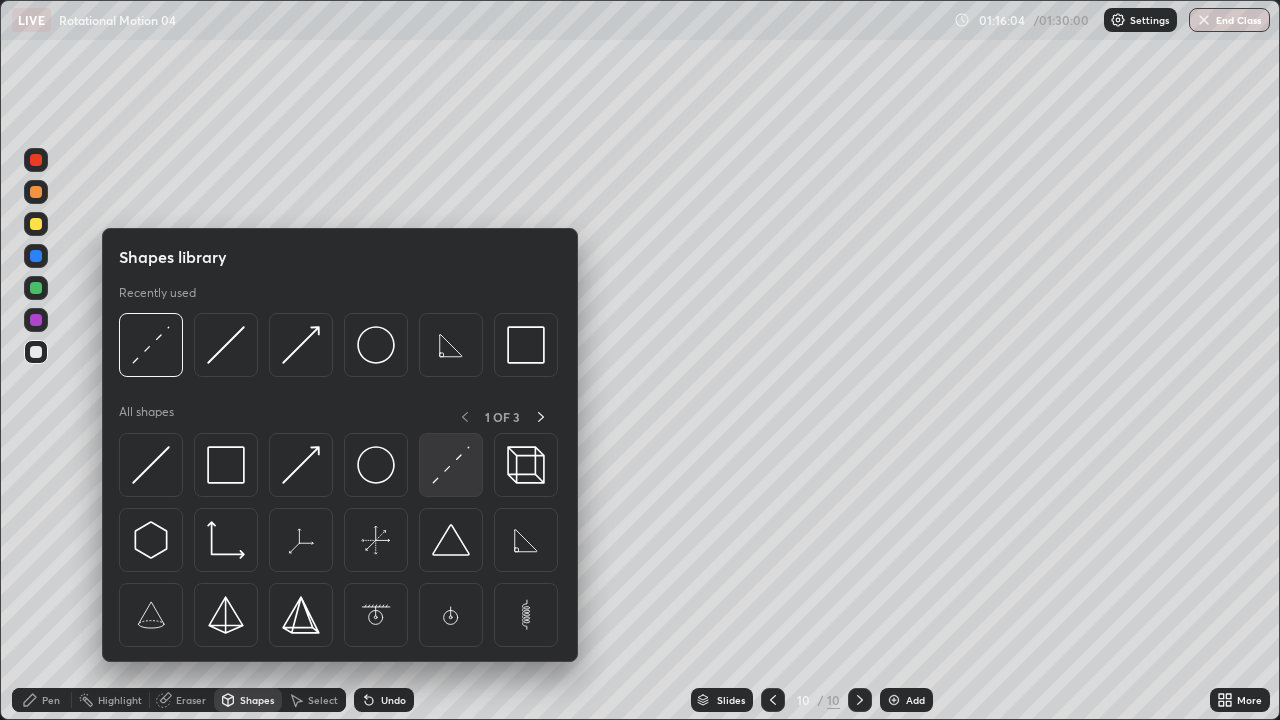 click at bounding box center (451, 465) 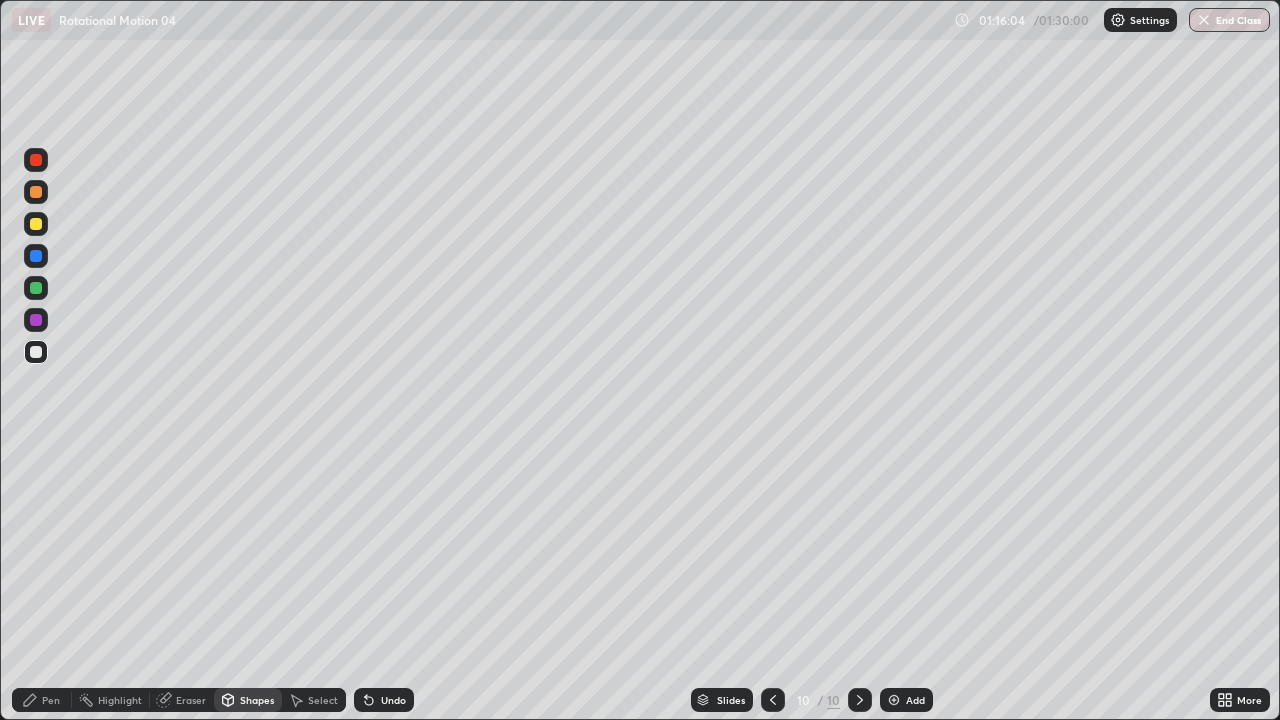 click at bounding box center (36, 288) 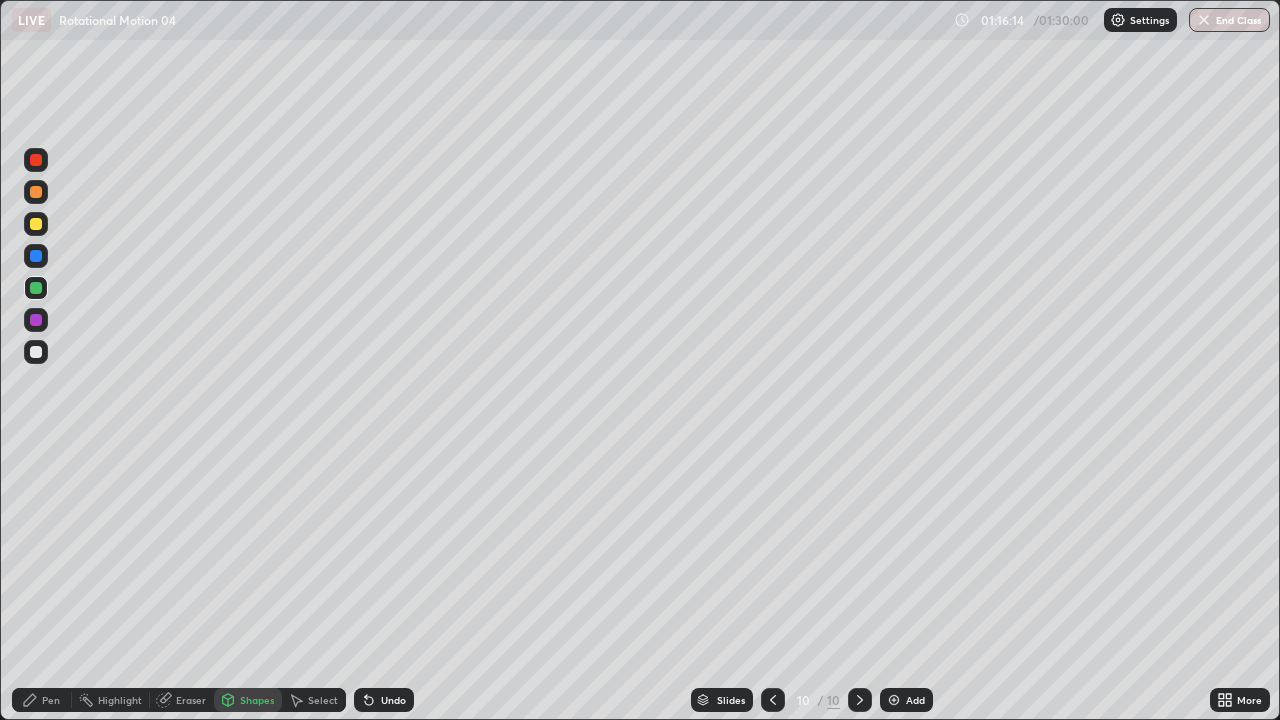 click on "Pen" at bounding box center (51, 700) 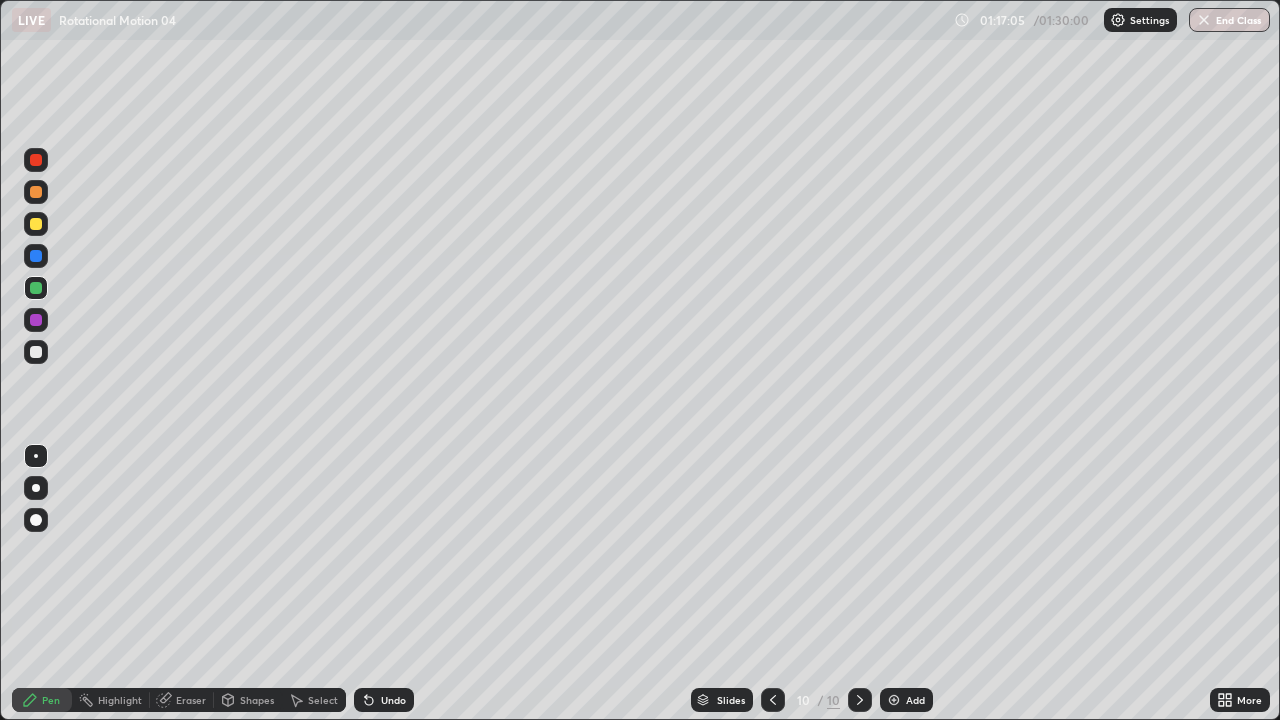 click on "Undo" at bounding box center (384, 700) 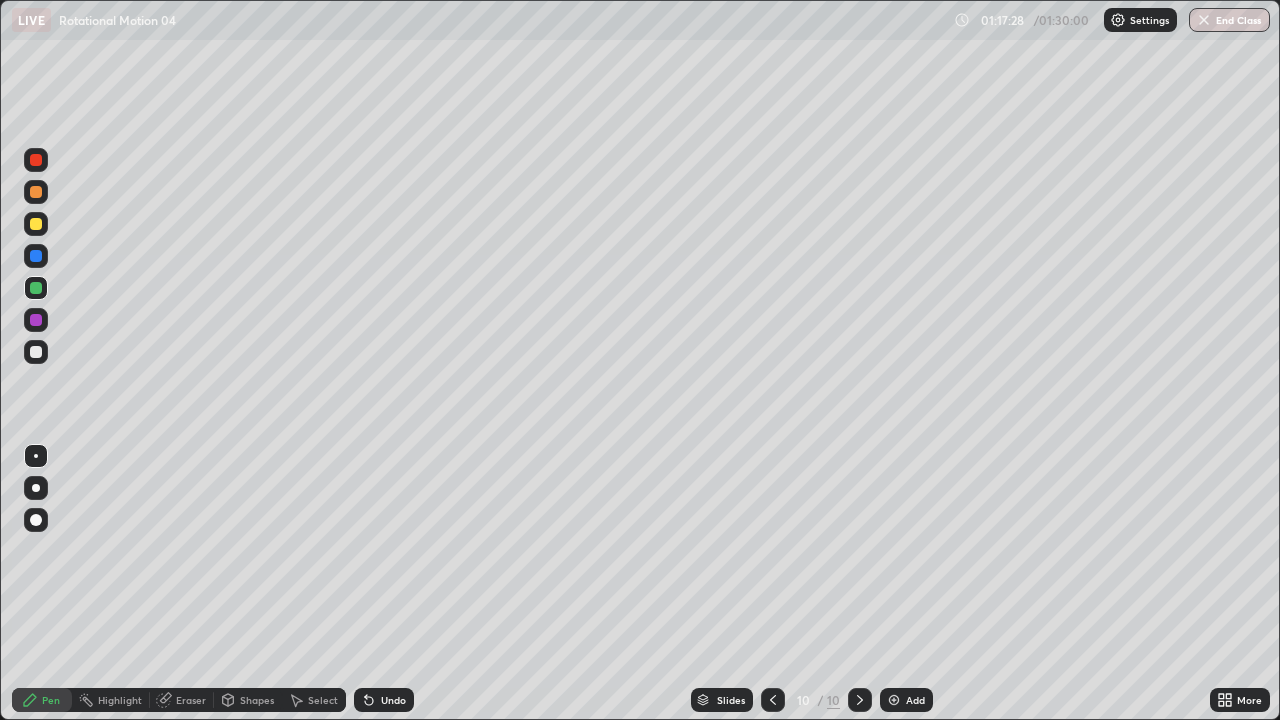 click 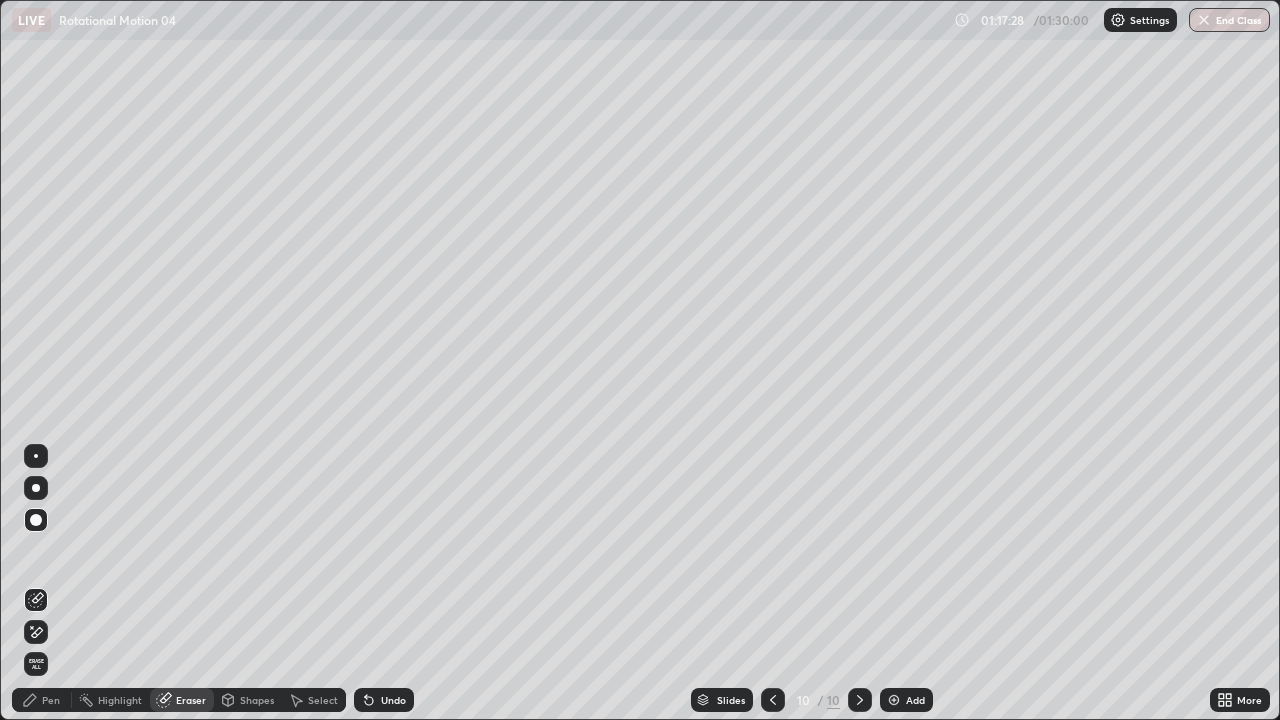 click at bounding box center [36, 520] 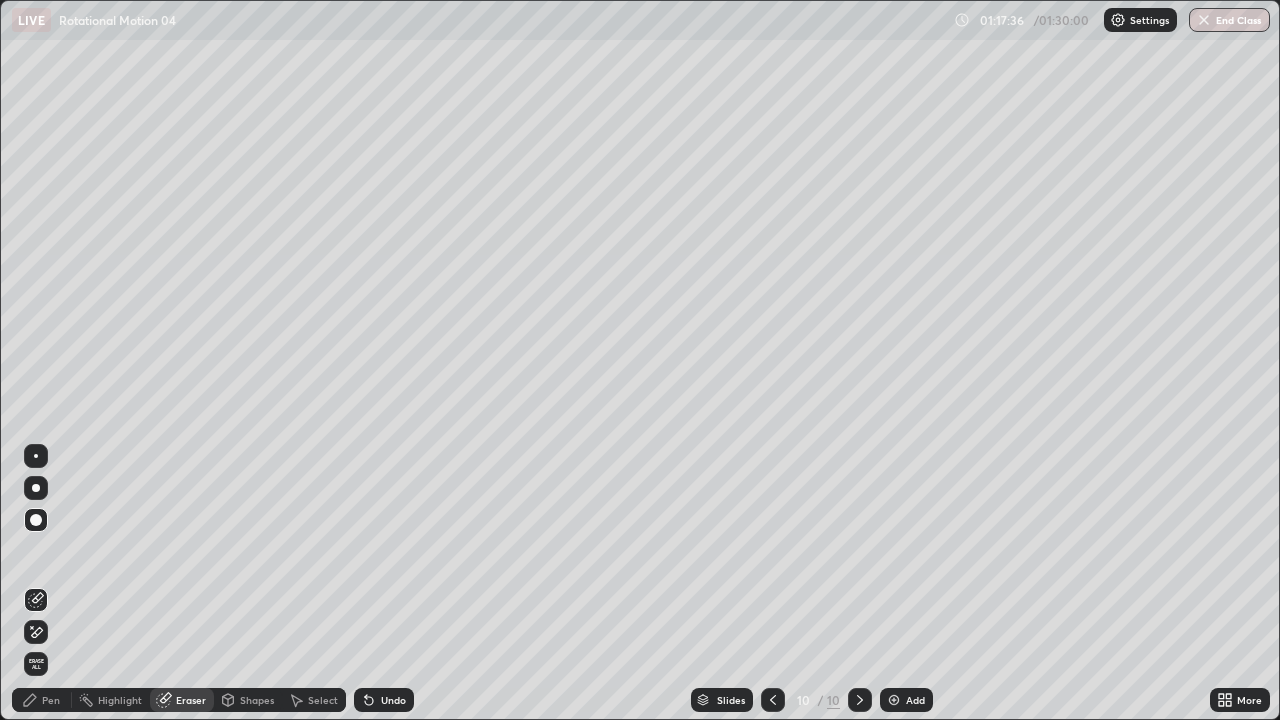 click on "Pen" at bounding box center [42, 700] 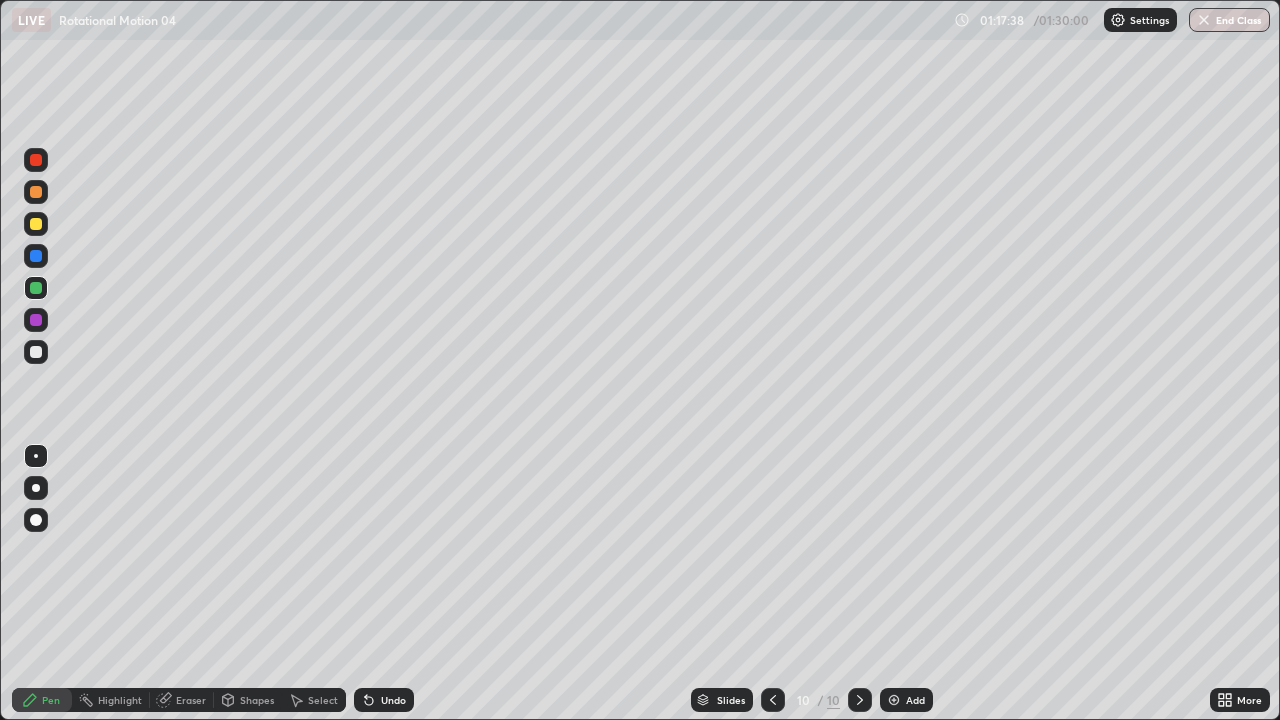 click at bounding box center [36, 288] 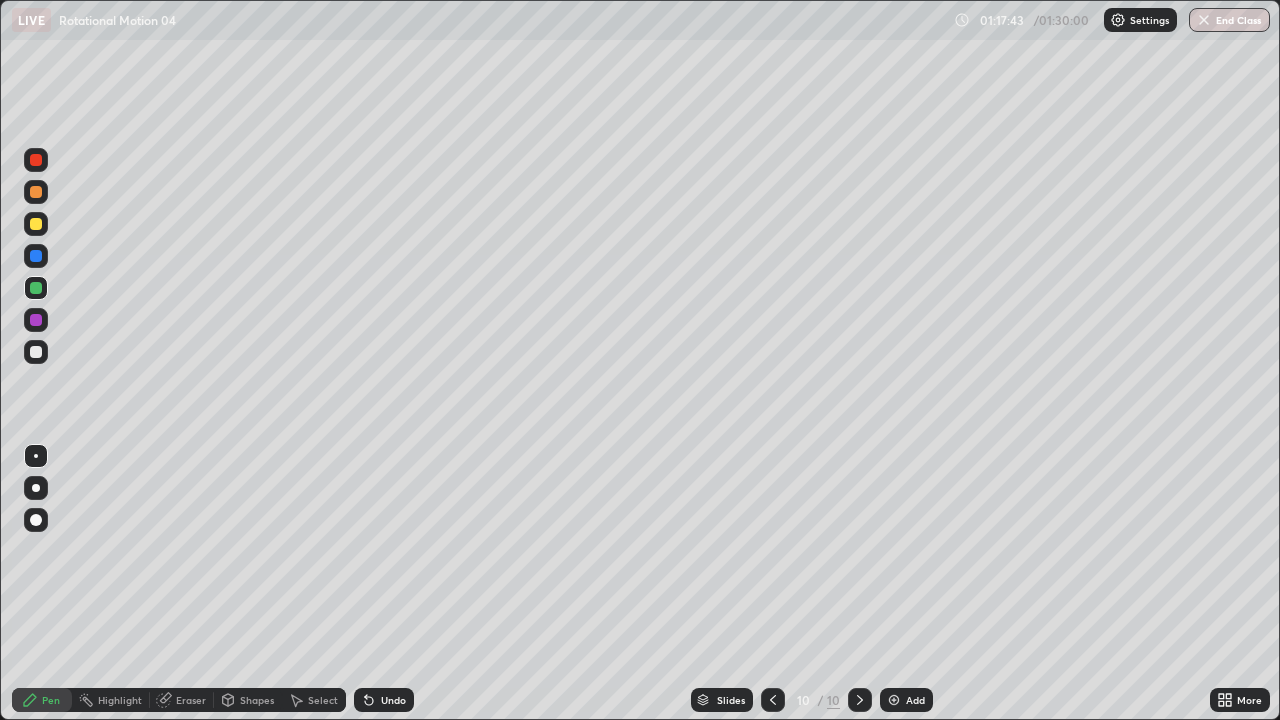 click on "Shapes" at bounding box center (257, 700) 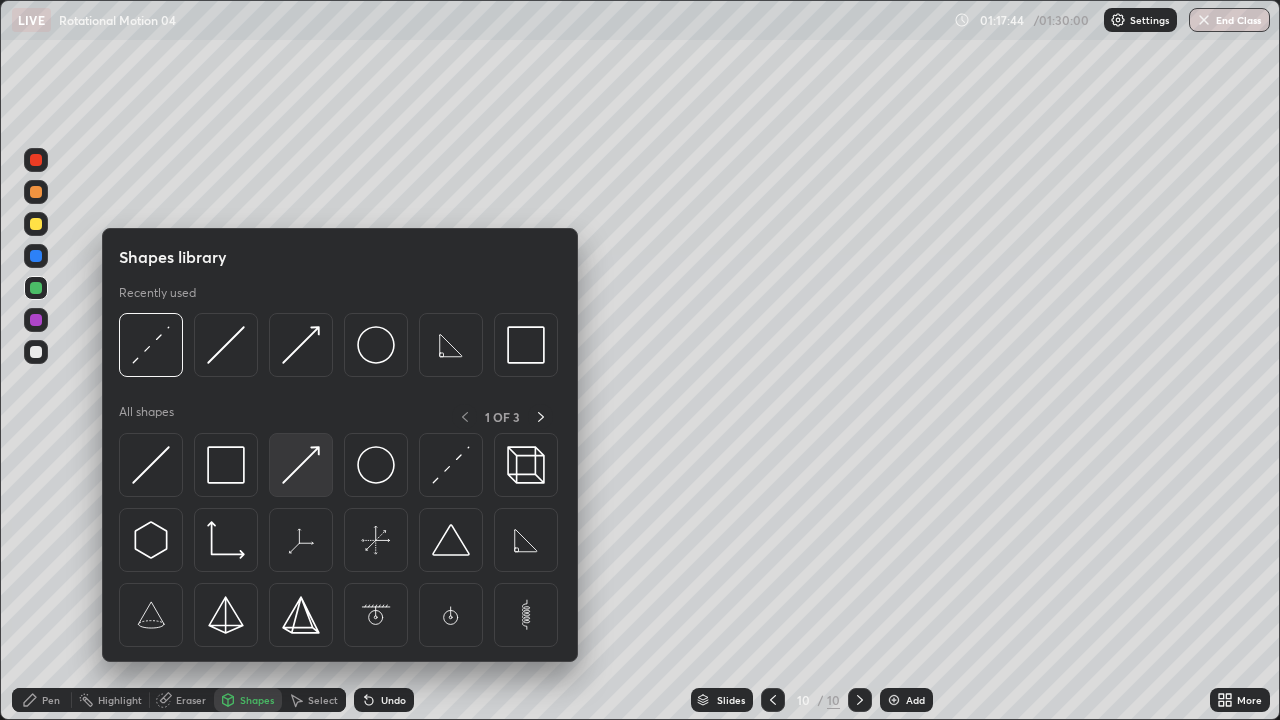 click at bounding box center (301, 465) 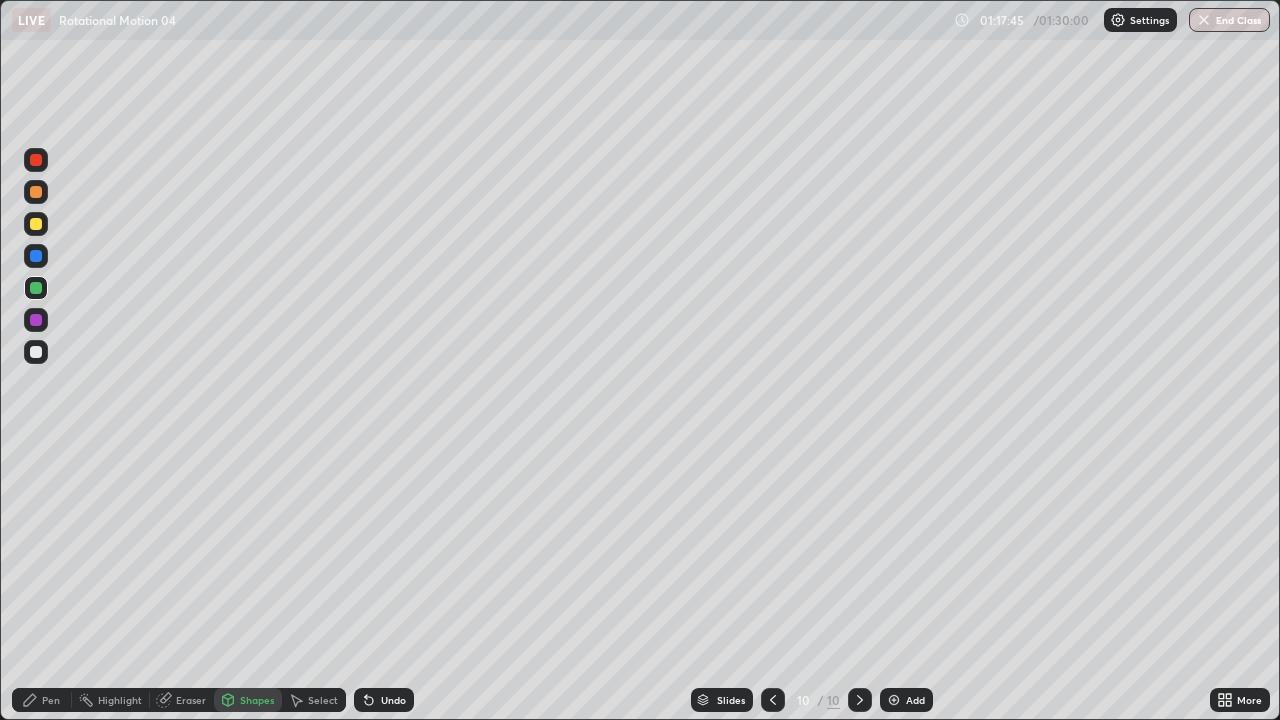click at bounding box center (36, 320) 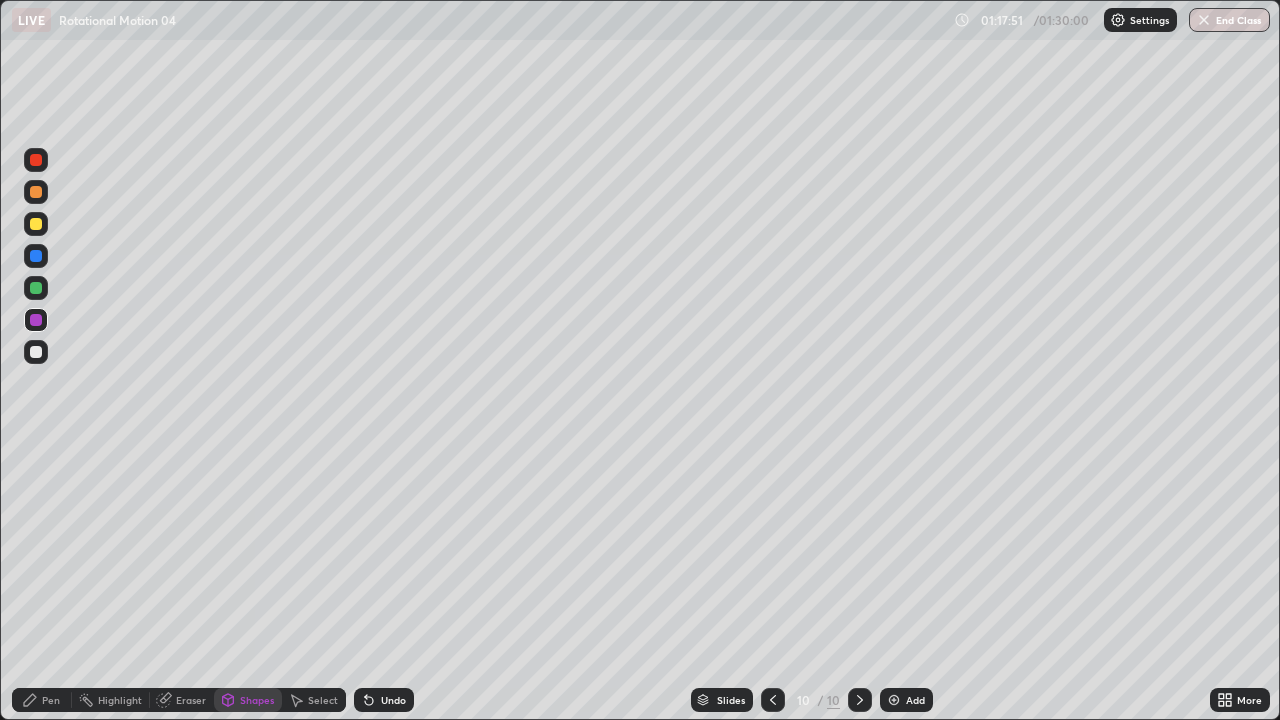 click on "Pen" at bounding box center (42, 700) 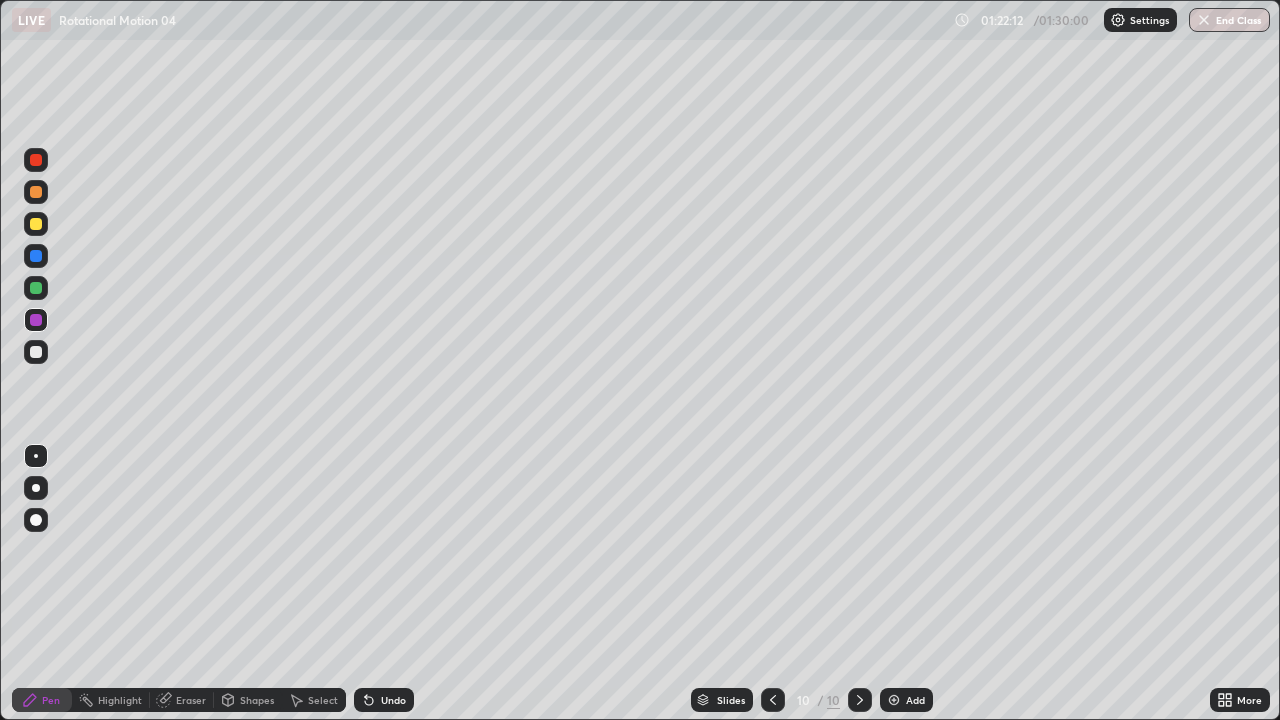 click on "End Class" at bounding box center [1229, 20] 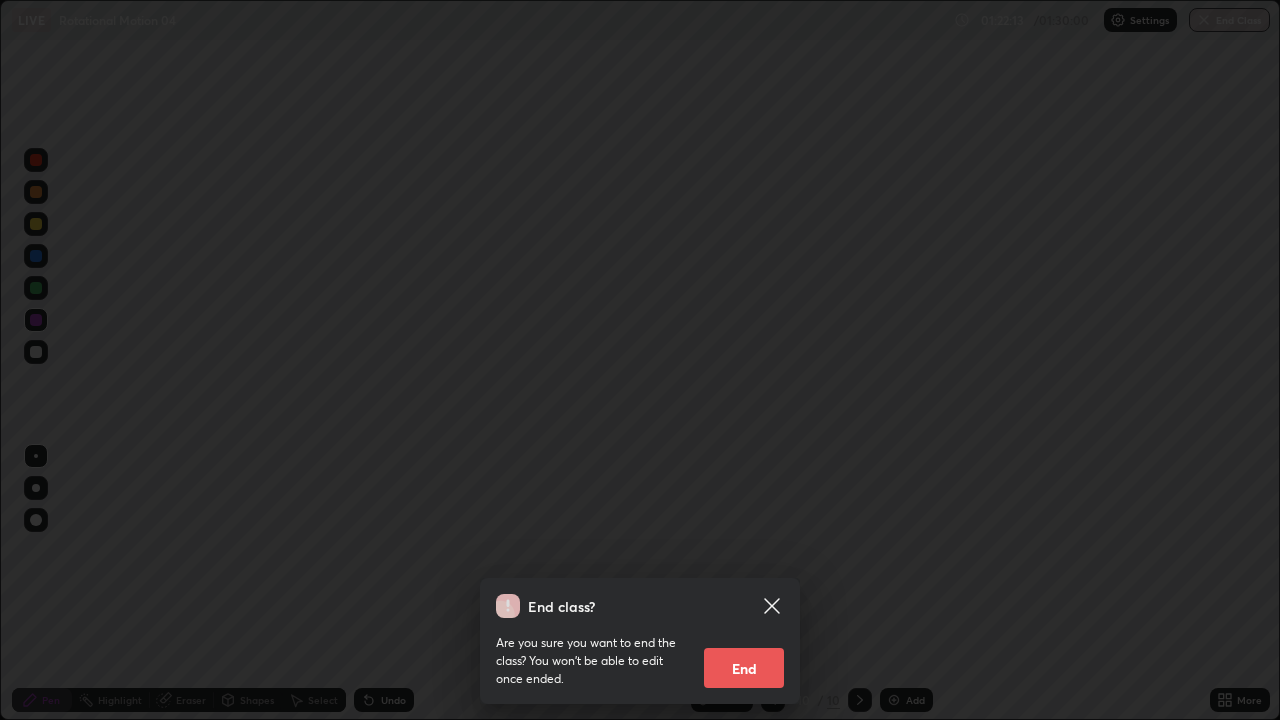 click on "End" at bounding box center [744, 668] 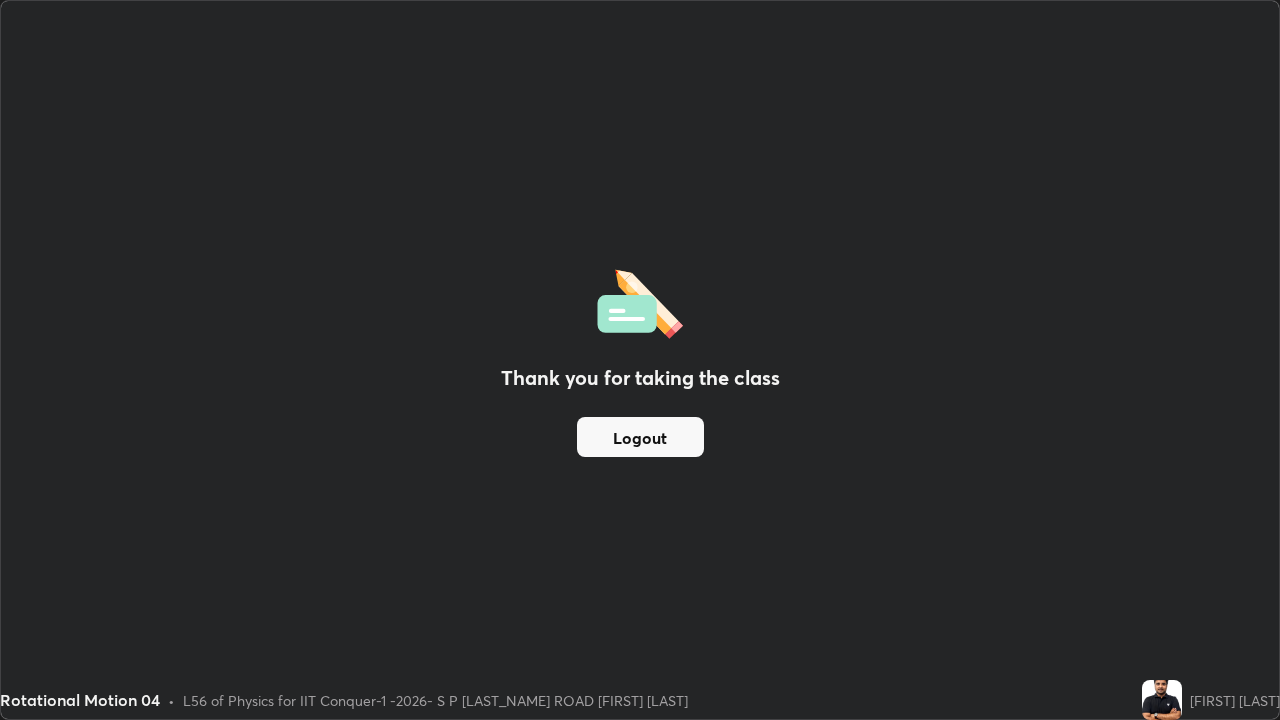 click on "Logout" at bounding box center (640, 437) 